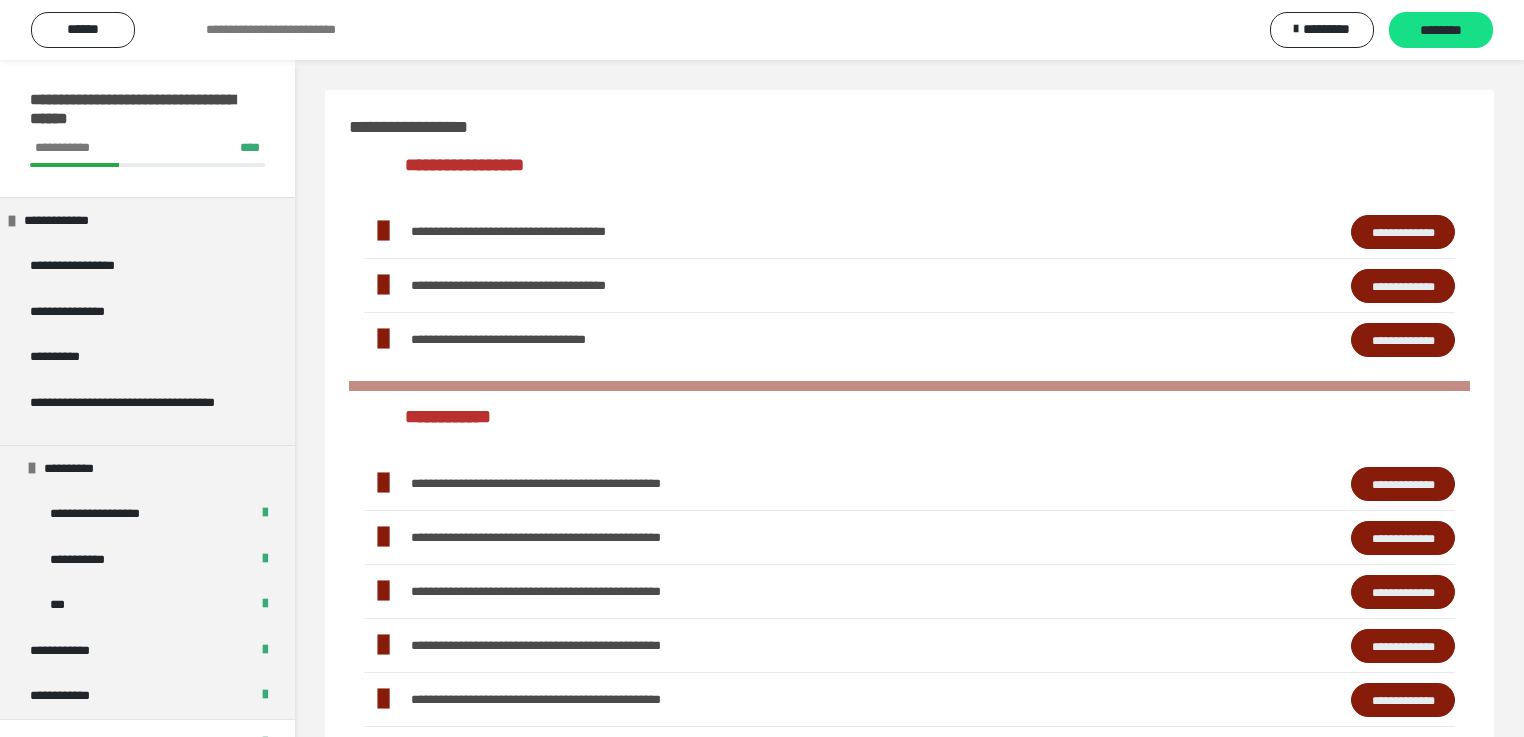 scroll, scrollTop: 500, scrollLeft: 0, axis: vertical 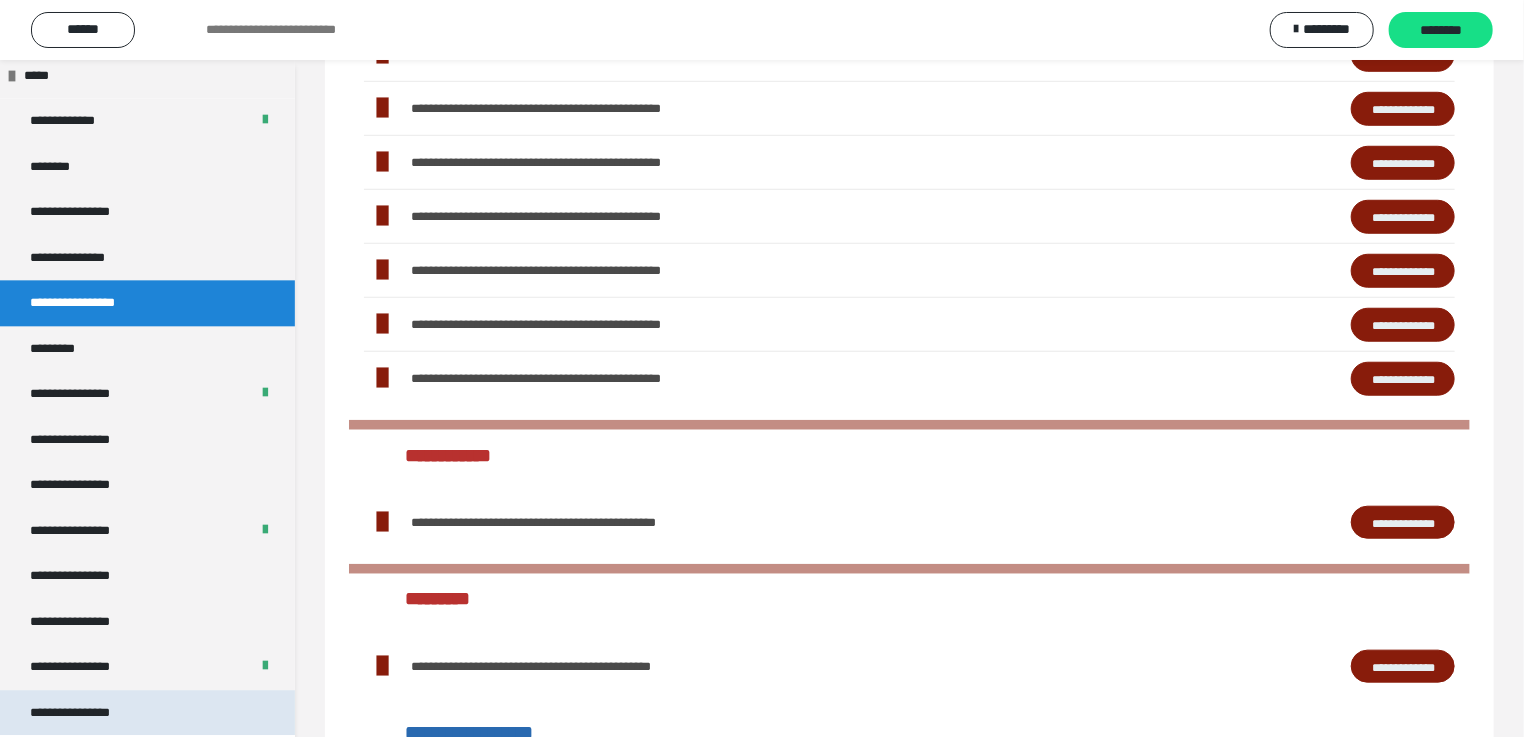 click on "**********" at bounding box center [87, 712] 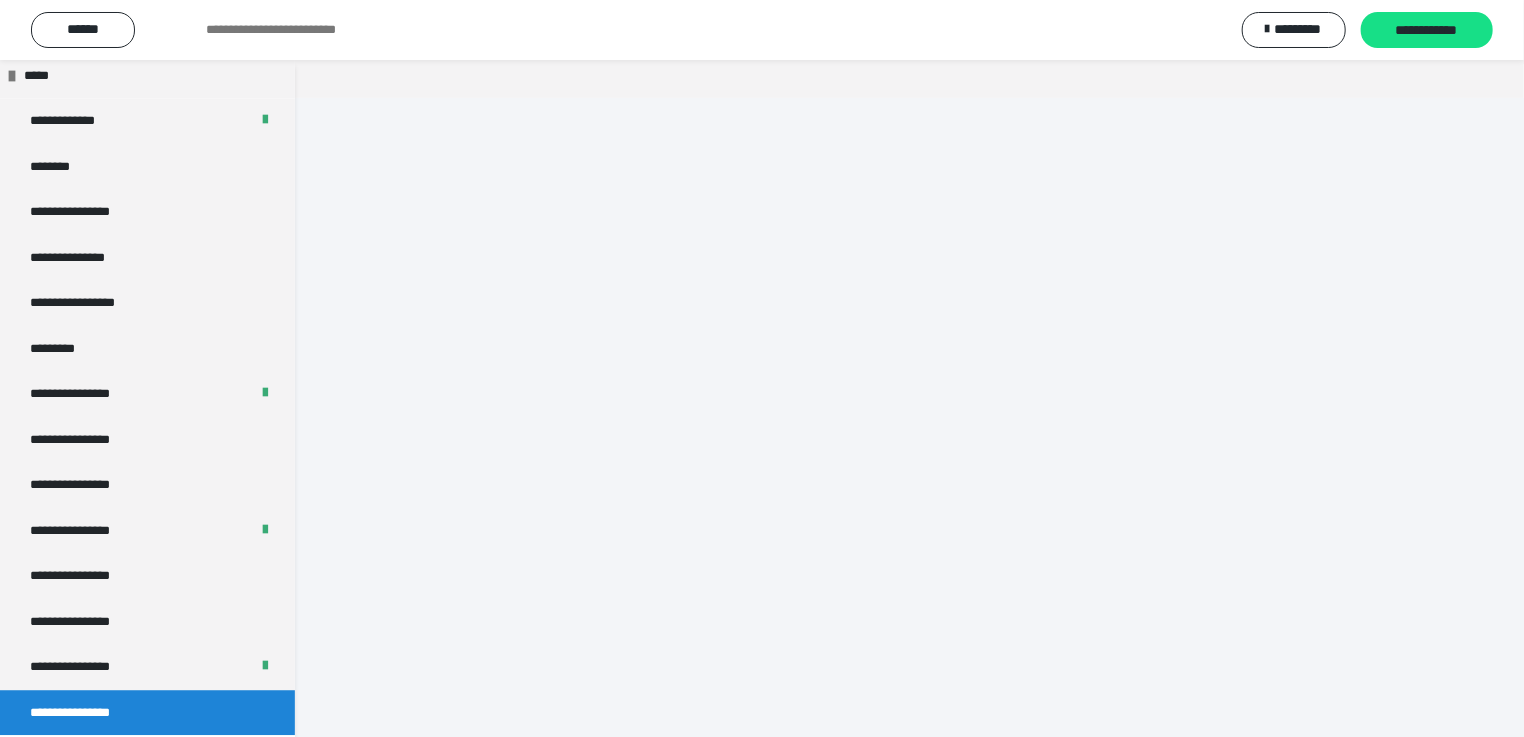 scroll, scrollTop: 60, scrollLeft: 0, axis: vertical 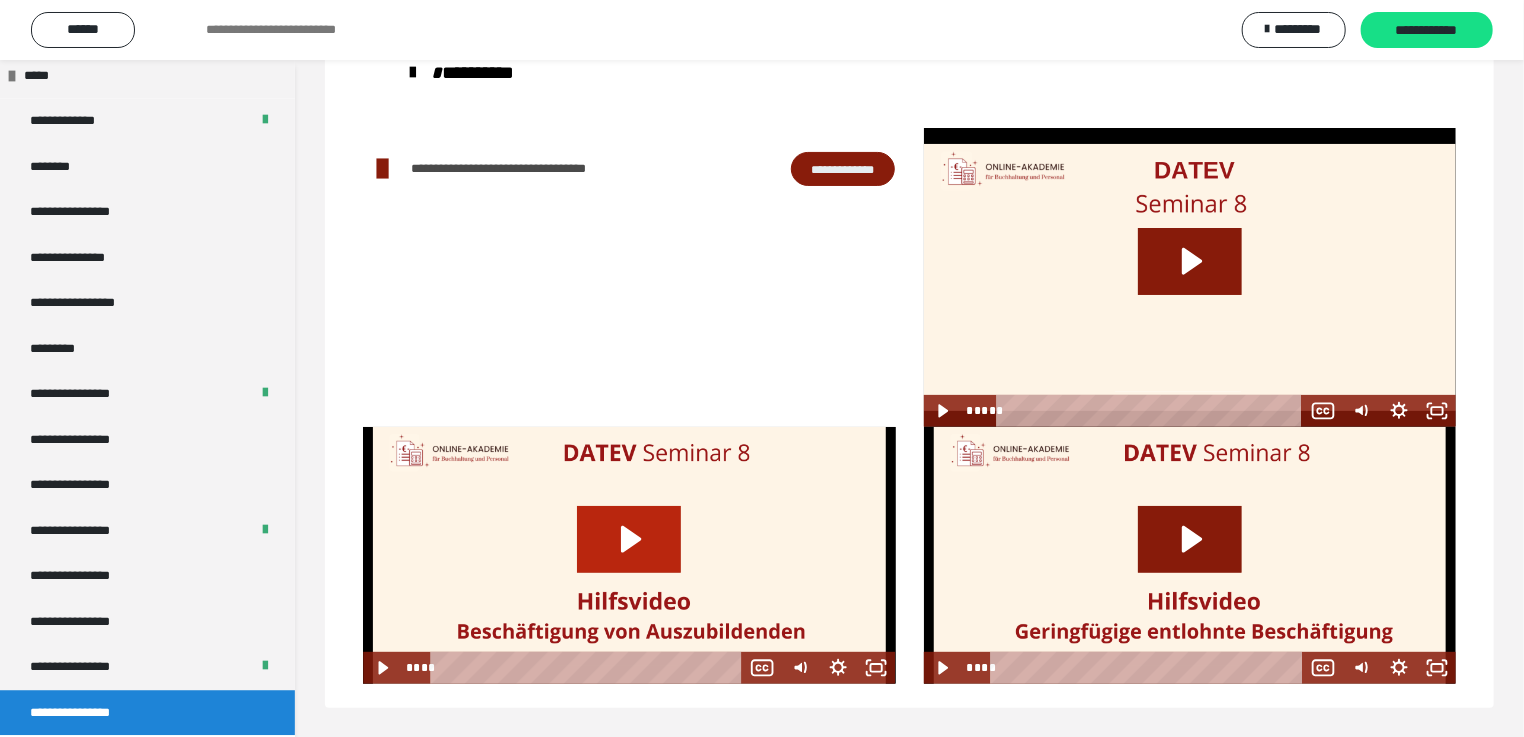 click 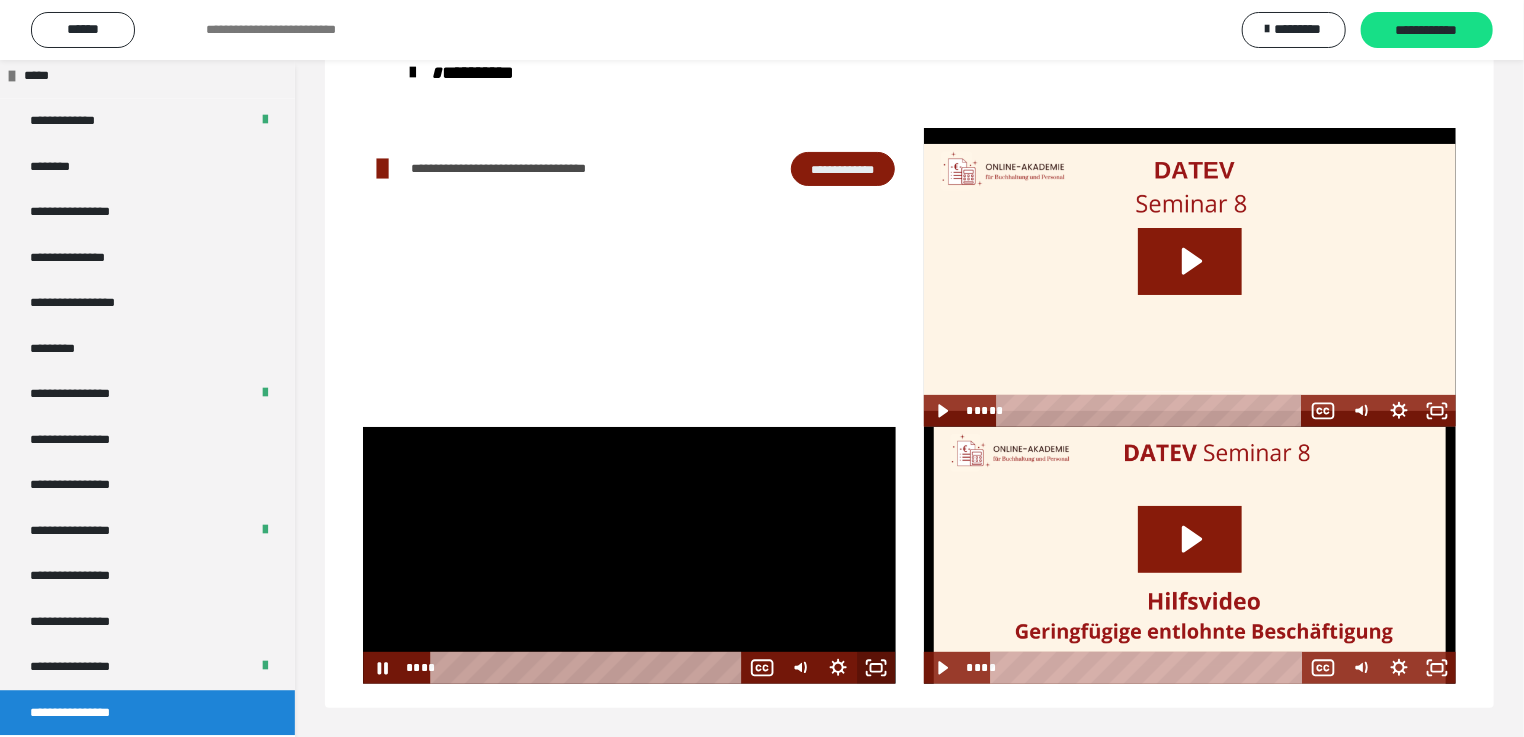 click 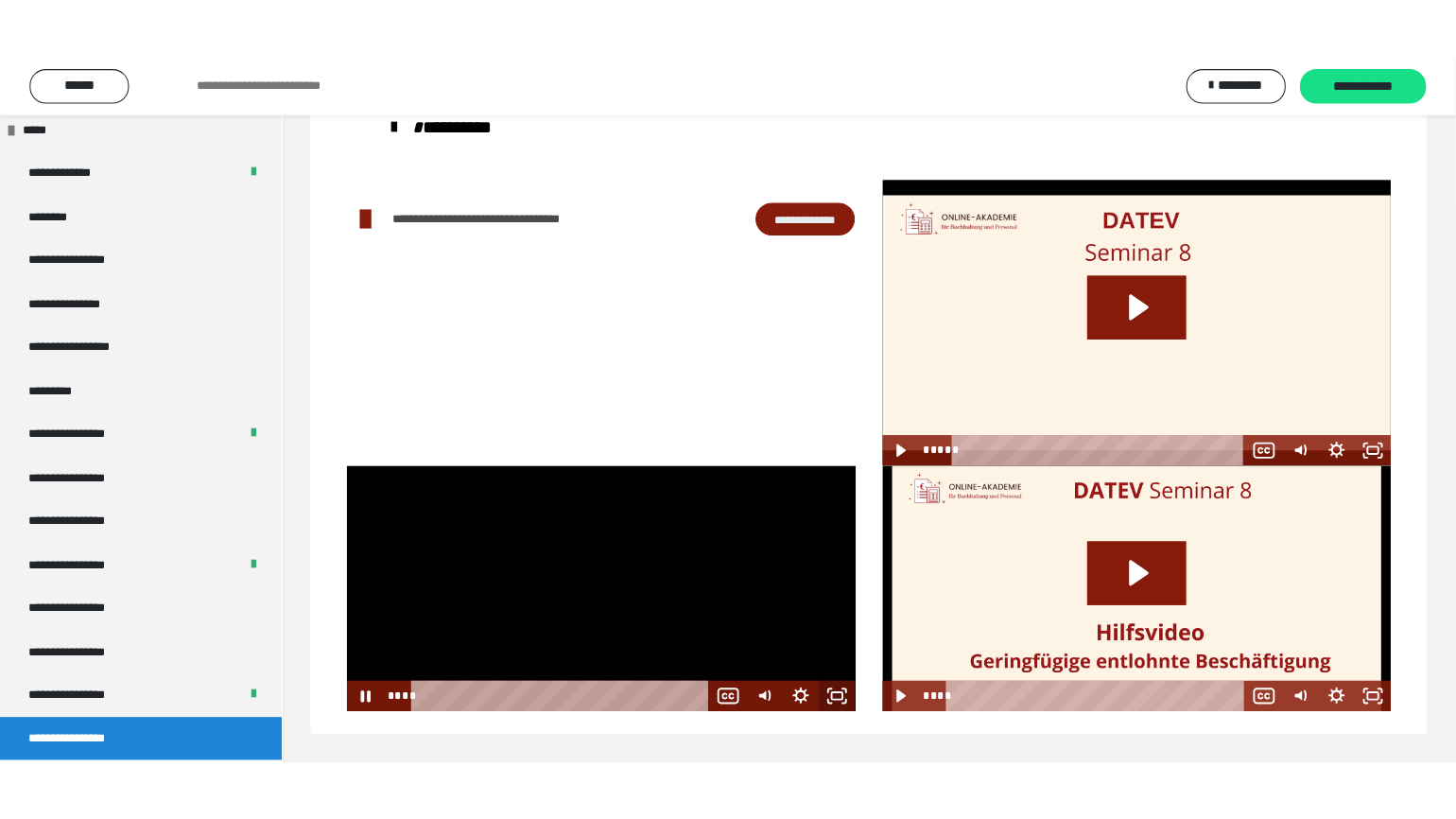 scroll, scrollTop: 57, scrollLeft: 0, axis: vertical 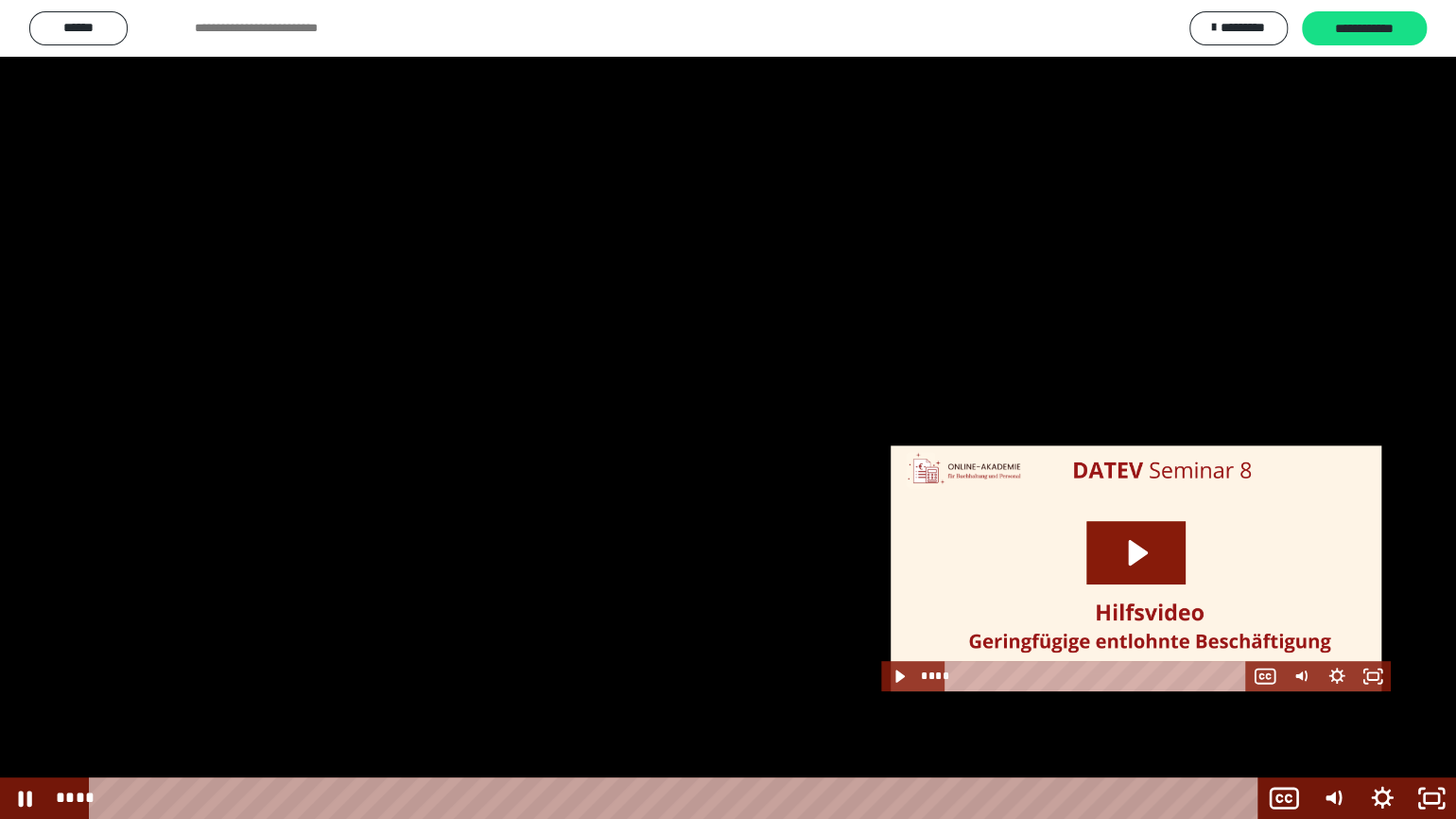 click at bounding box center [728, 410] 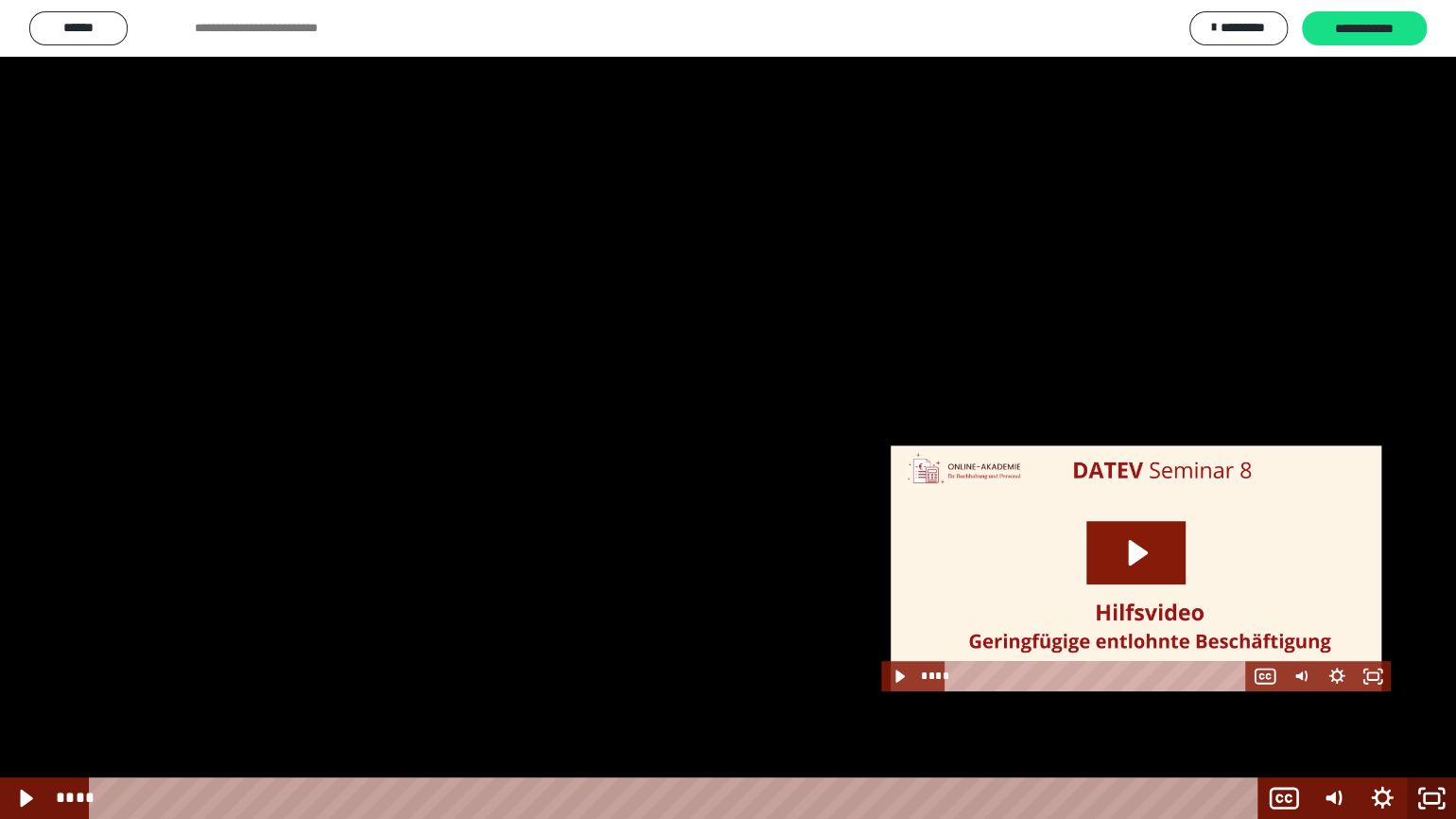 click 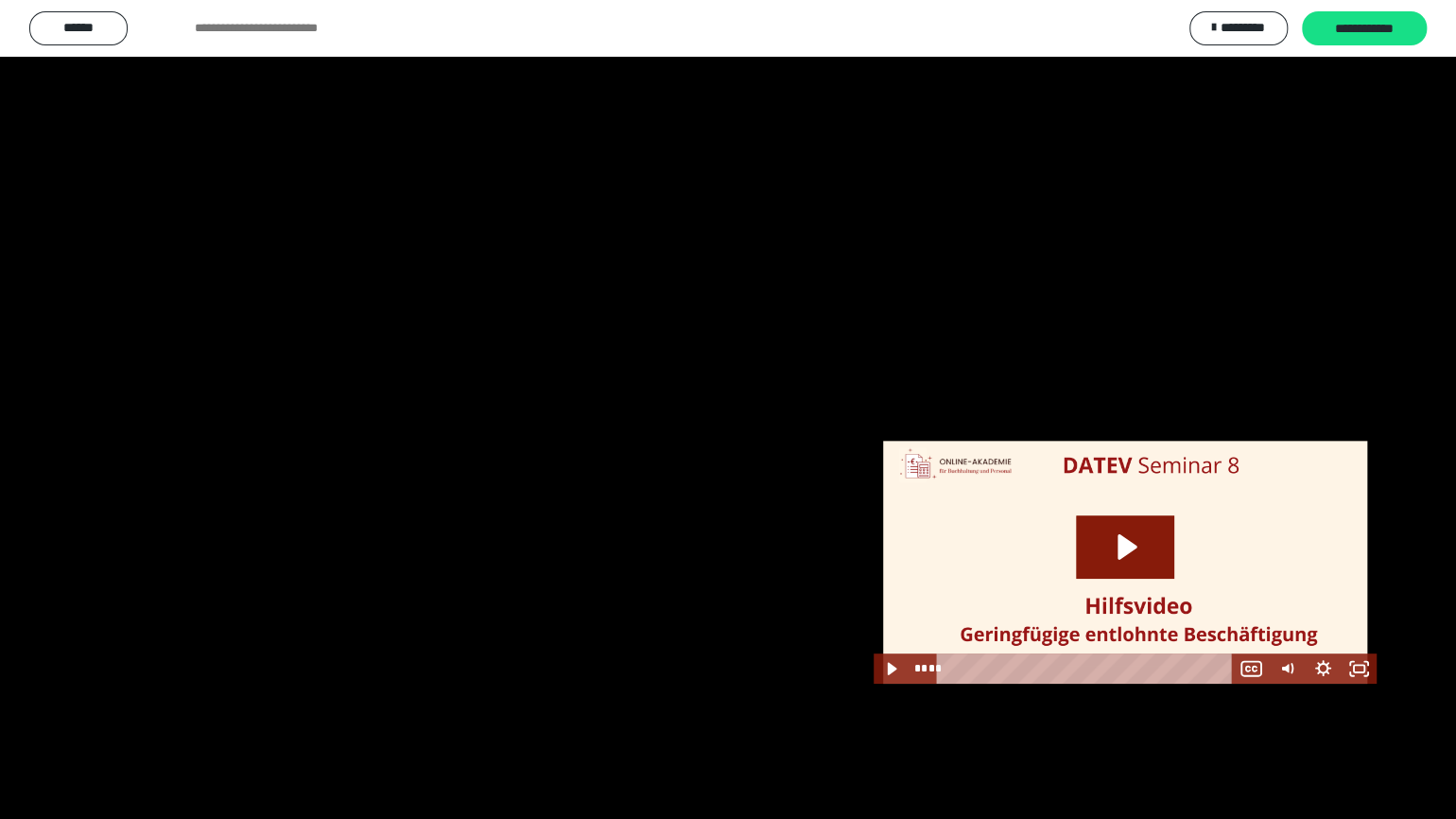 scroll, scrollTop: 2191, scrollLeft: 0, axis: vertical 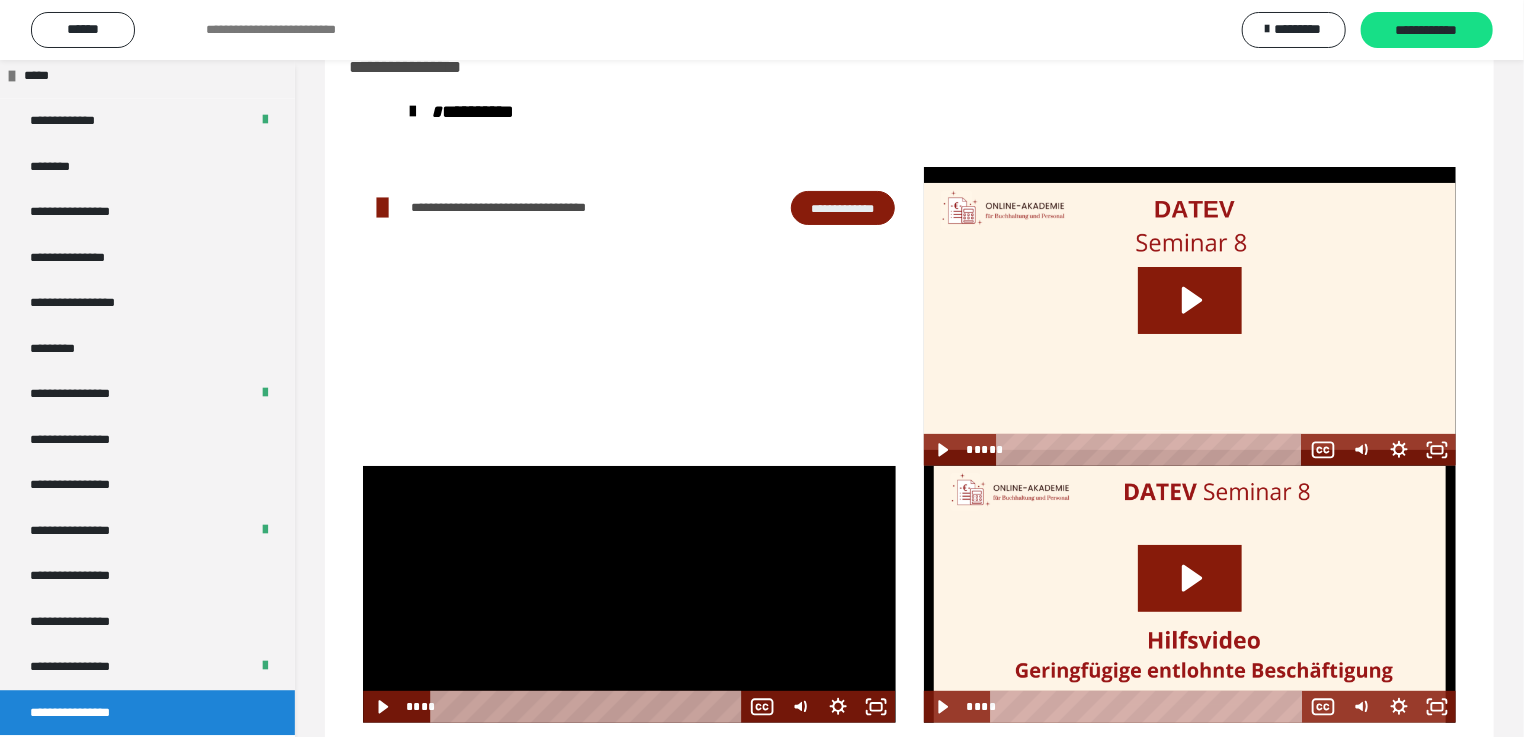 click at bounding box center (629, 594) 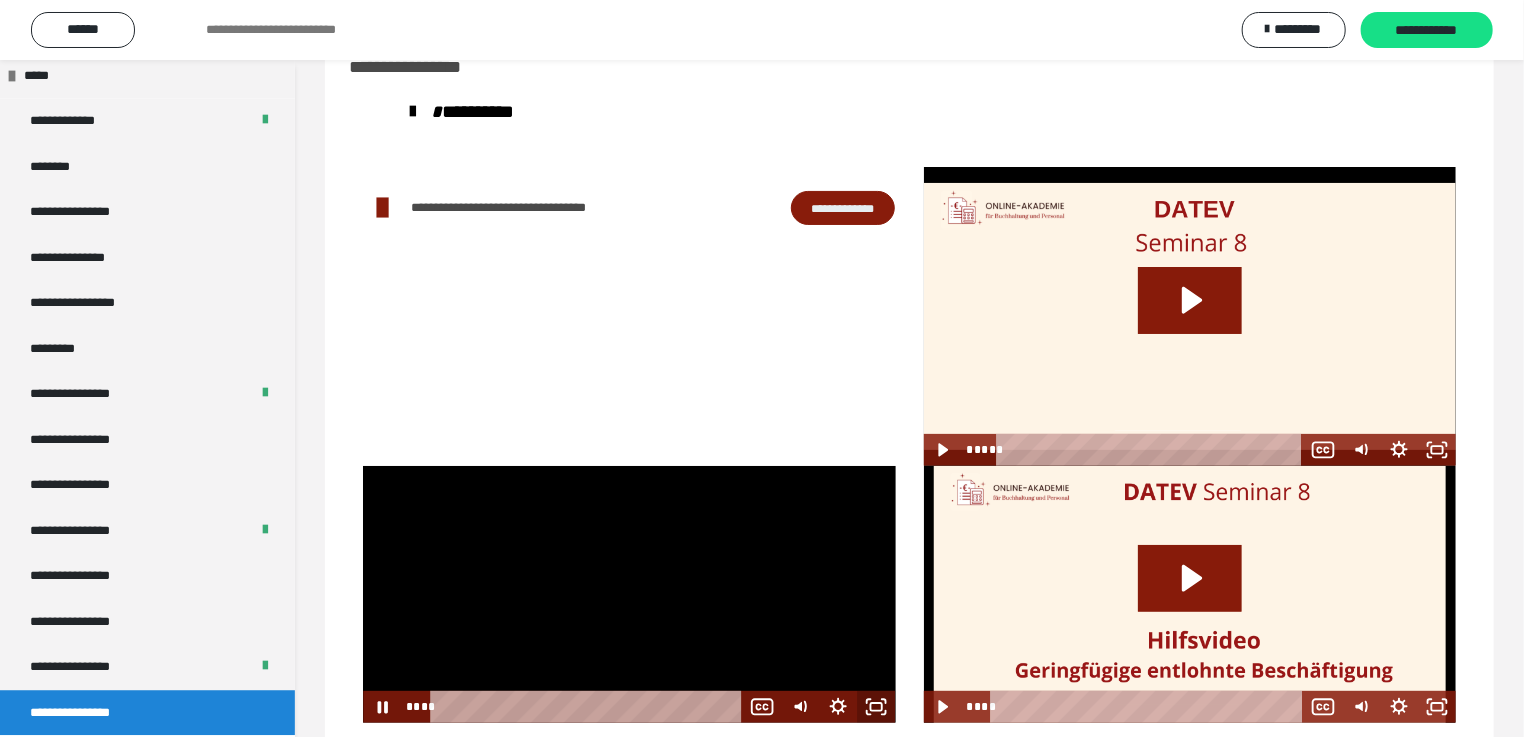 click 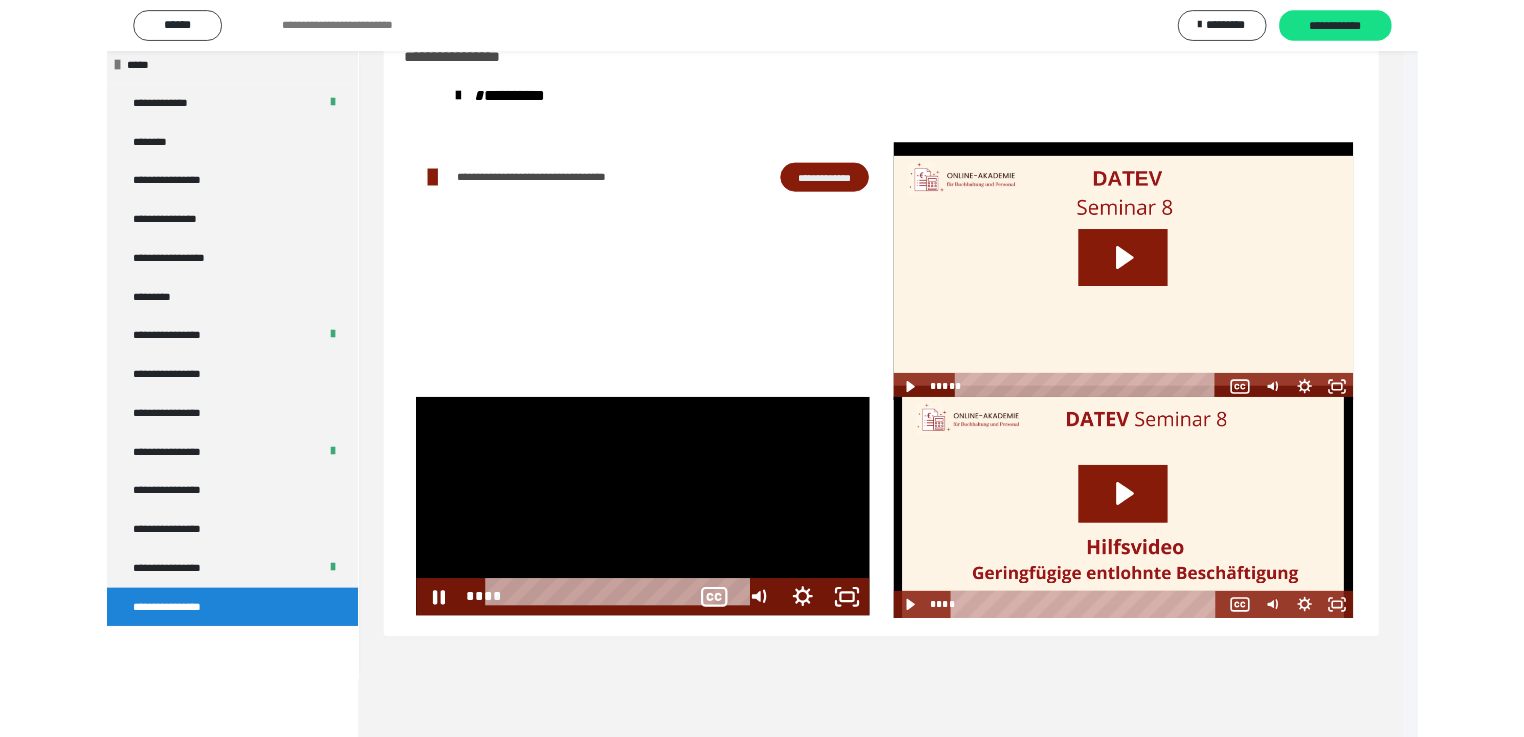 scroll, scrollTop: 2188, scrollLeft: 0, axis: vertical 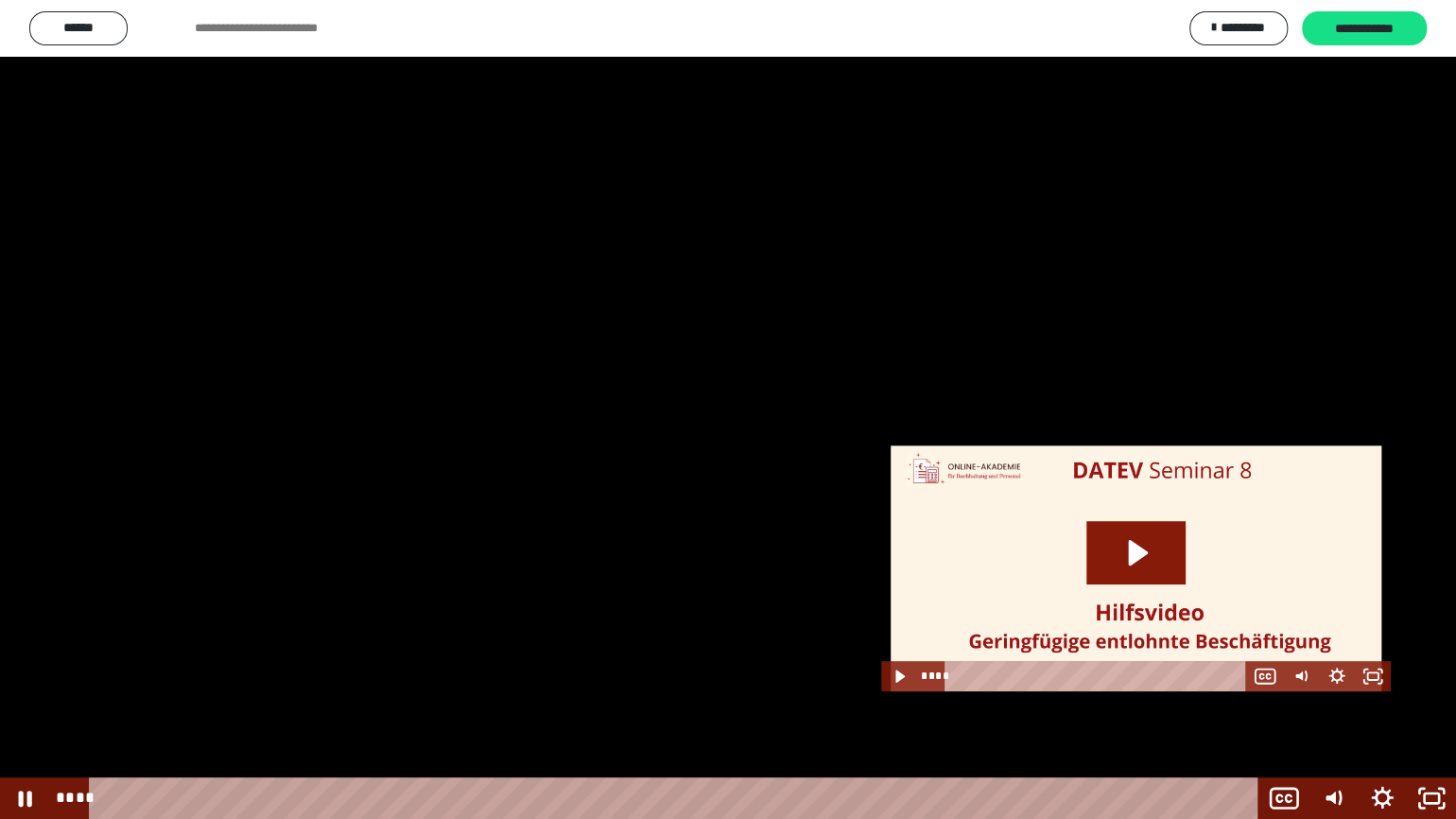 click at bounding box center (728, 410) 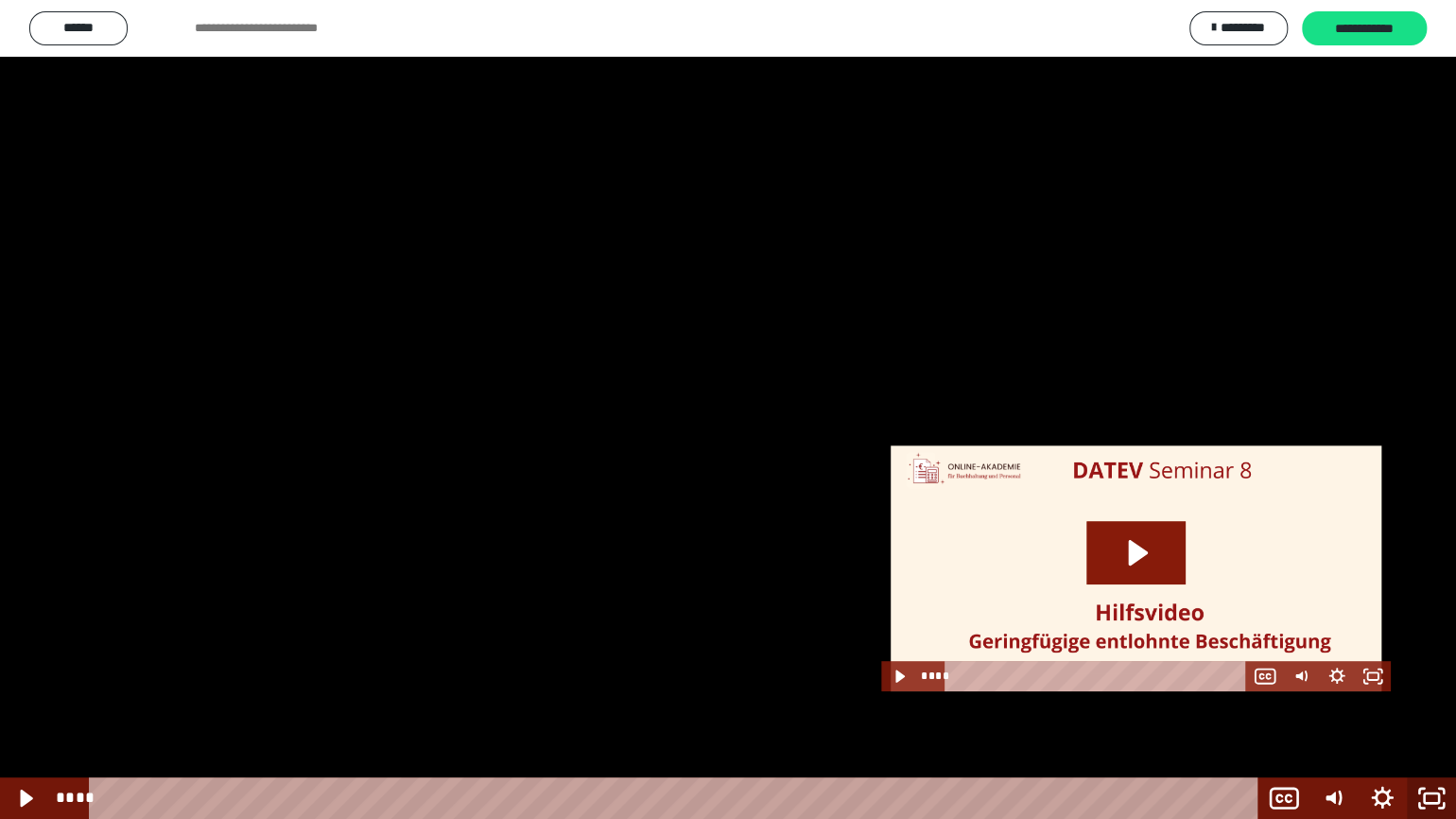 click 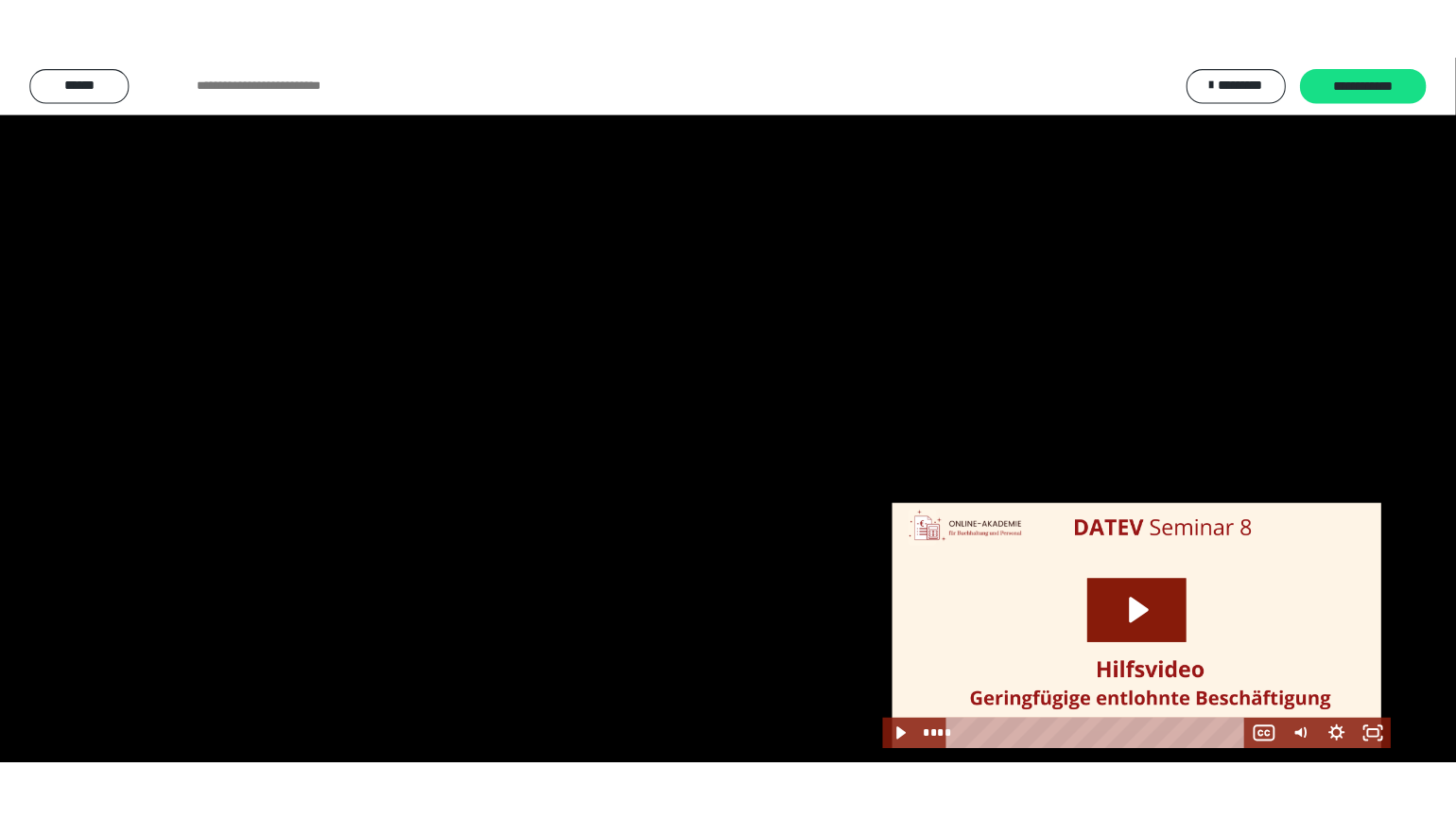 scroll, scrollTop: 2191, scrollLeft: 0, axis: vertical 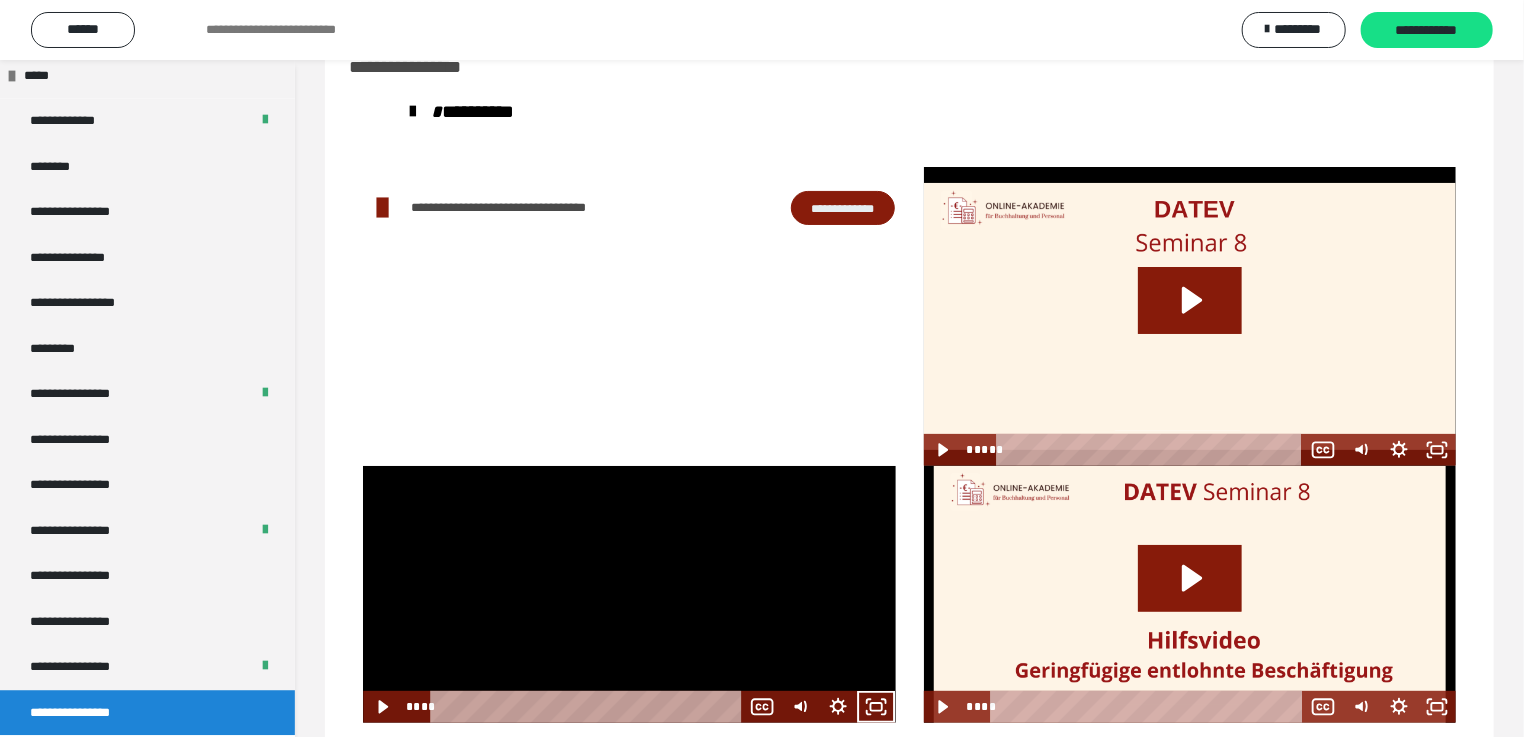 click at bounding box center [629, 594] 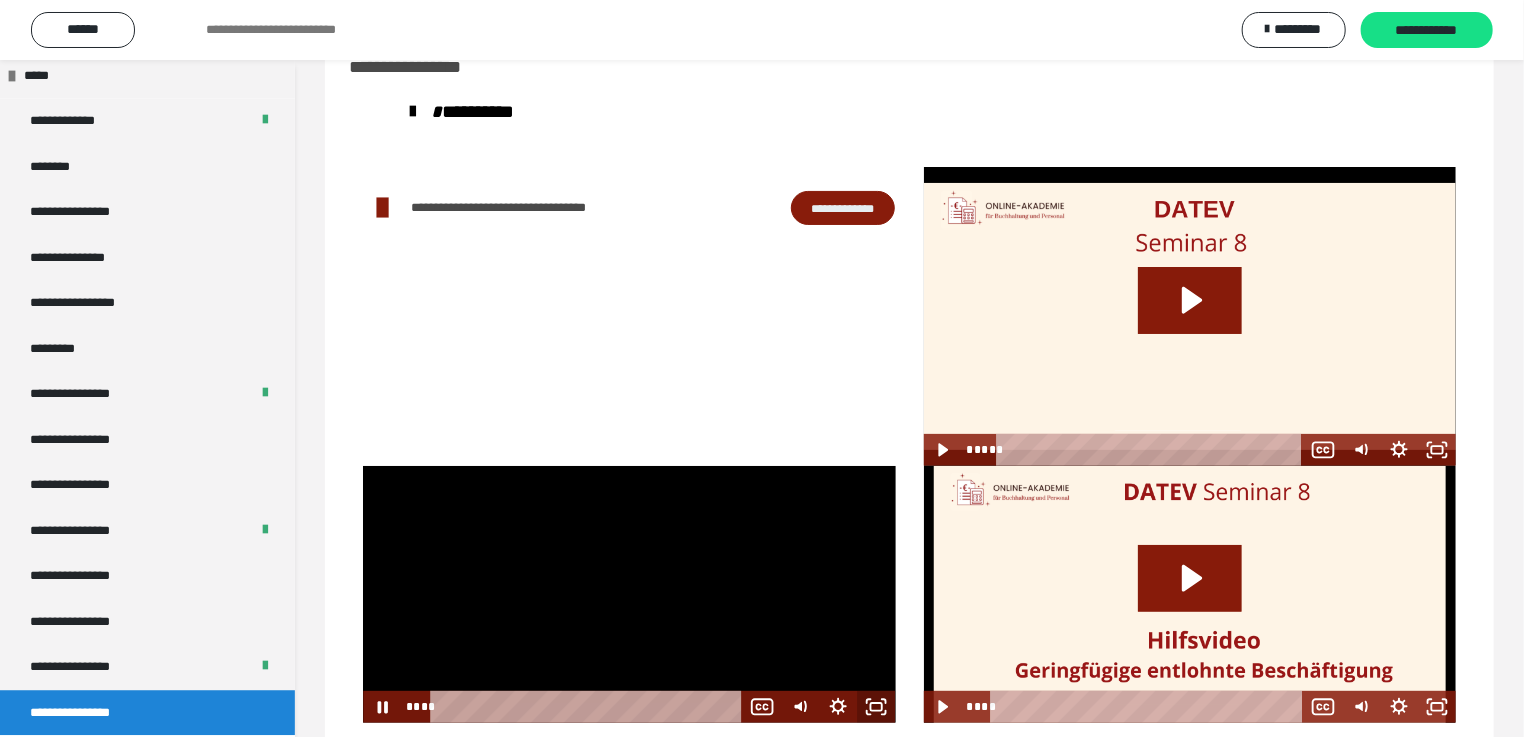 click 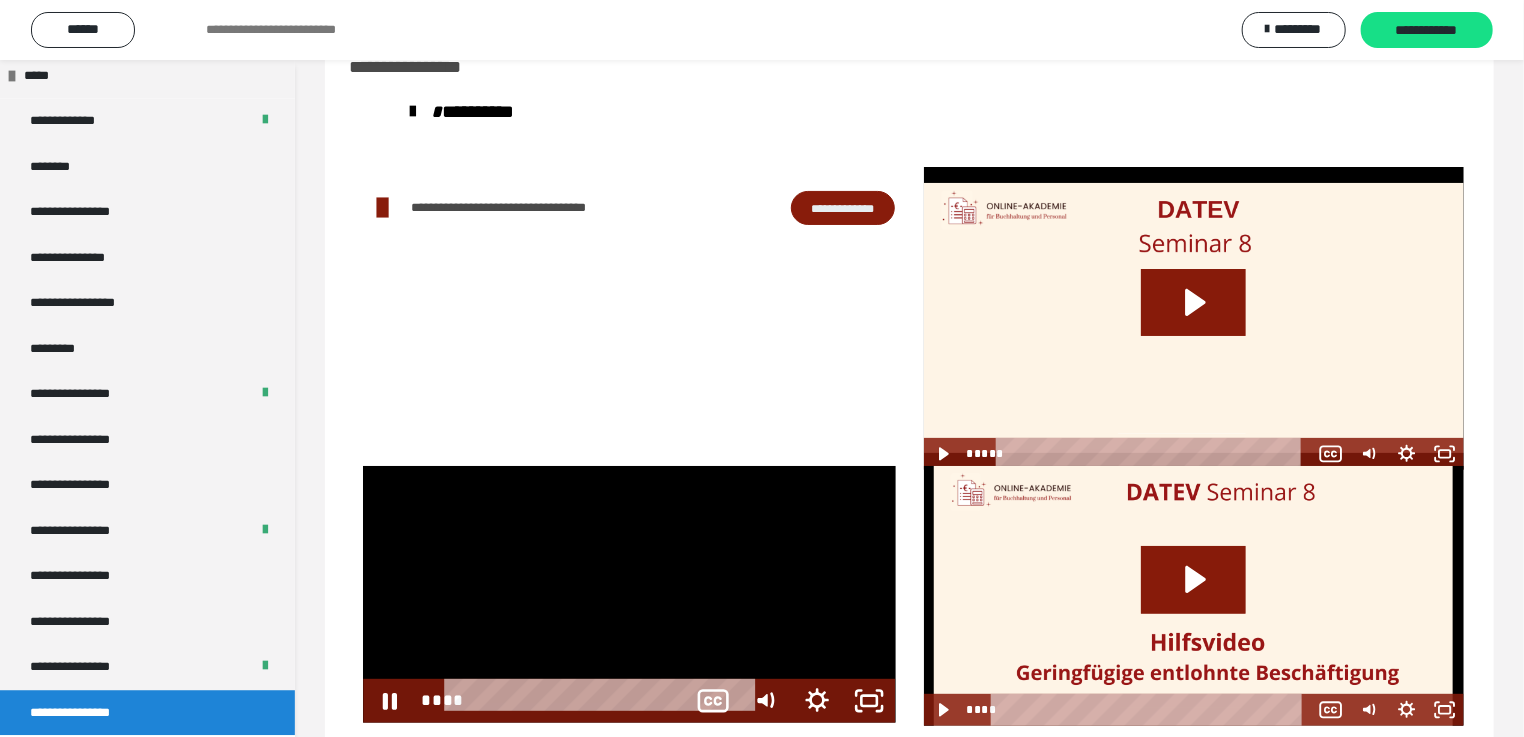 scroll, scrollTop: 2188, scrollLeft: 0, axis: vertical 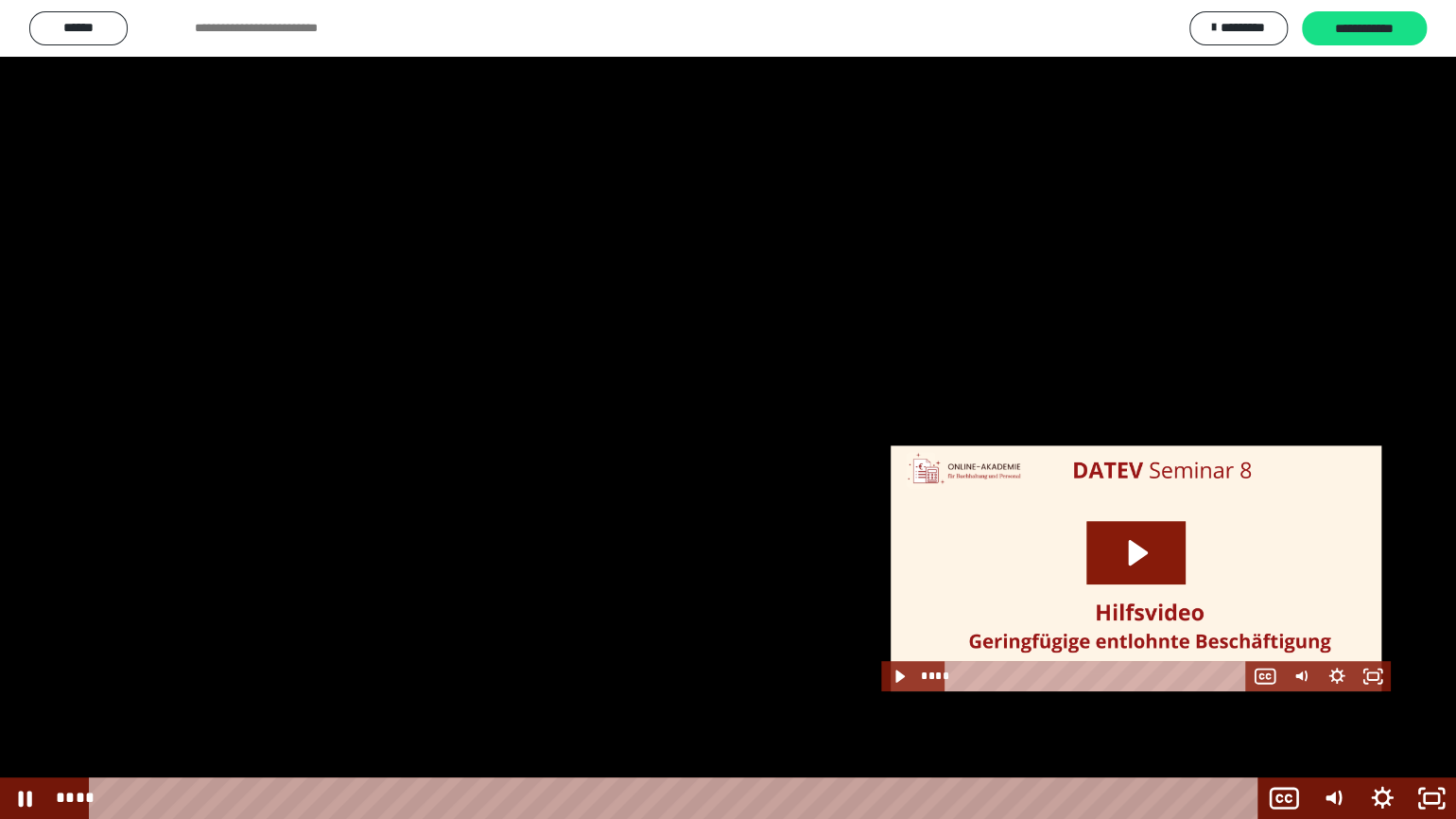 click at bounding box center (728, 410) 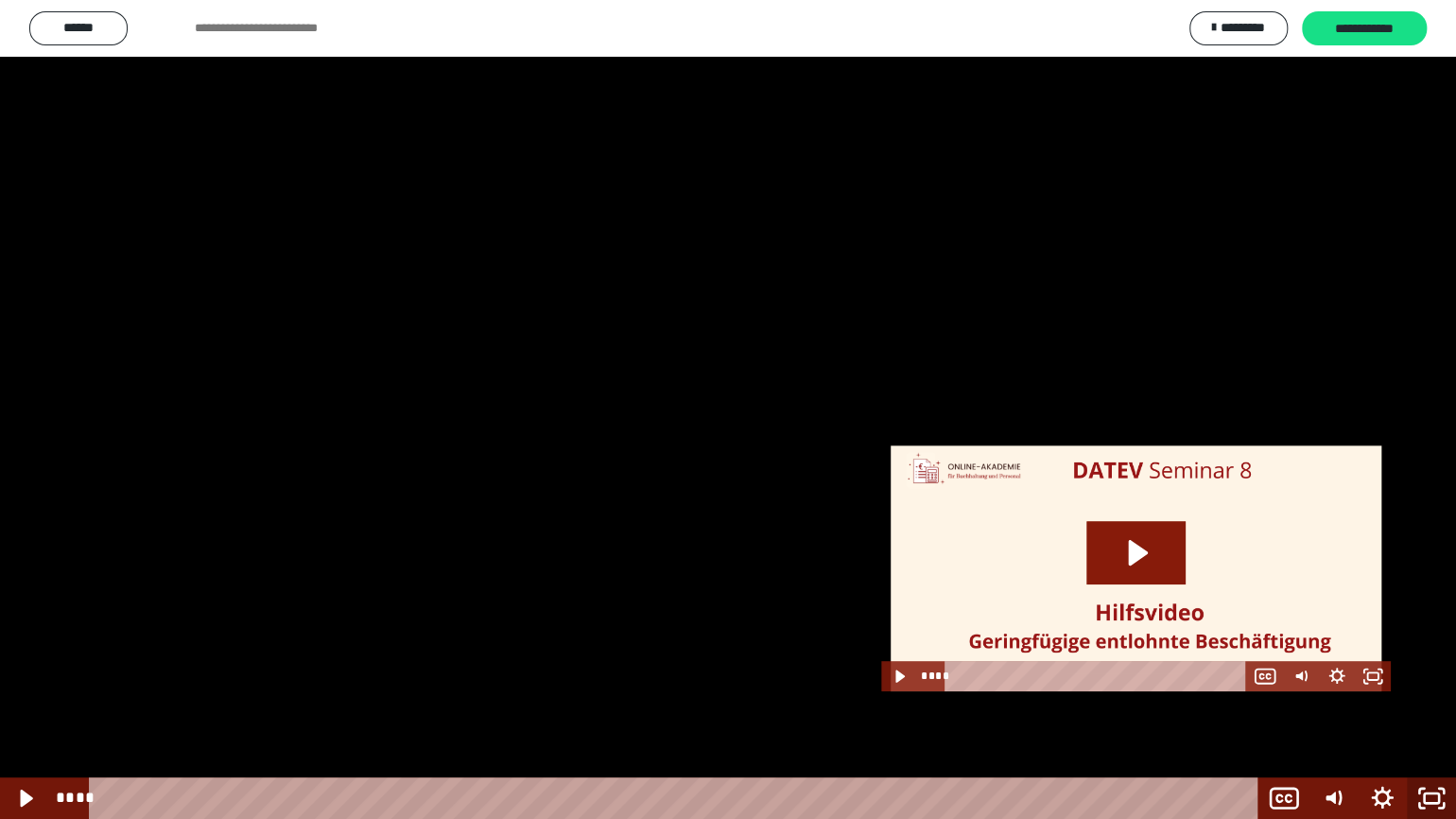 click 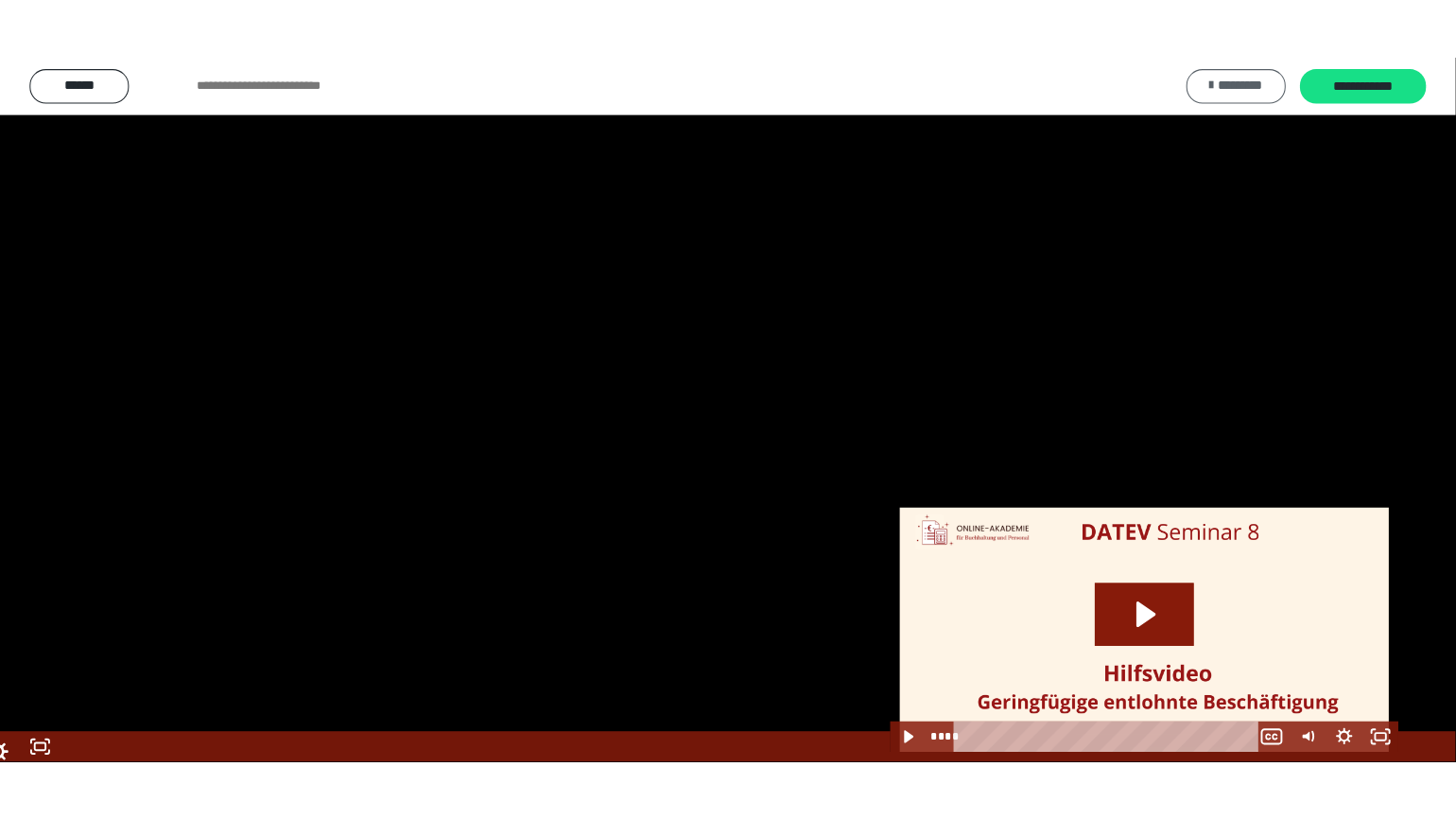 scroll, scrollTop: 2191, scrollLeft: 0, axis: vertical 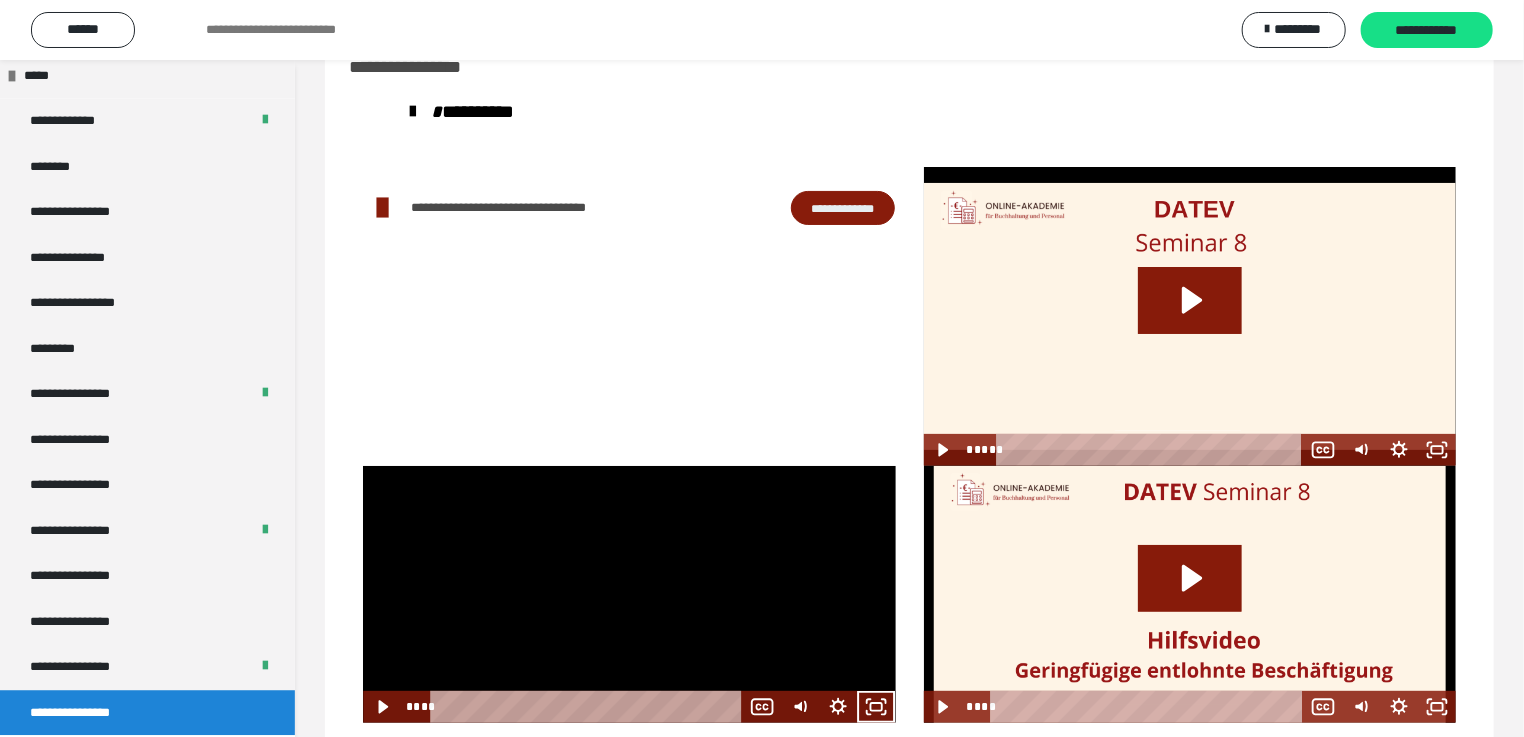 click at bounding box center (629, 594) 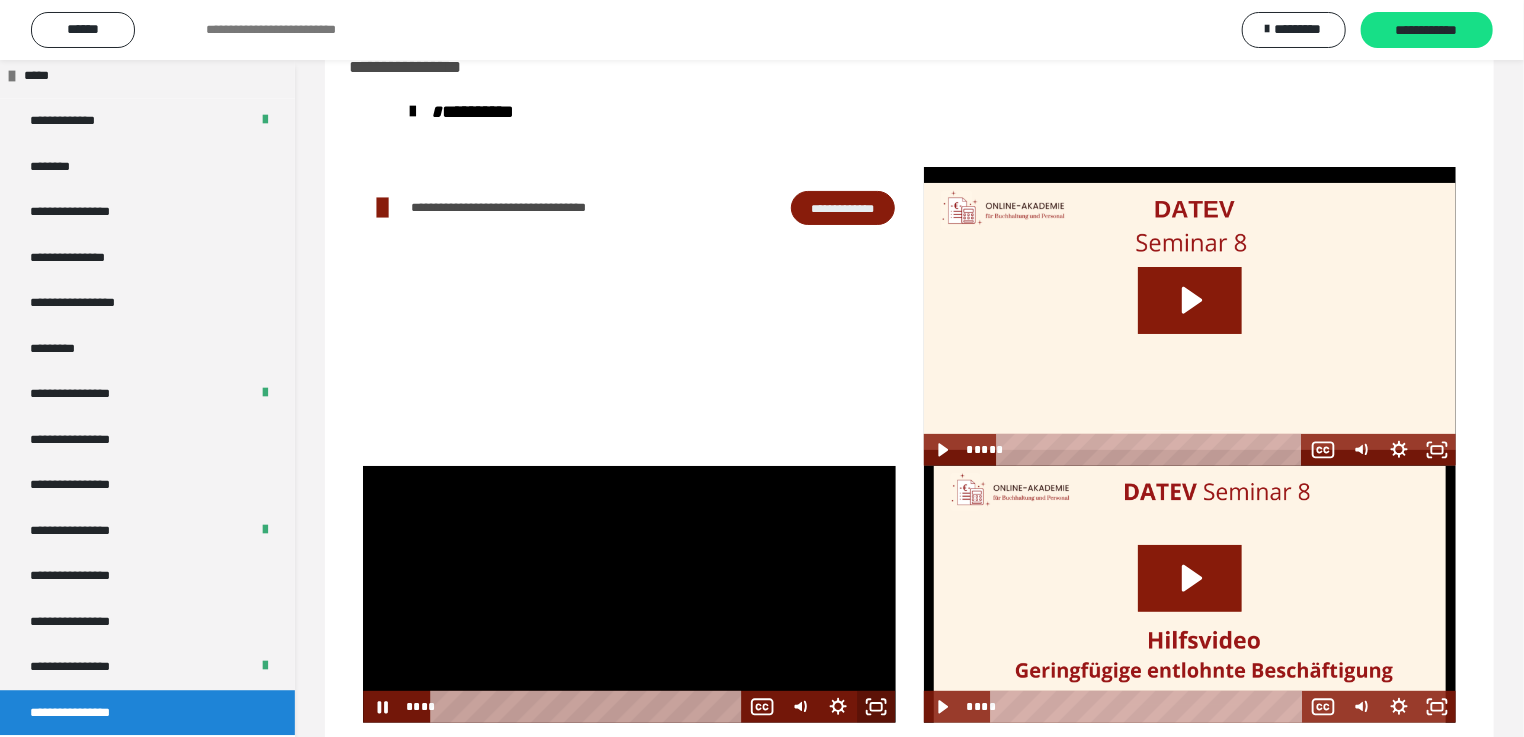 click 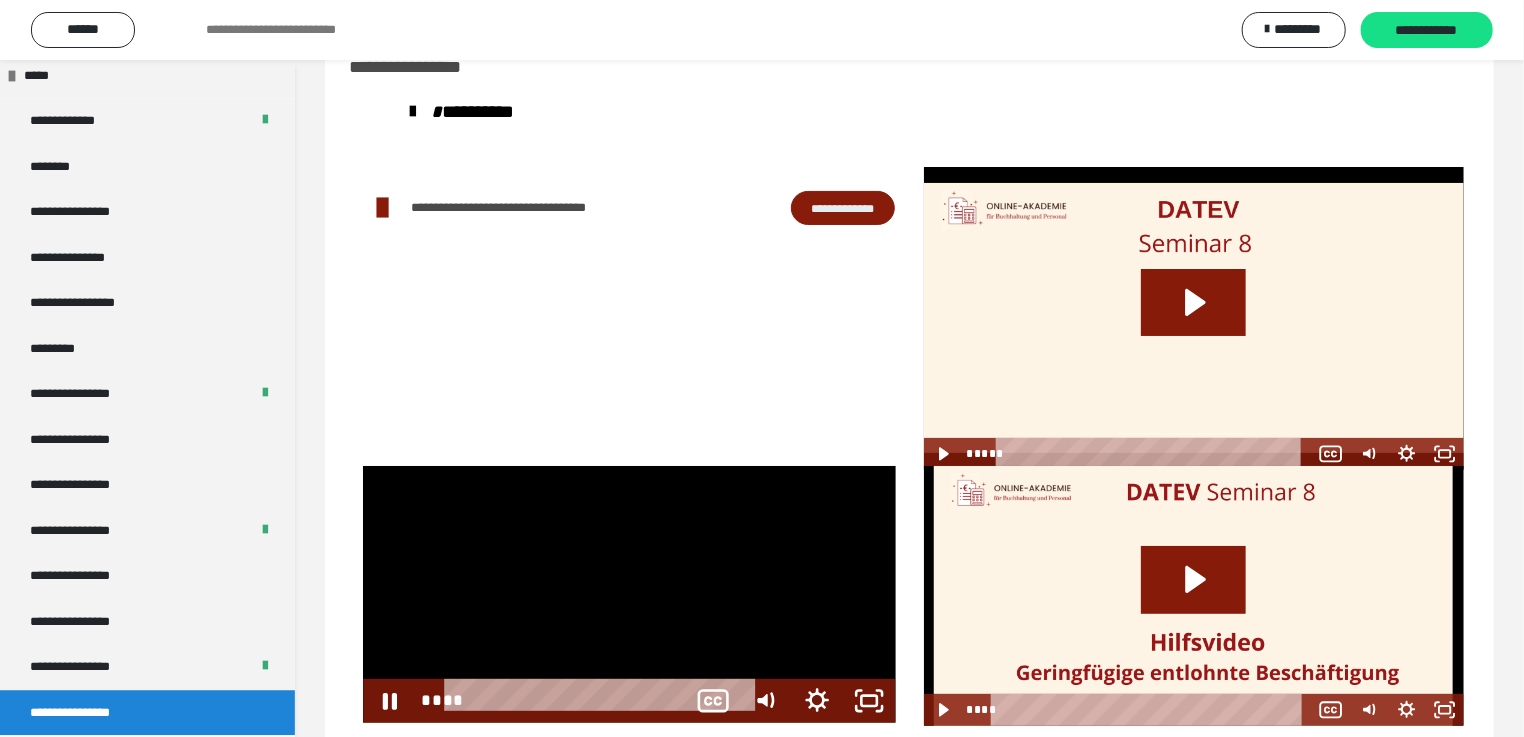 scroll, scrollTop: 2188, scrollLeft: 0, axis: vertical 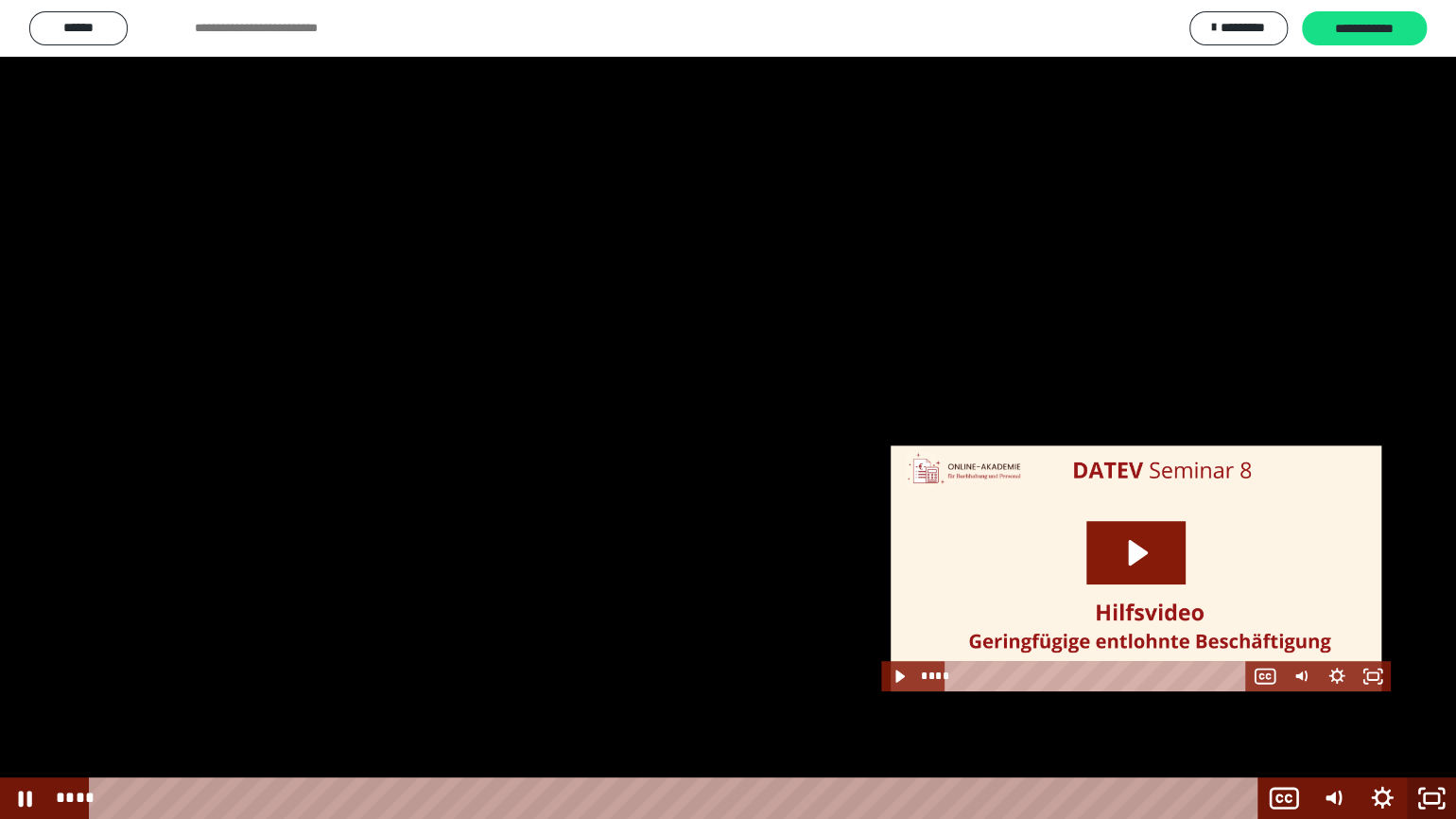 click 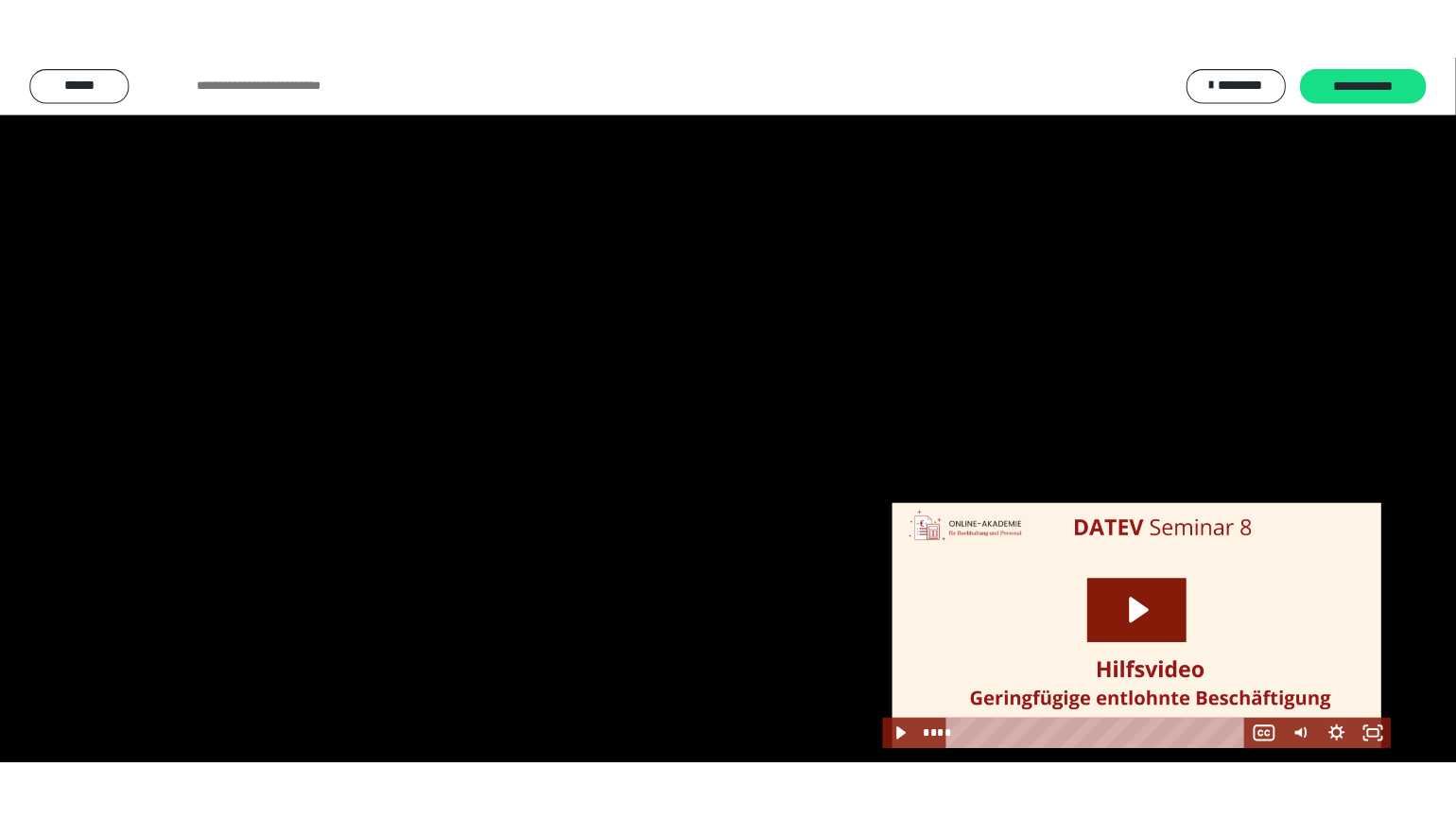 scroll, scrollTop: 2191, scrollLeft: 0, axis: vertical 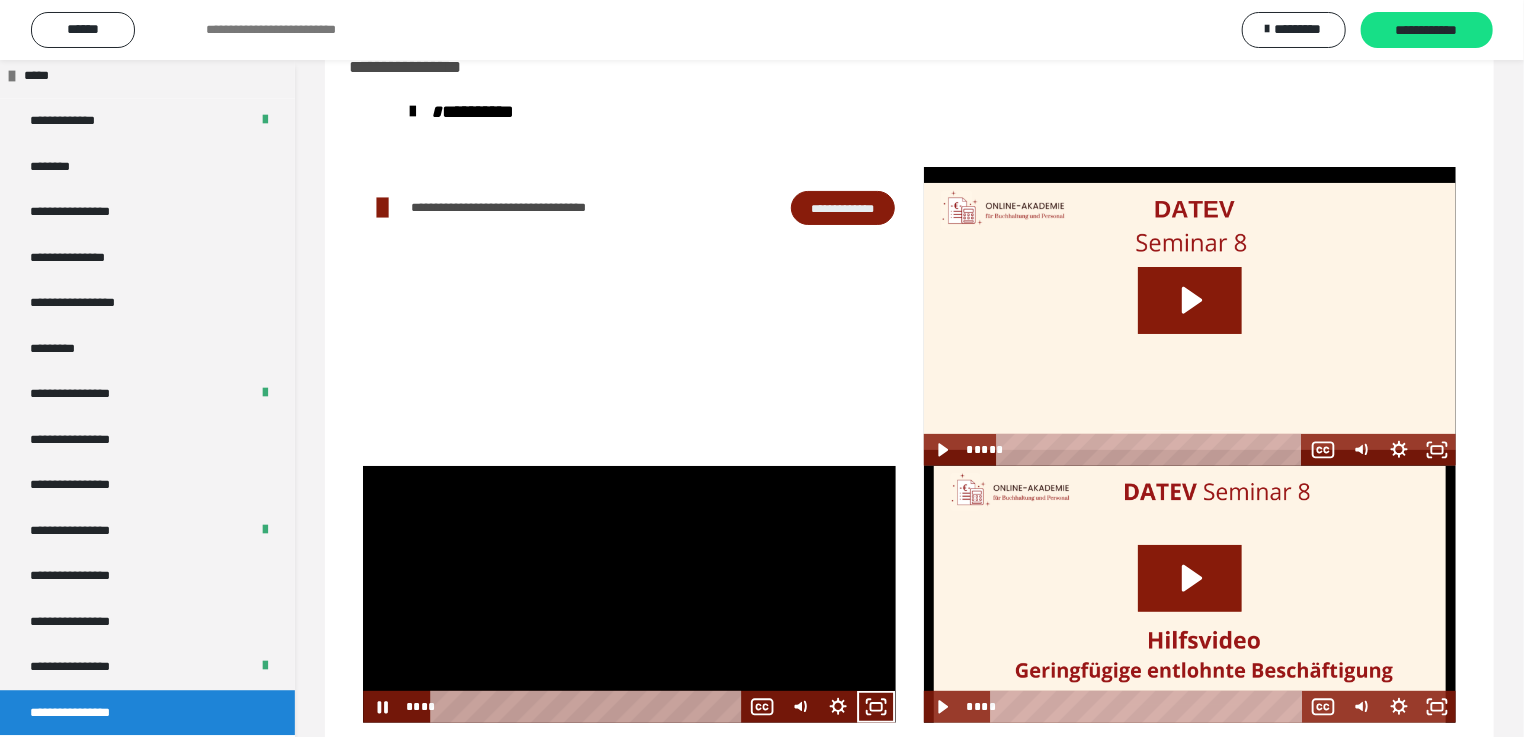 click at bounding box center (629, 594) 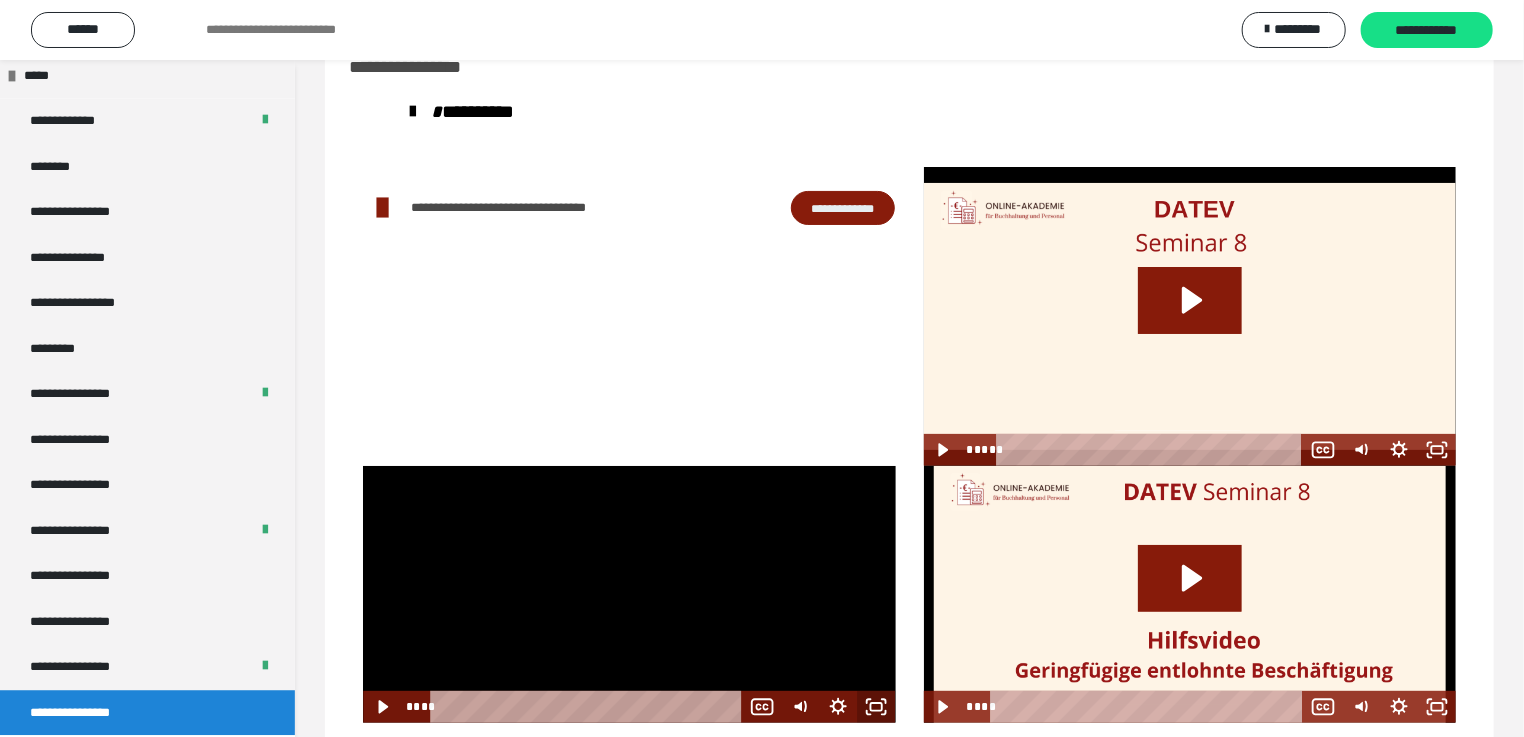 click 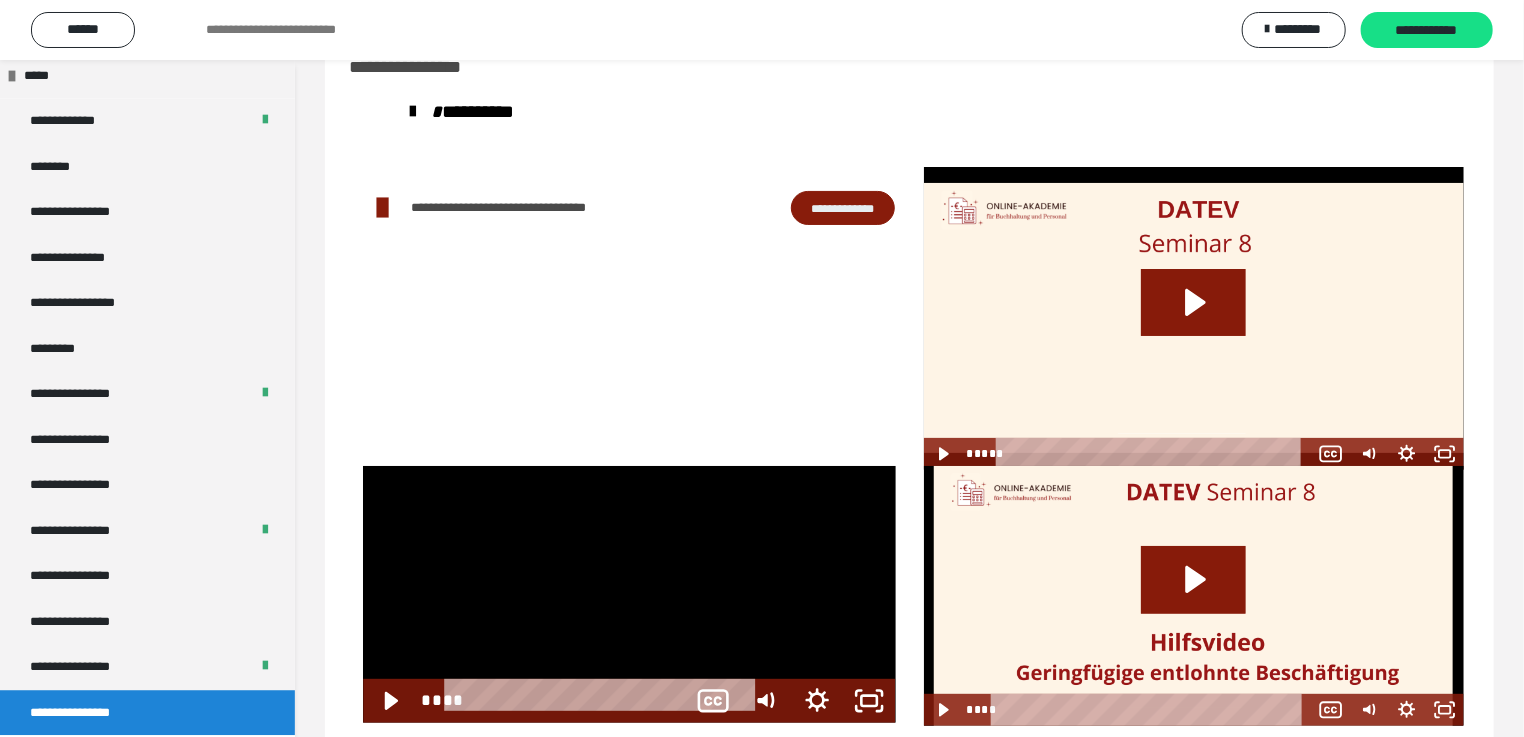 scroll, scrollTop: 2188, scrollLeft: 0, axis: vertical 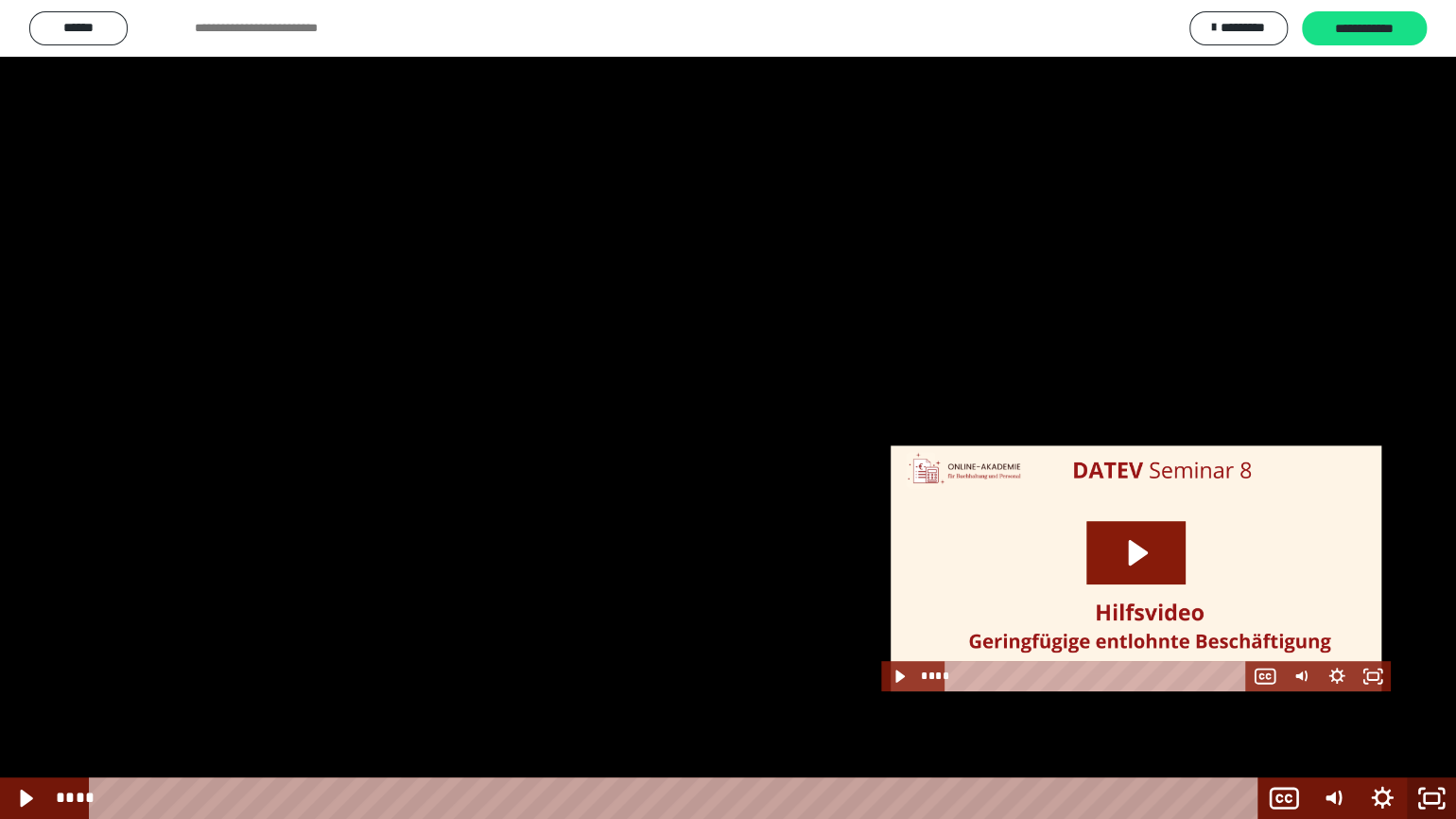 click 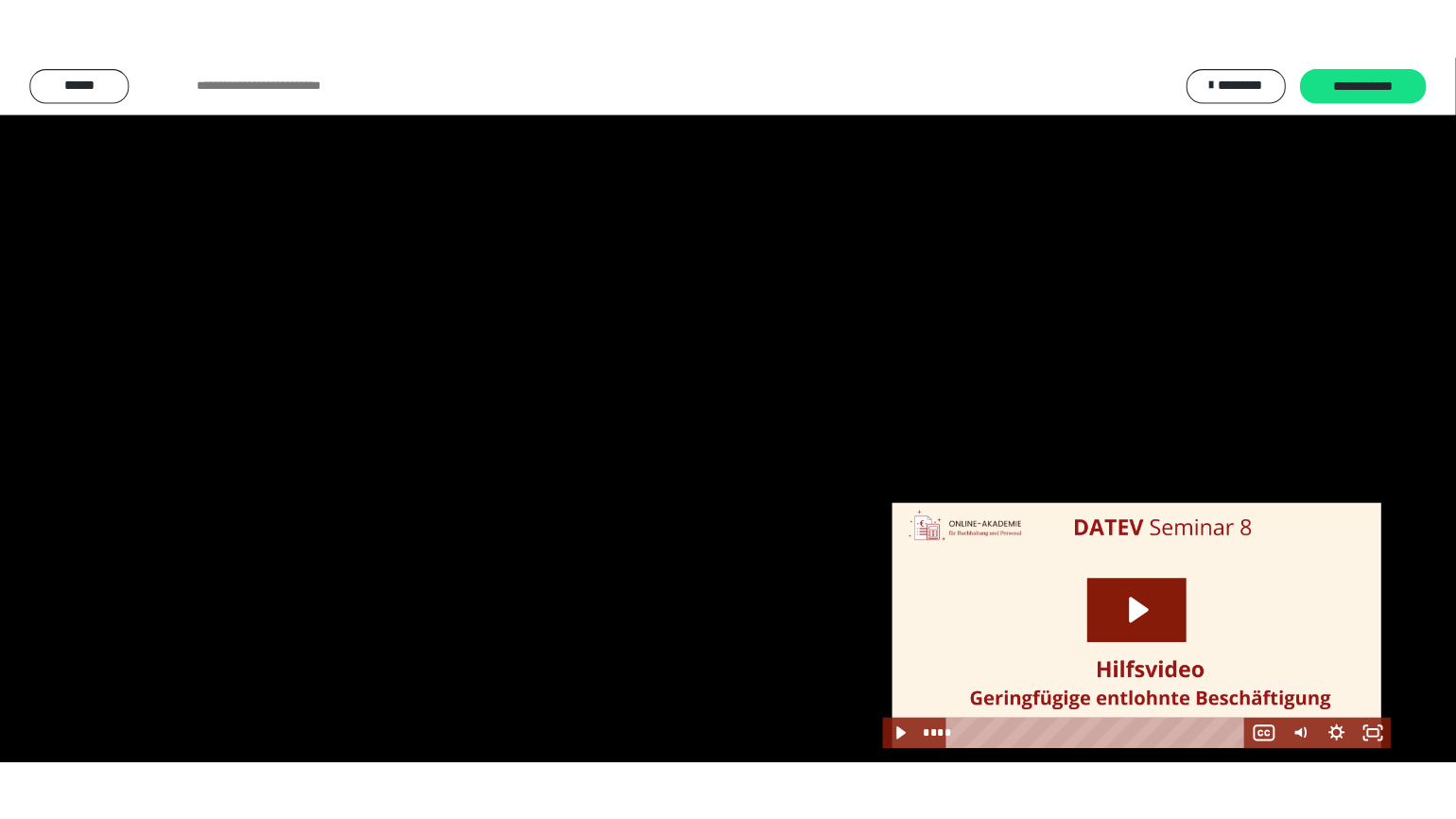scroll, scrollTop: 2191, scrollLeft: 0, axis: vertical 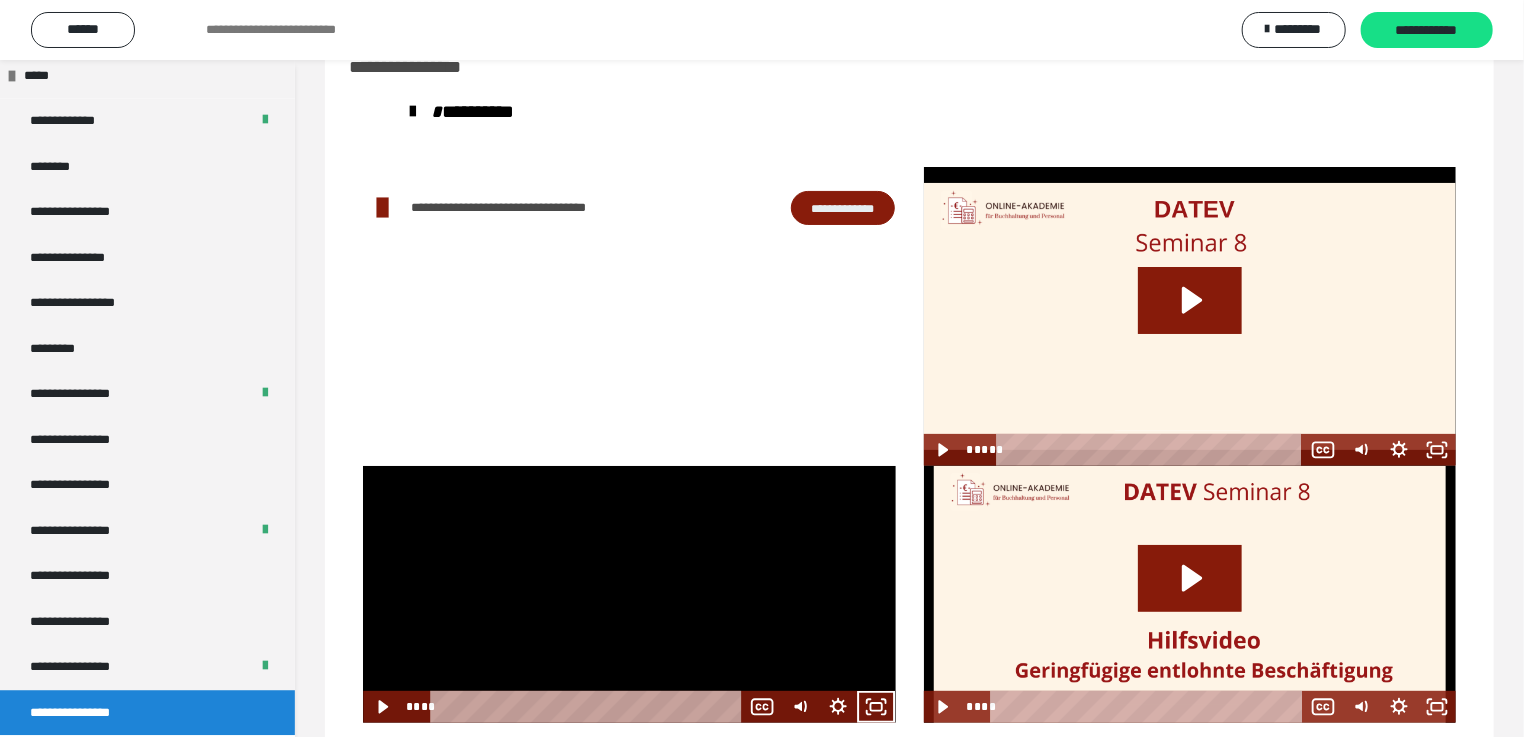 click at bounding box center (629, 594) 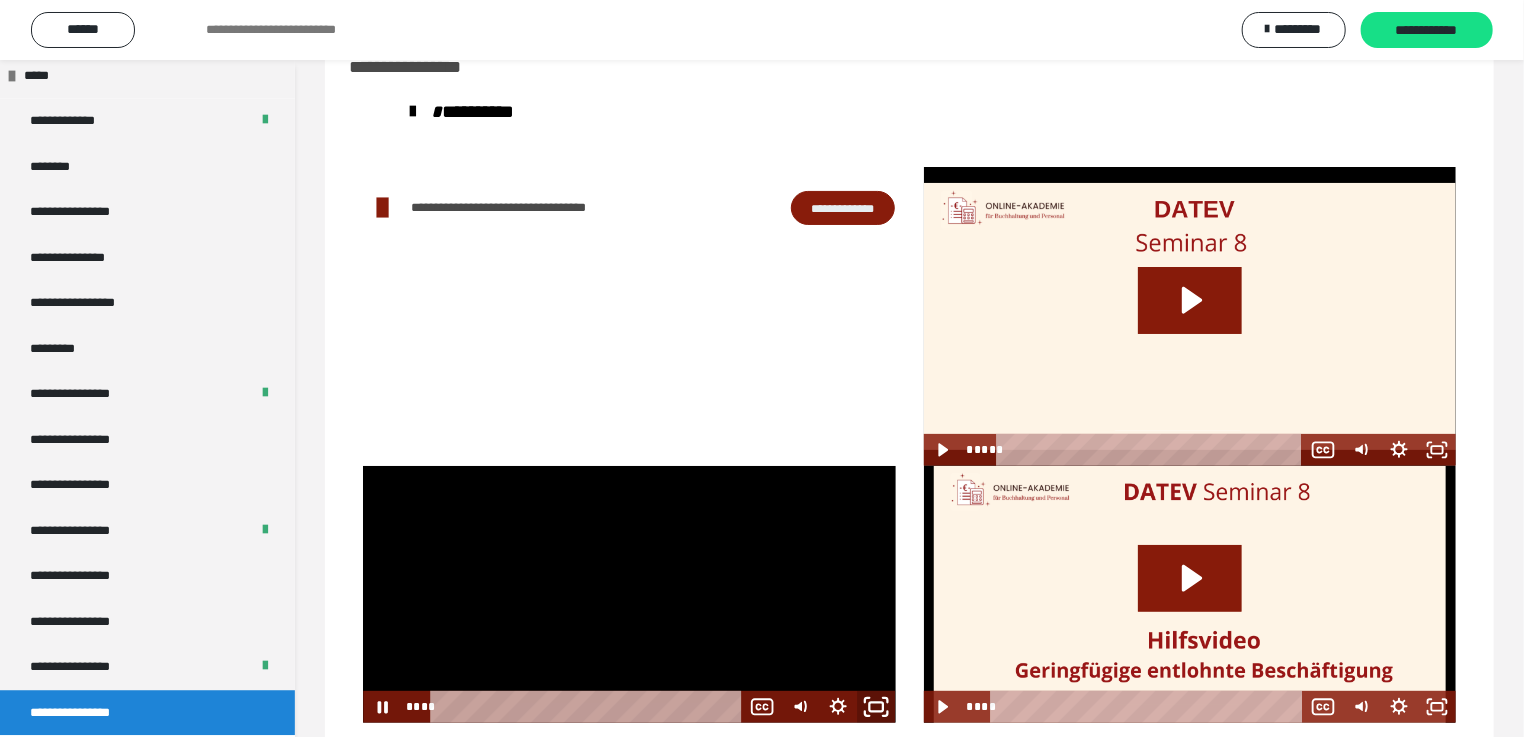 click 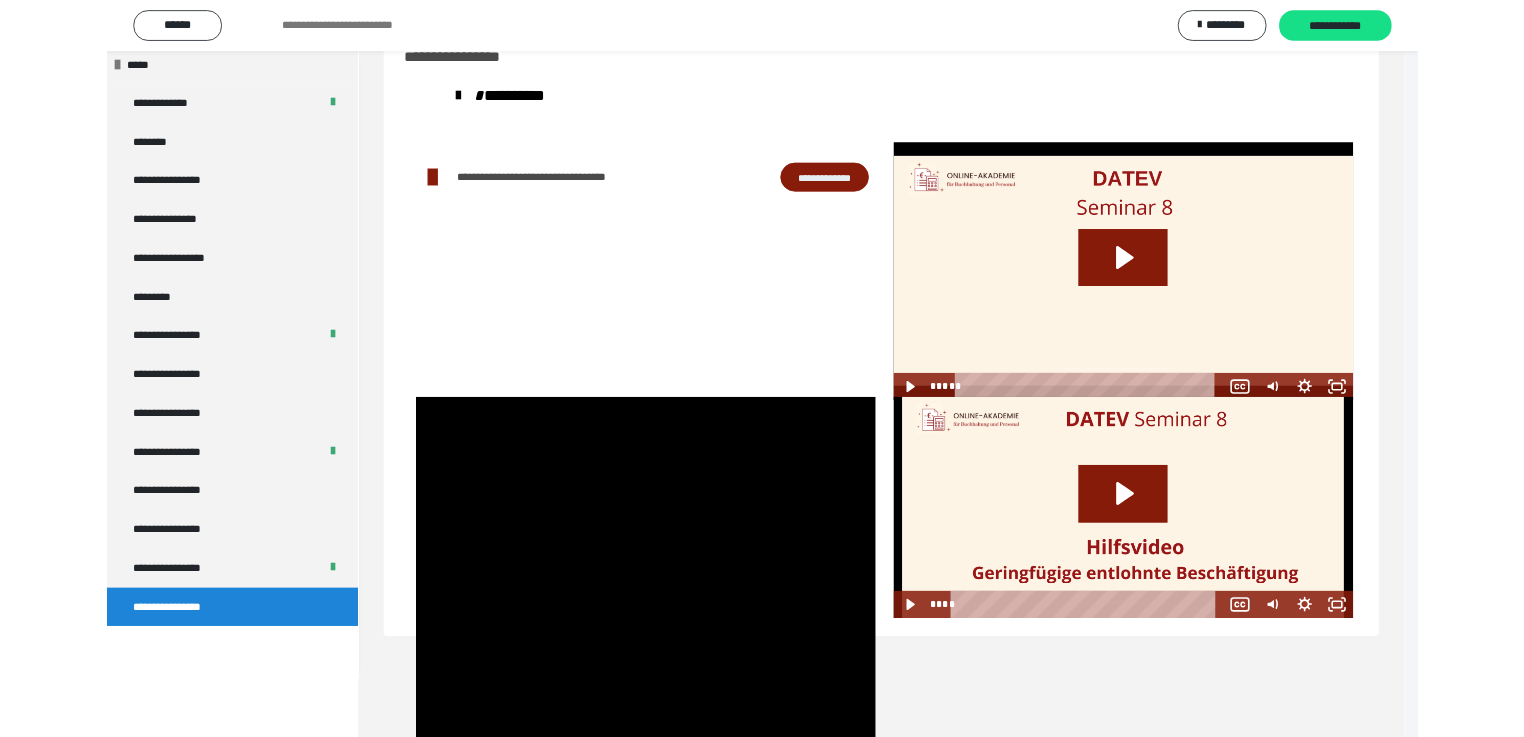 scroll, scrollTop: 2188, scrollLeft: 0, axis: vertical 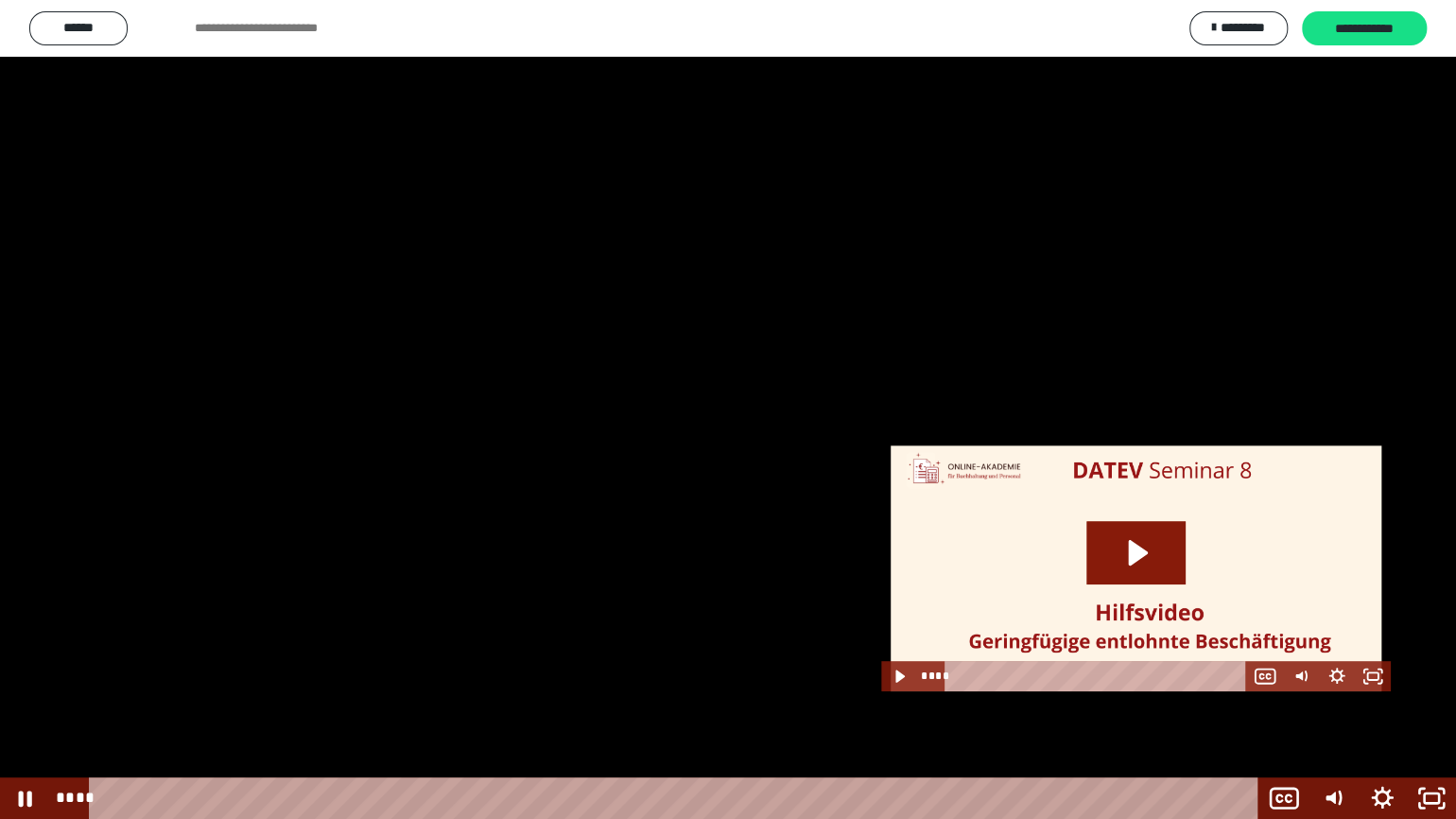 click at bounding box center [728, 410] 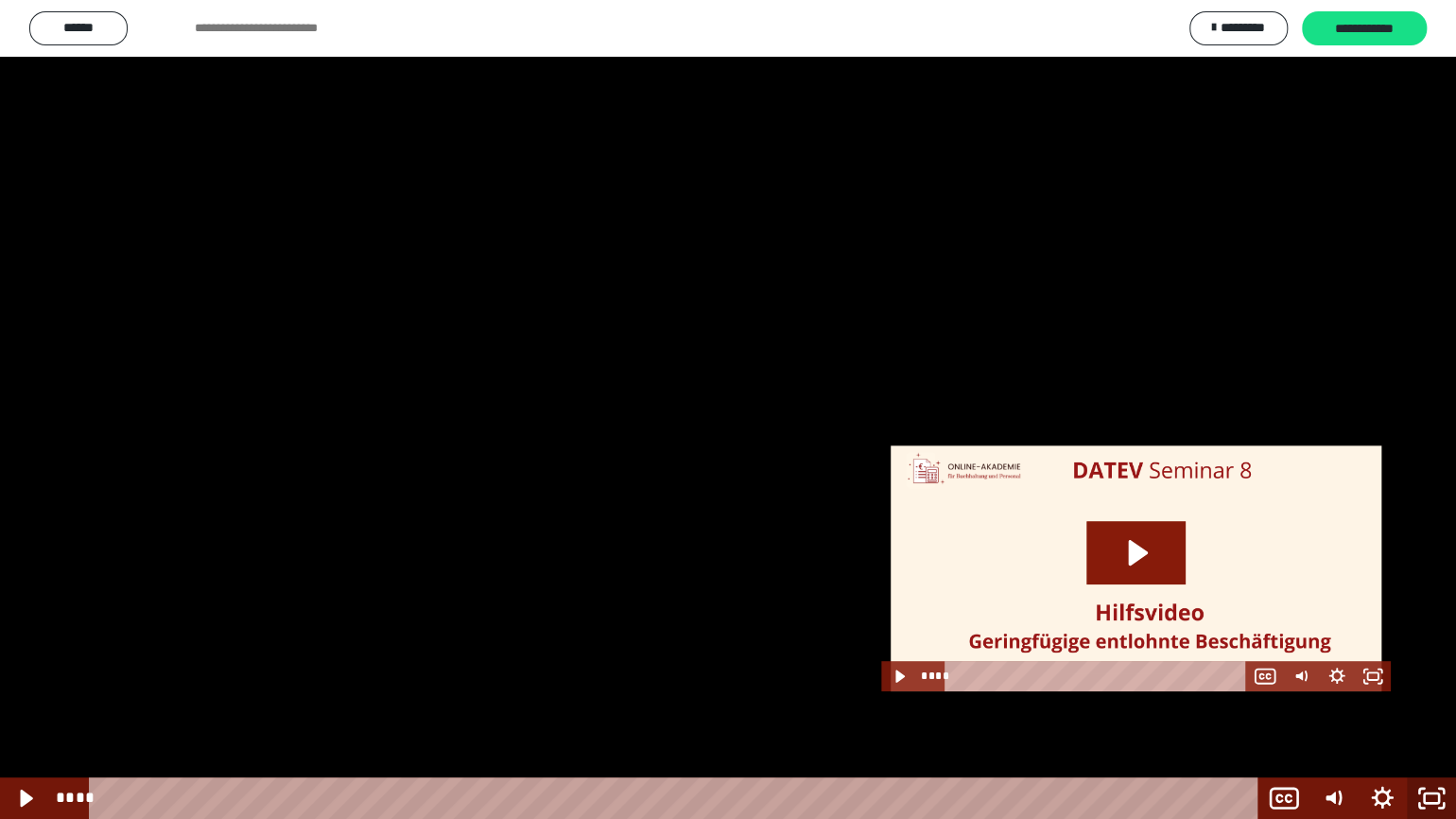 click 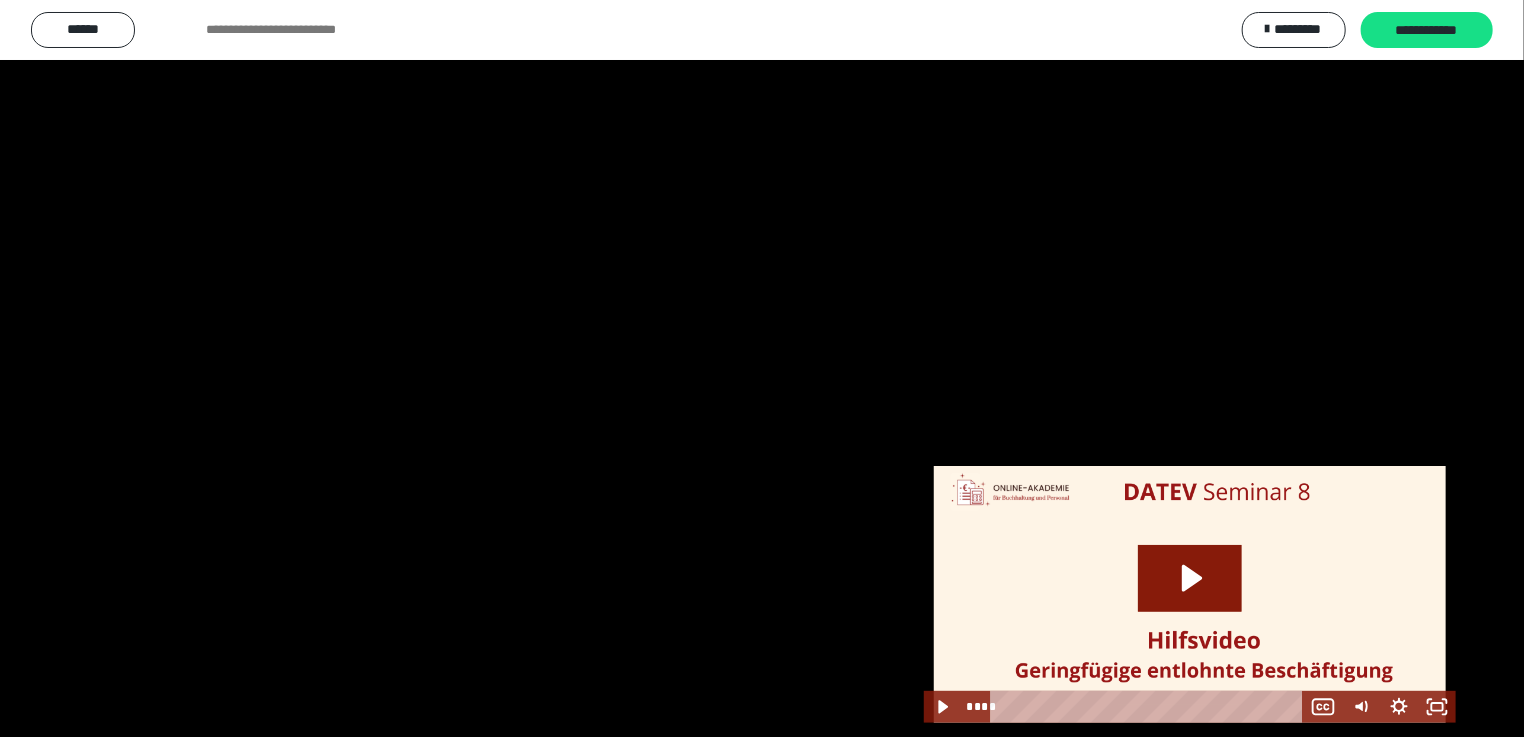 scroll, scrollTop: 2317, scrollLeft: 0, axis: vertical 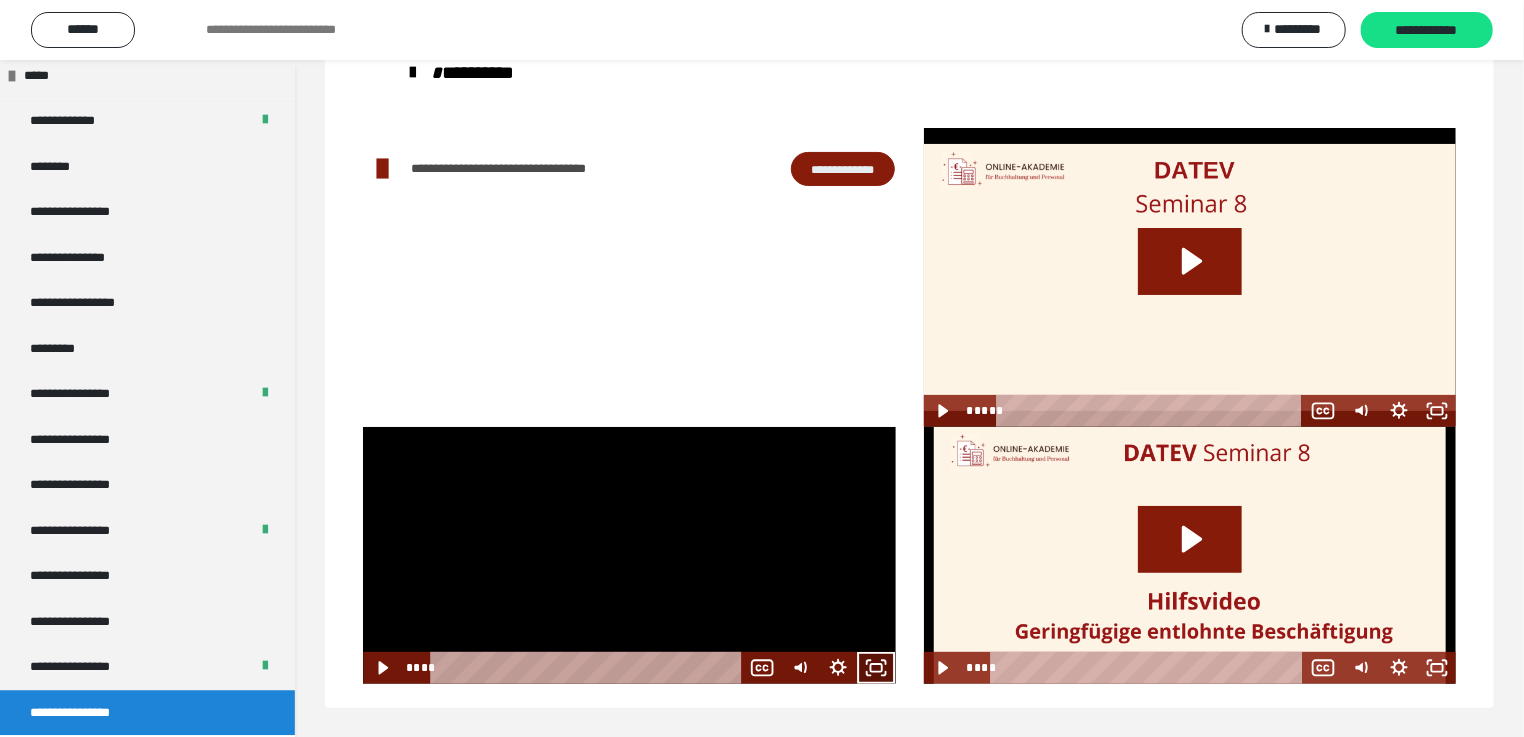 click 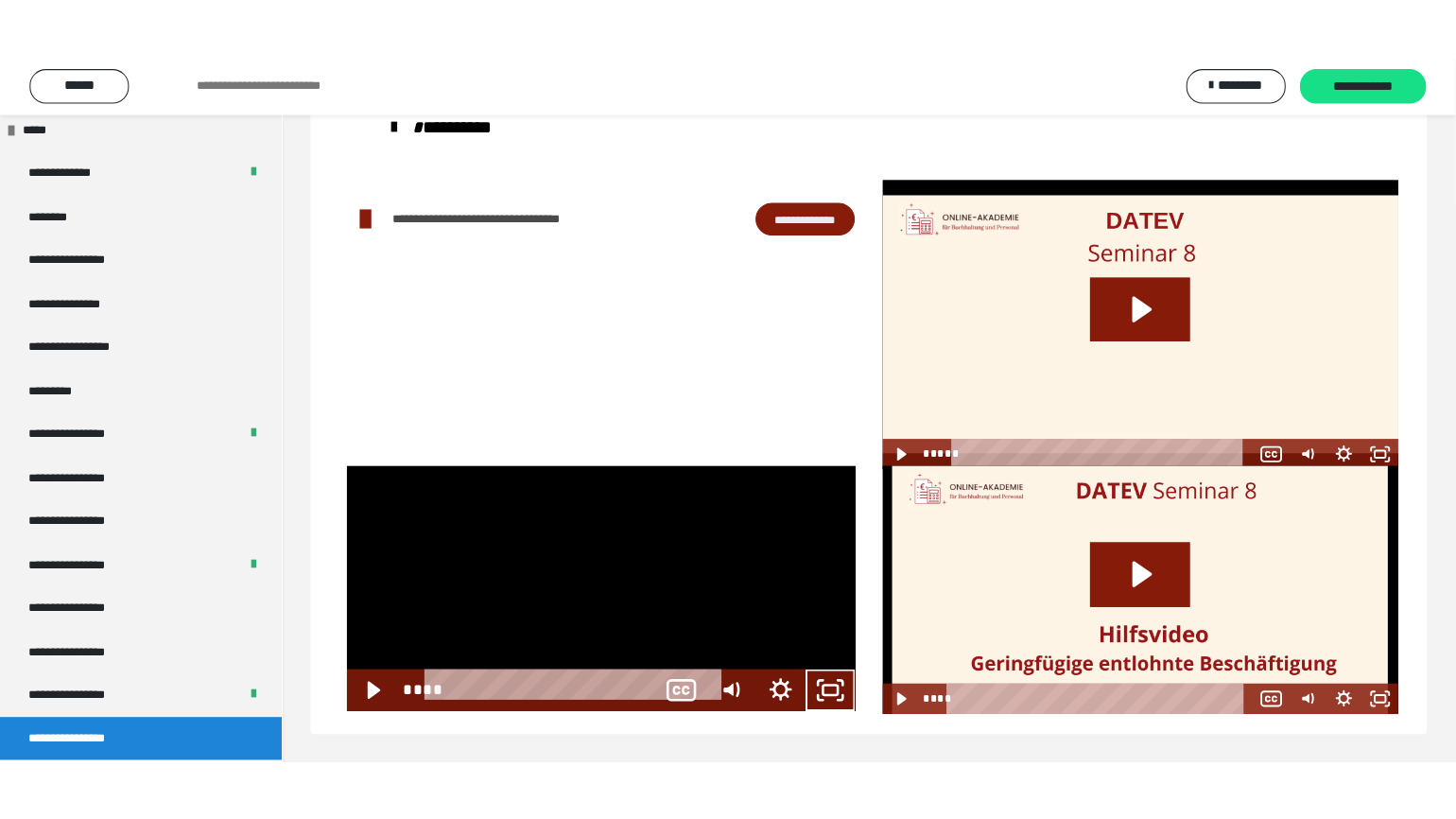 scroll, scrollTop: 57, scrollLeft: 0, axis: vertical 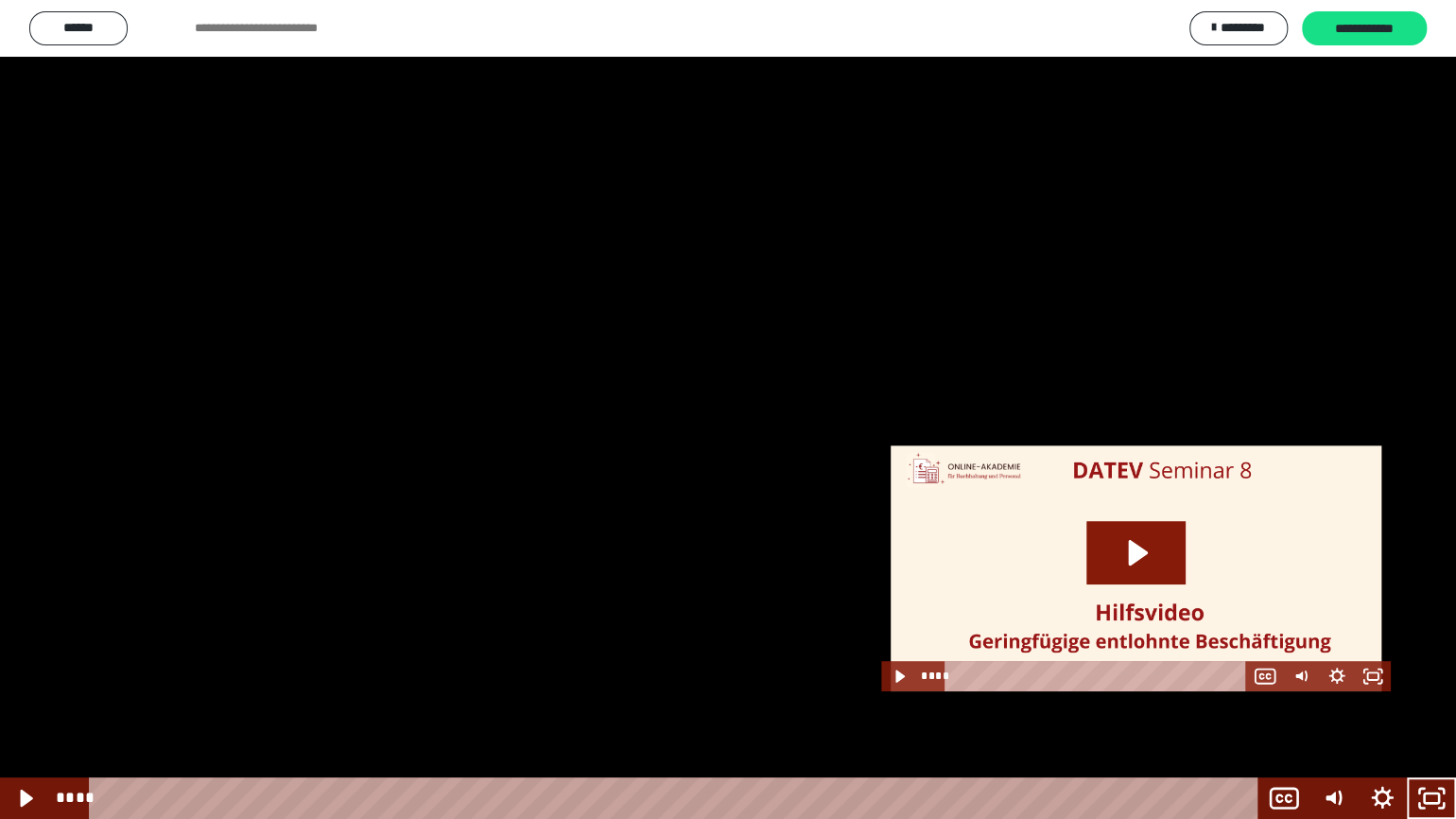 click at bounding box center (728, 410) 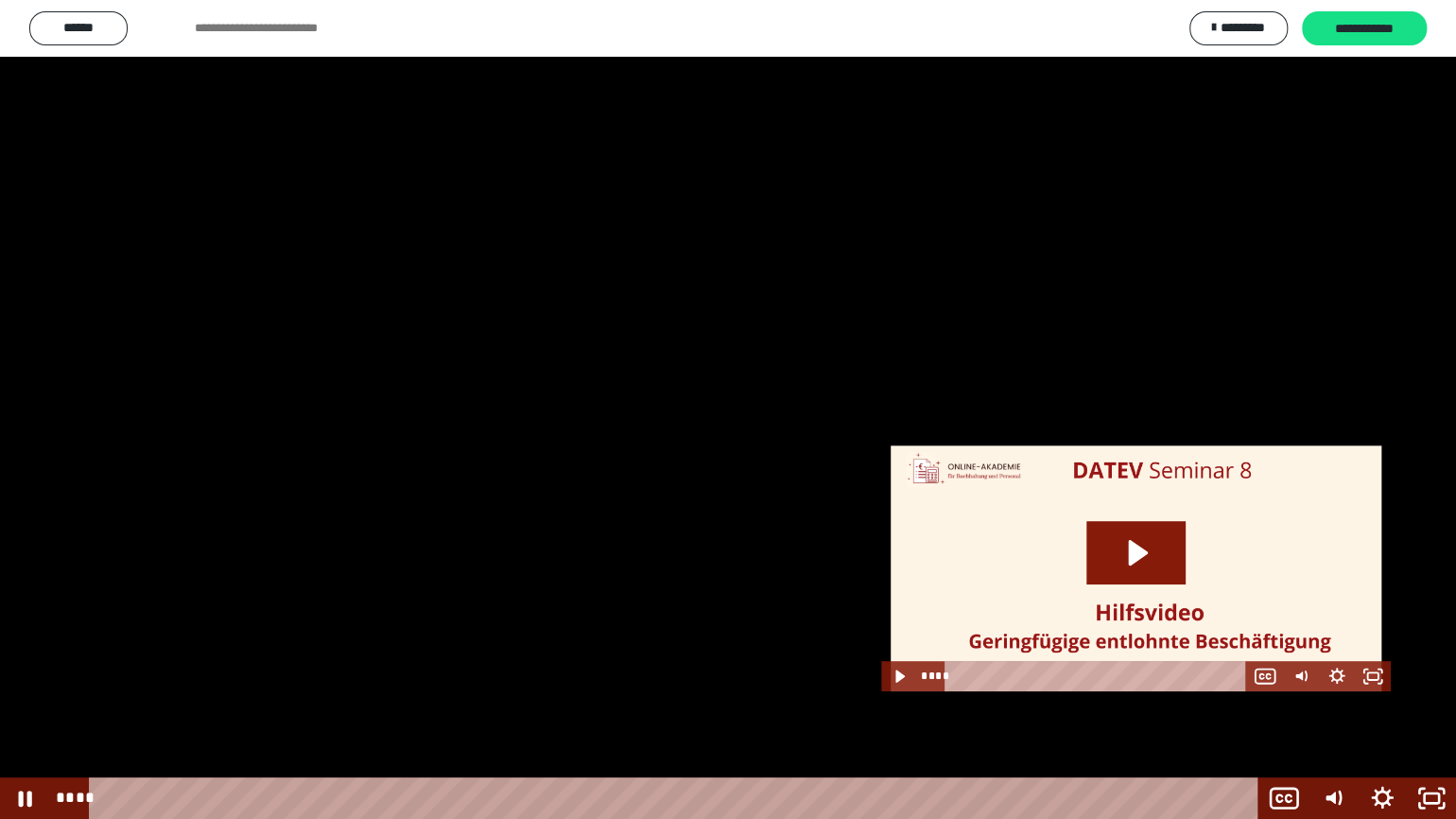 click at bounding box center (728, 410) 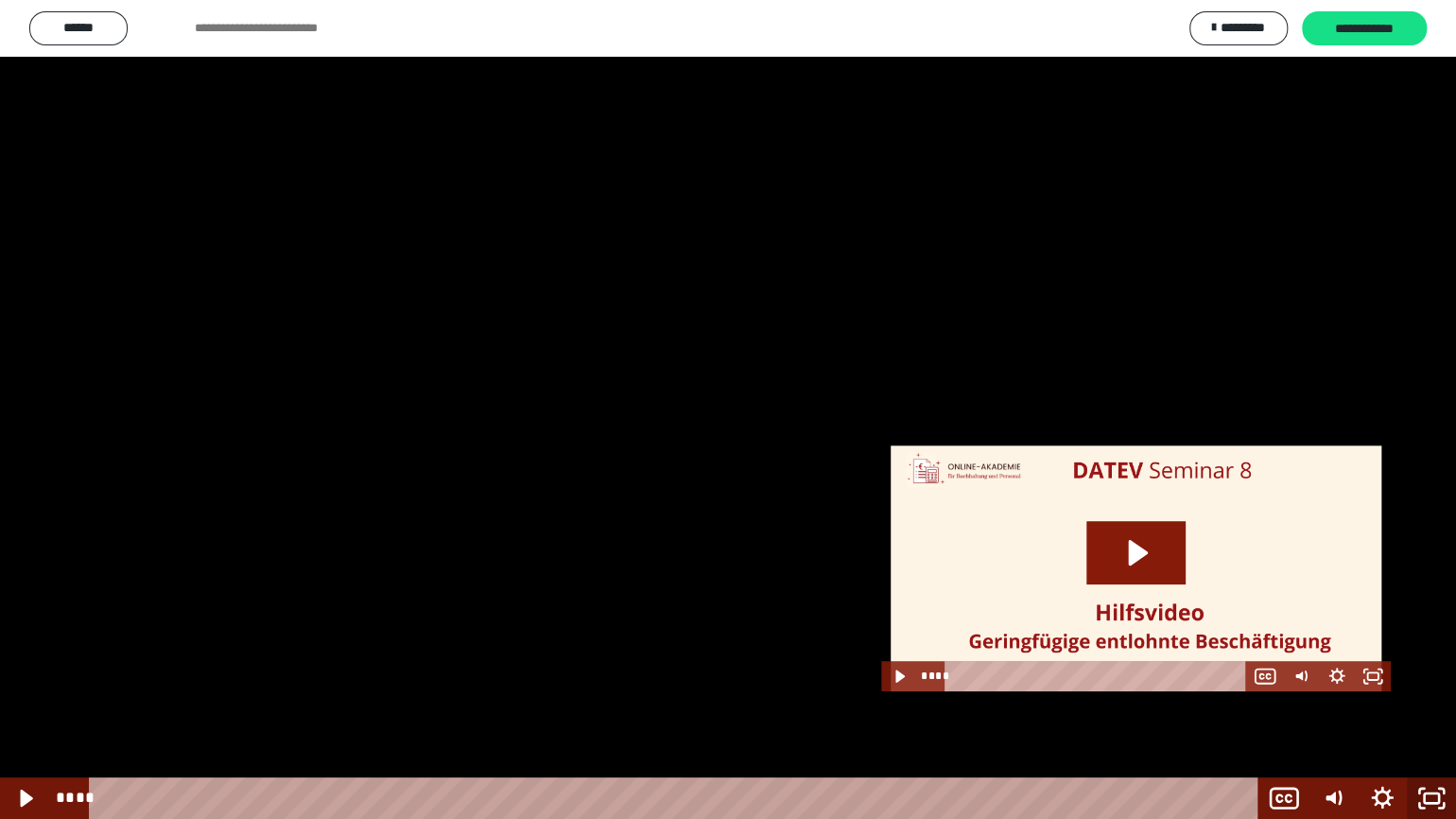click 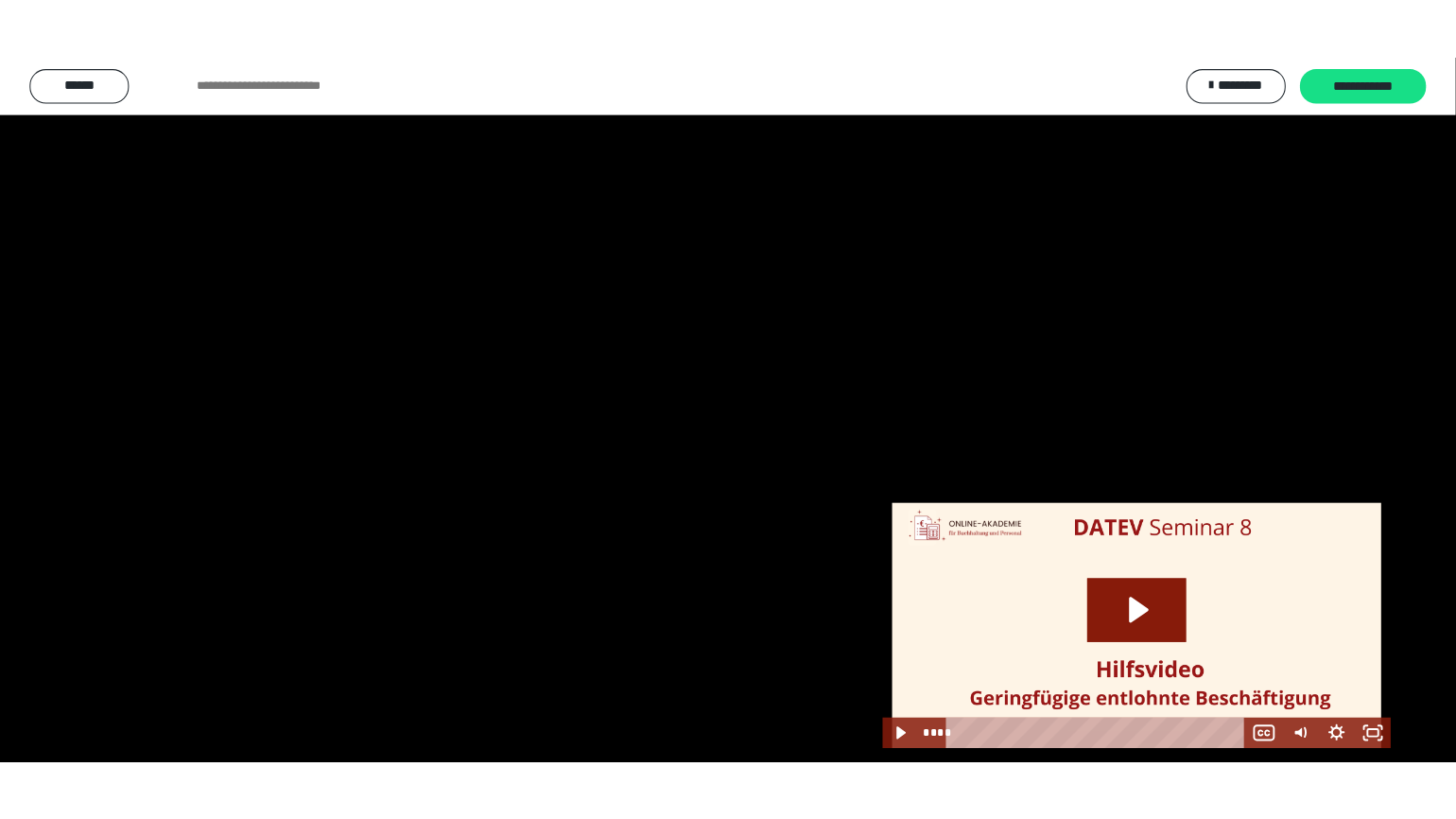 scroll, scrollTop: 2191, scrollLeft: 0, axis: vertical 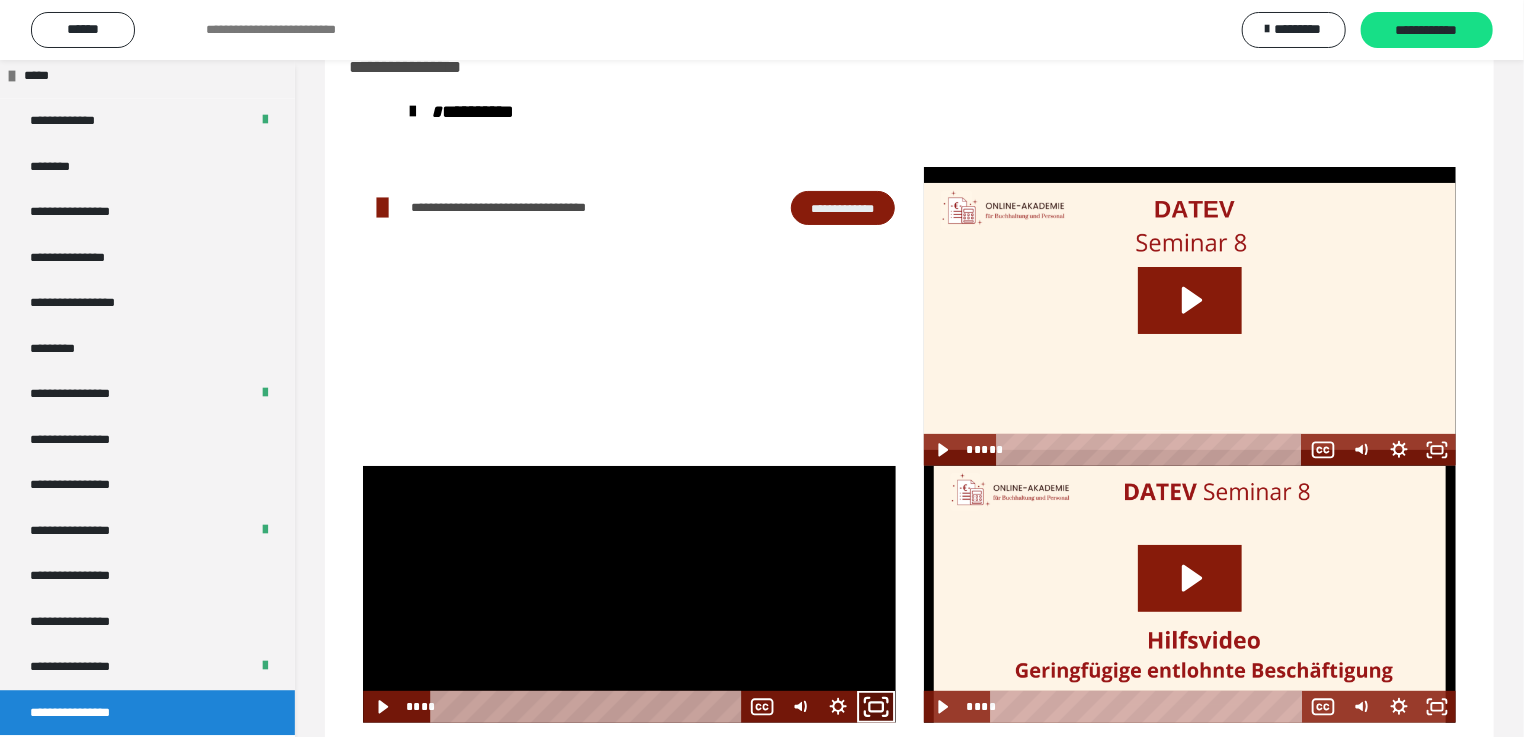 click 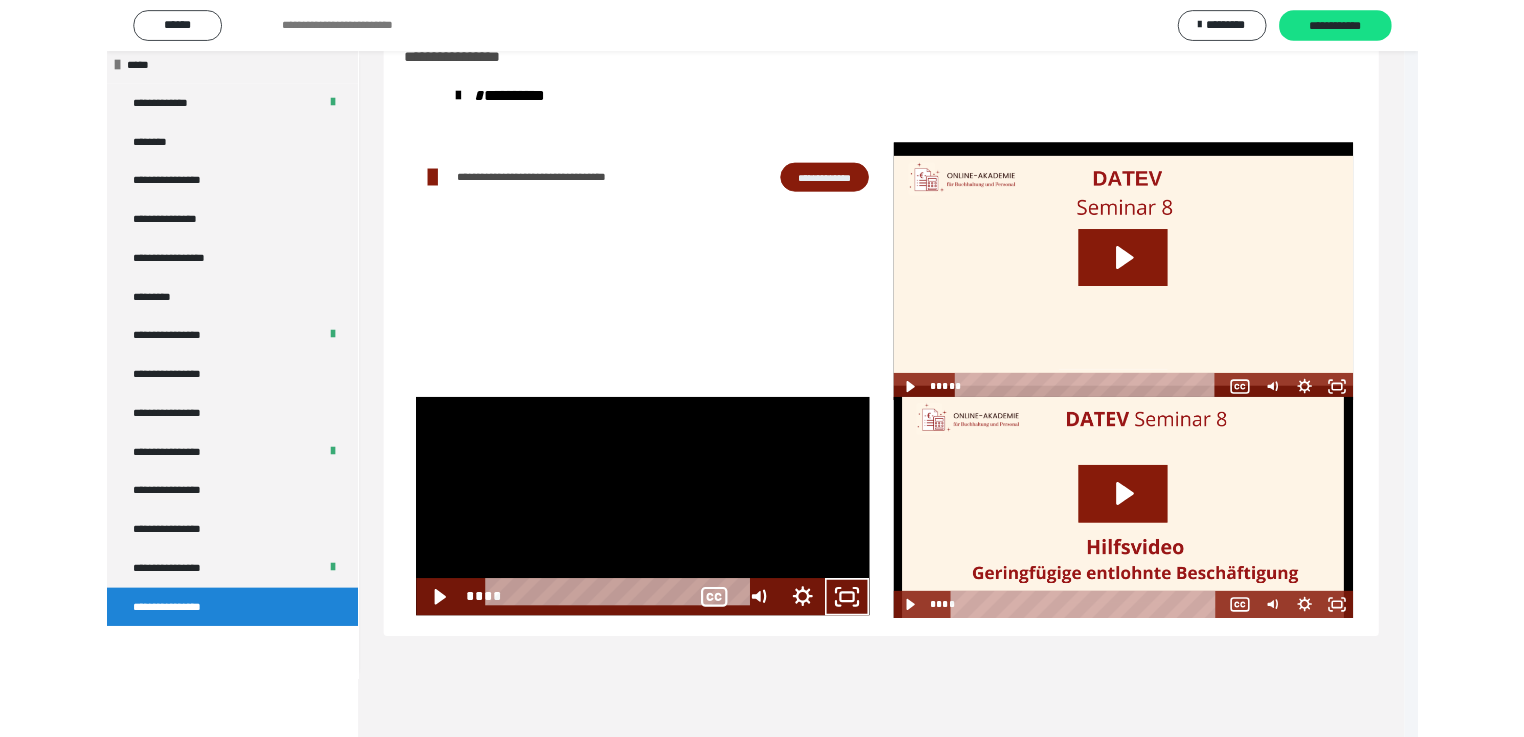 scroll, scrollTop: 2188, scrollLeft: 0, axis: vertical 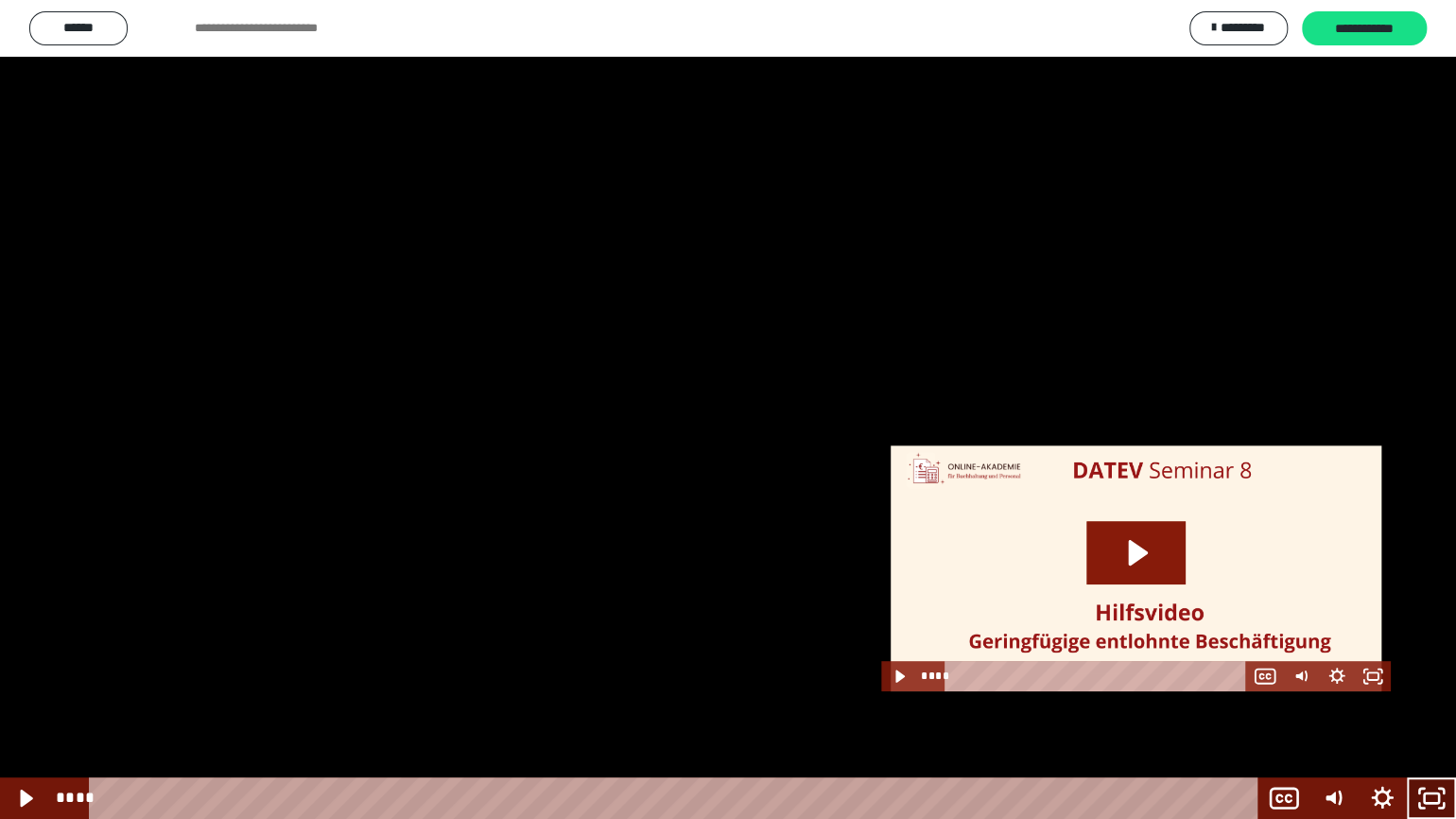 click 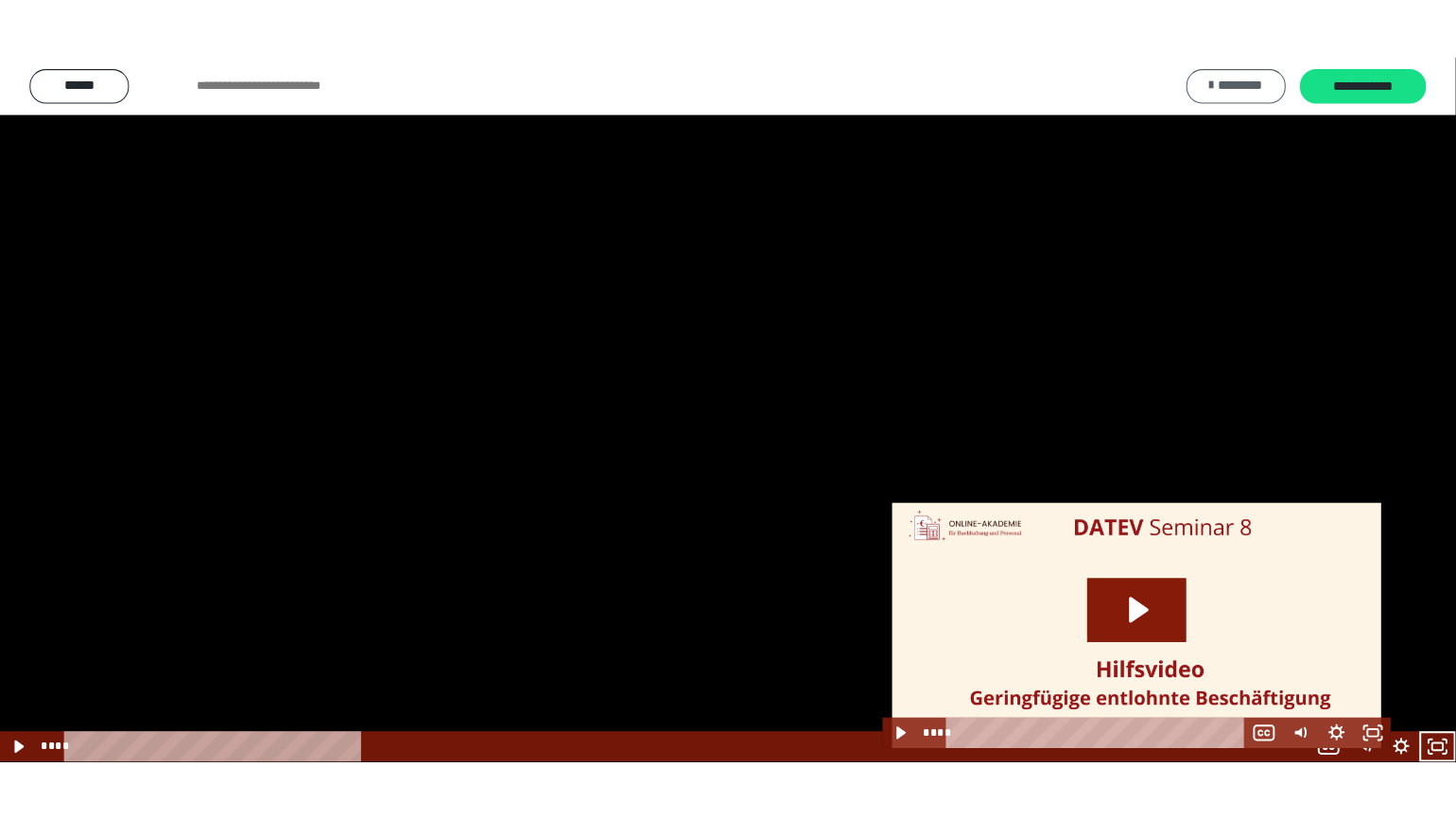 scroll, scrollTop: 2191, scrollLeft: 0, axis: vertical 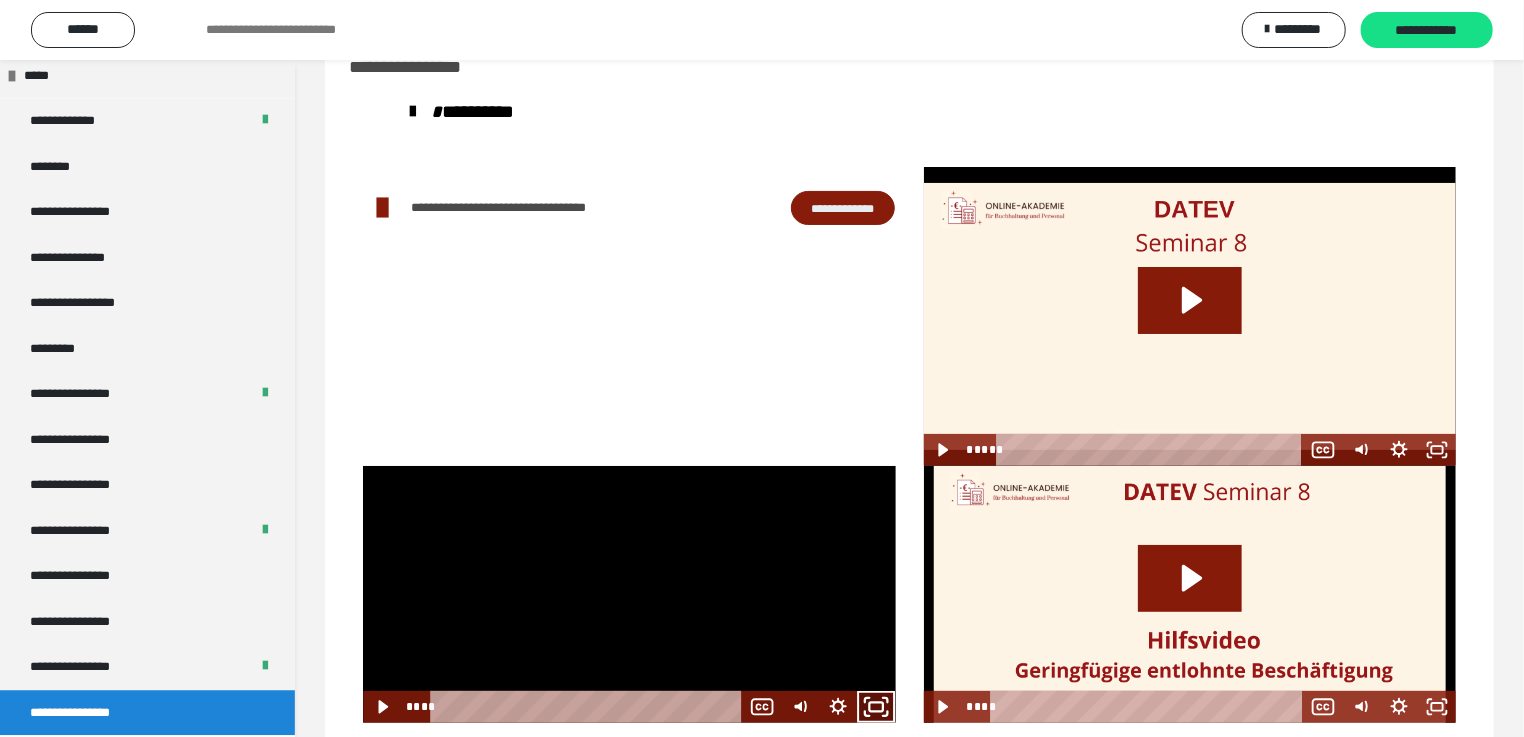 click 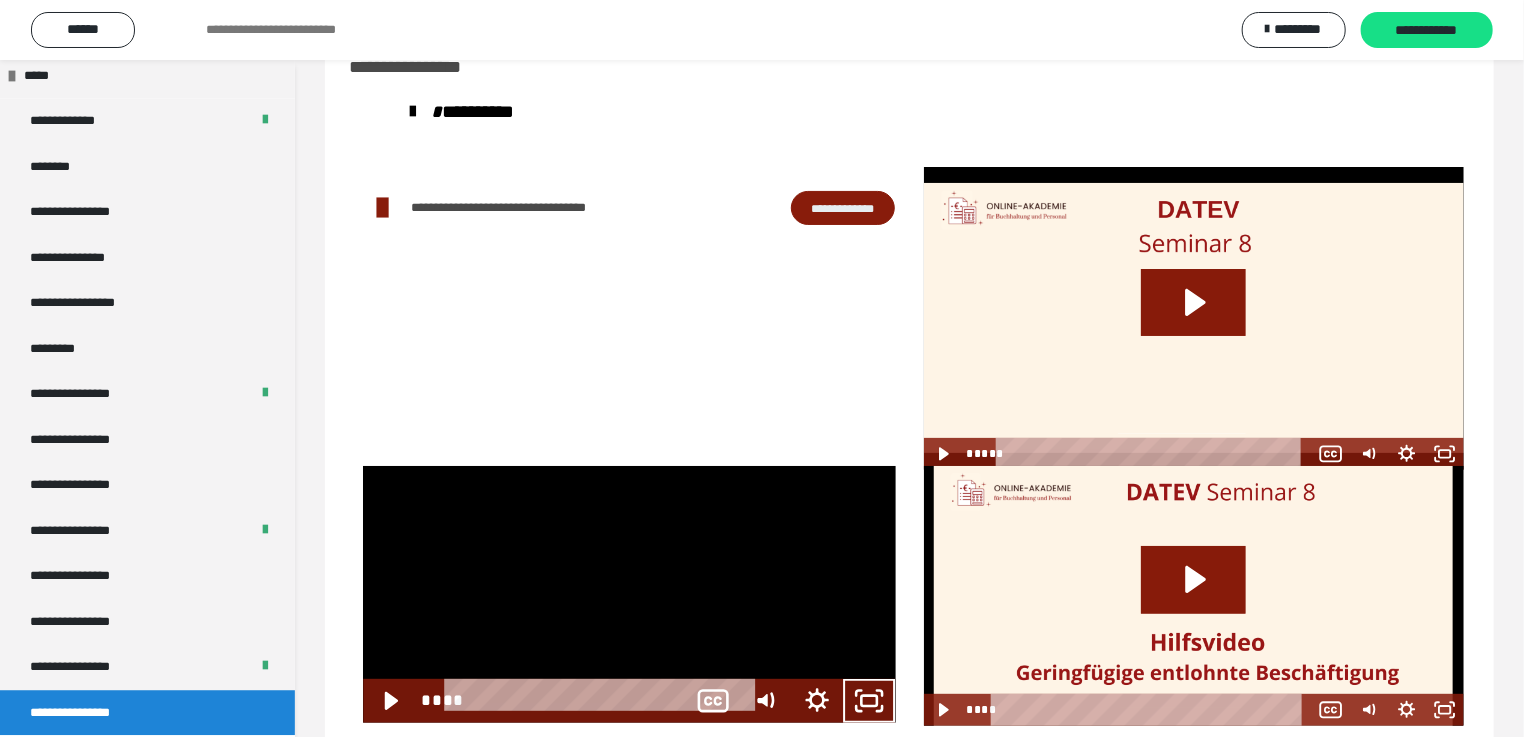 scroll, scrollTop: 2188, scrollLeft: 0, axis: vertical 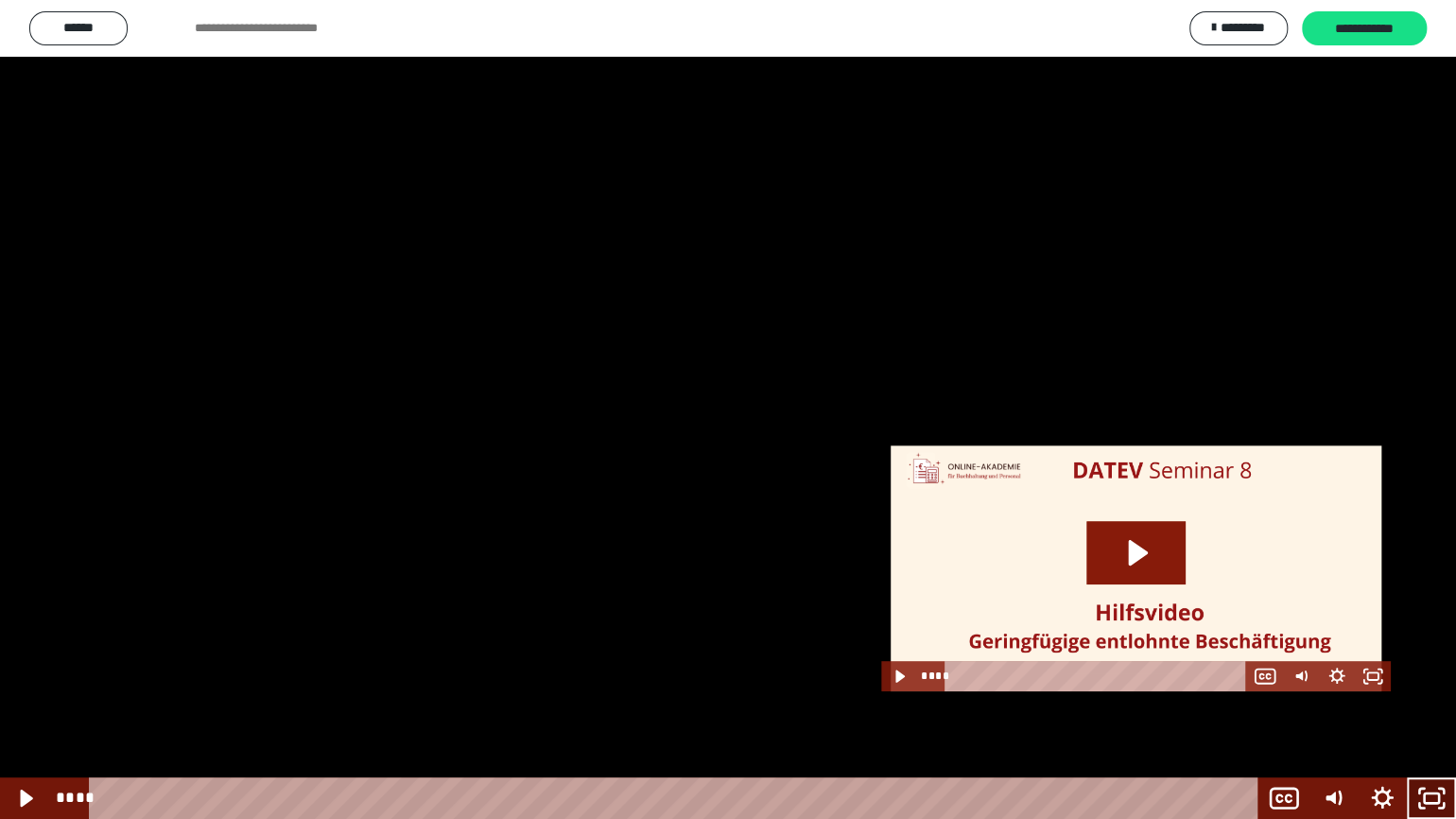 click 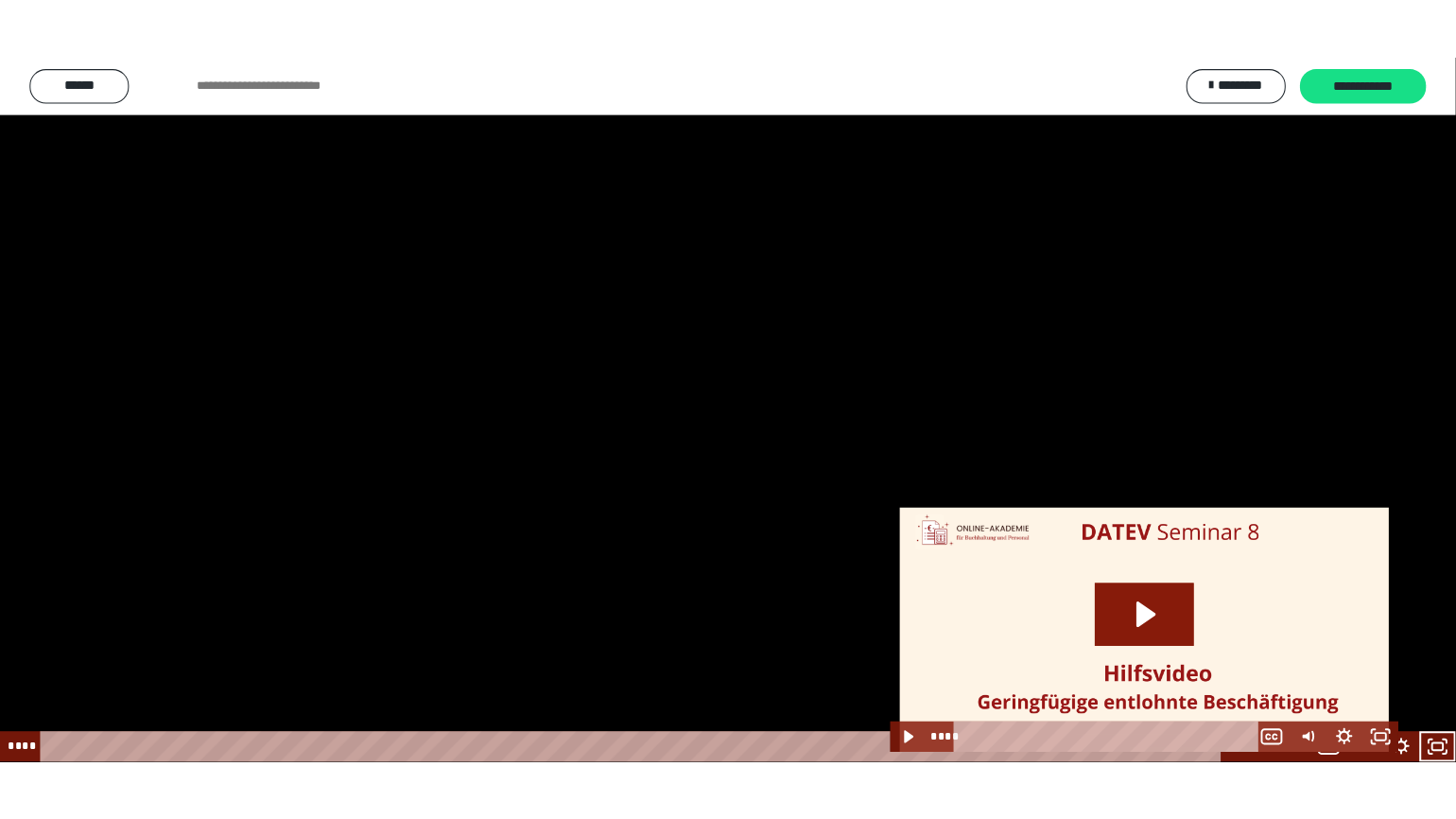 scroll, scrollTop: 2191, scrollLeft: 0, axis: vertical 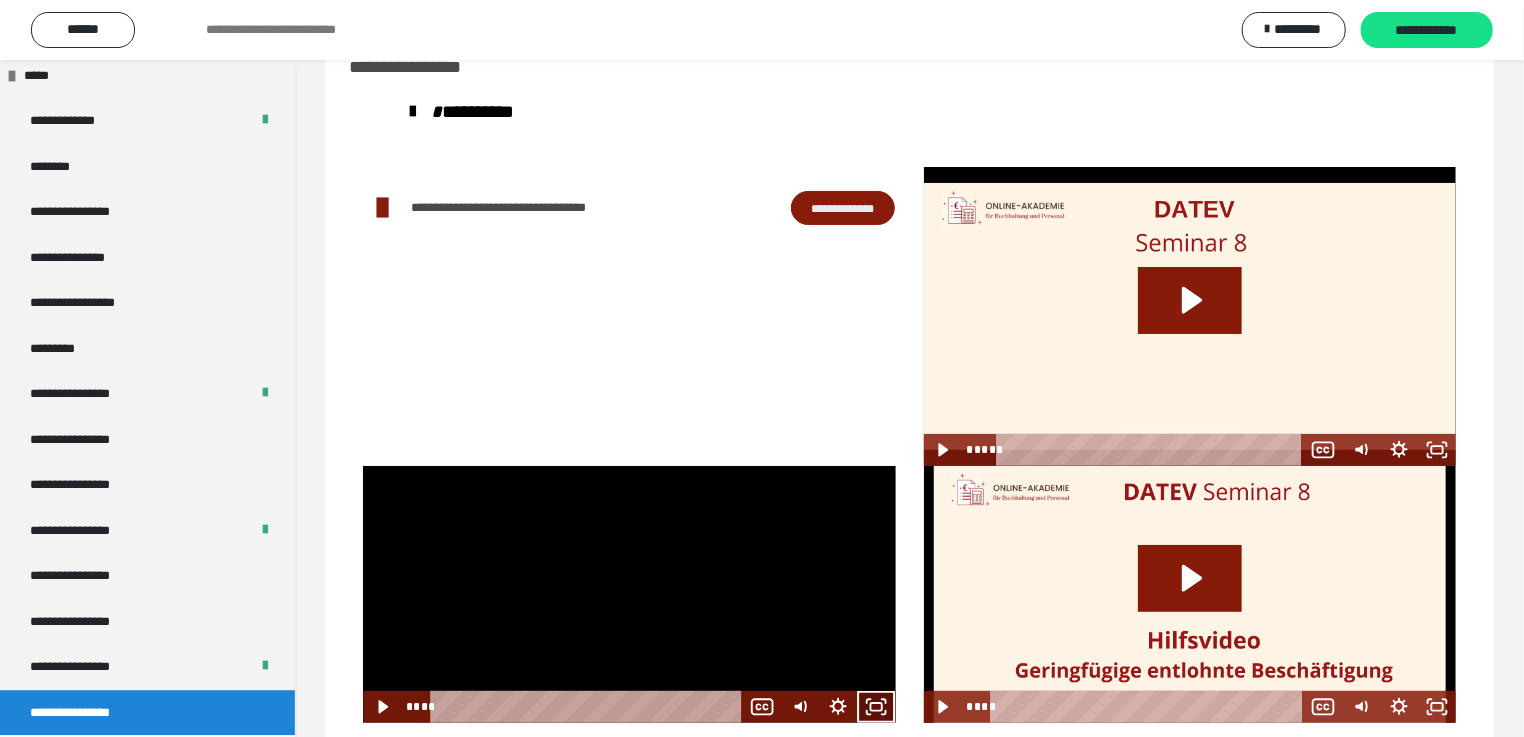 click 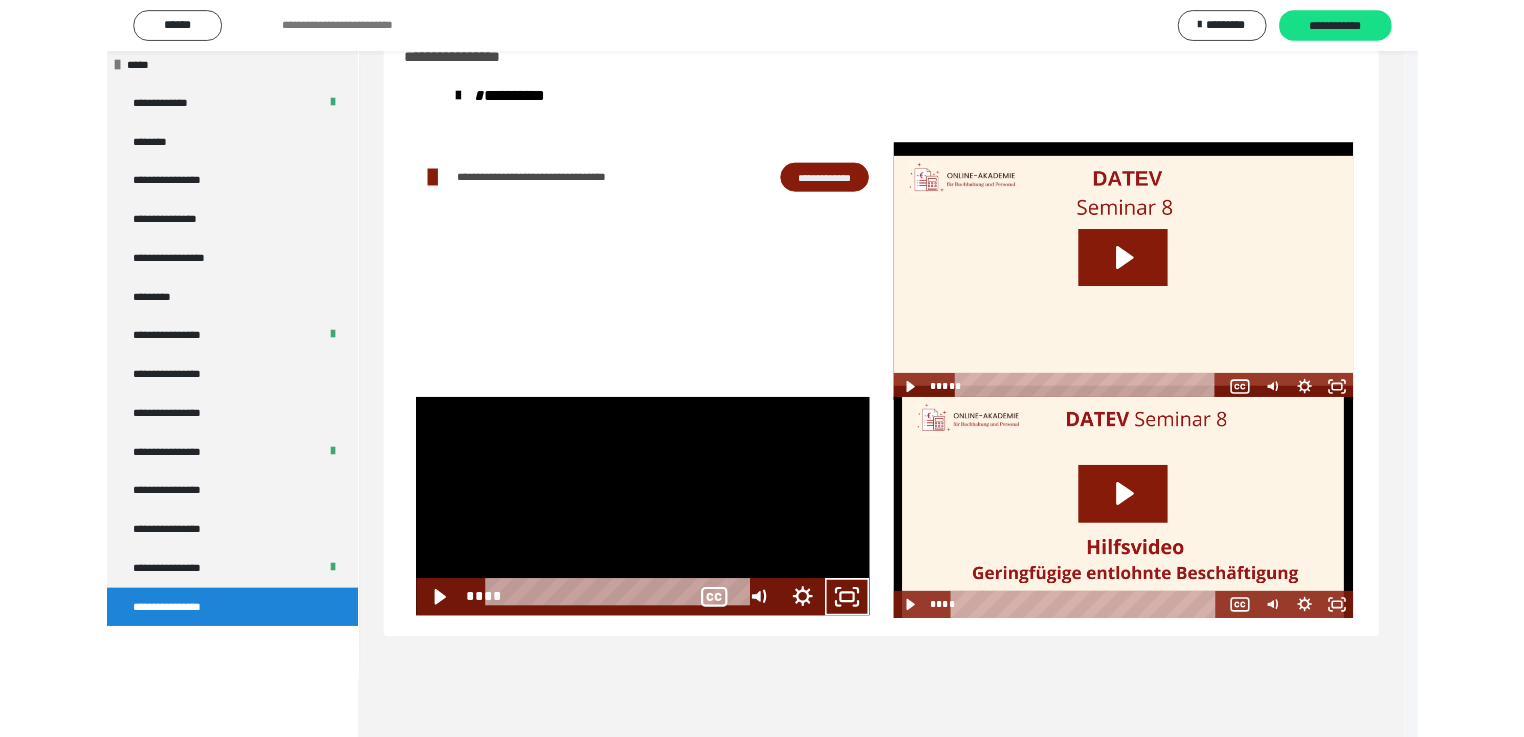 scroll, scrollTop: 2188, scrollLeft: 0, axis: vertical 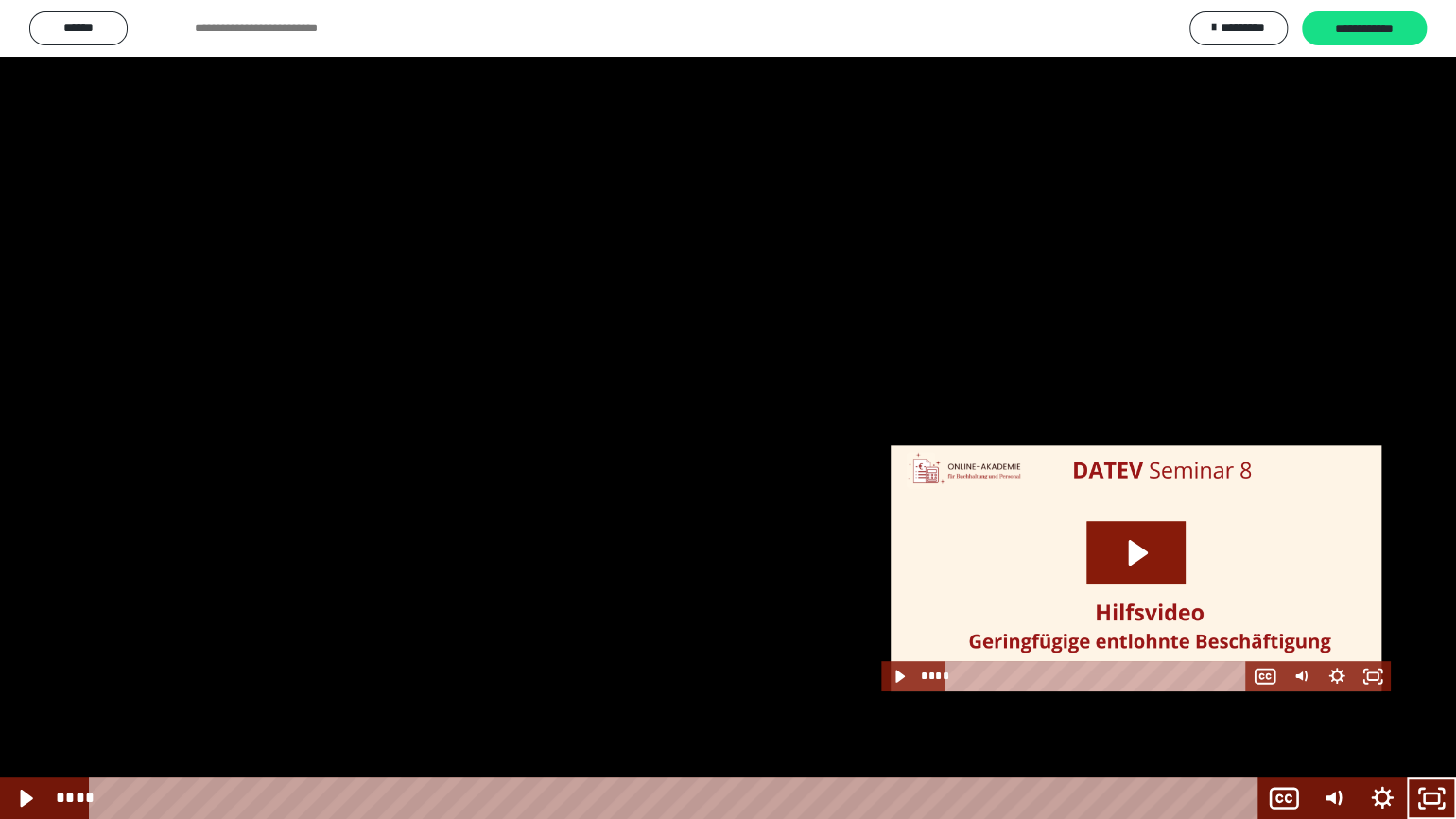 click at bounding box center (728, 410) 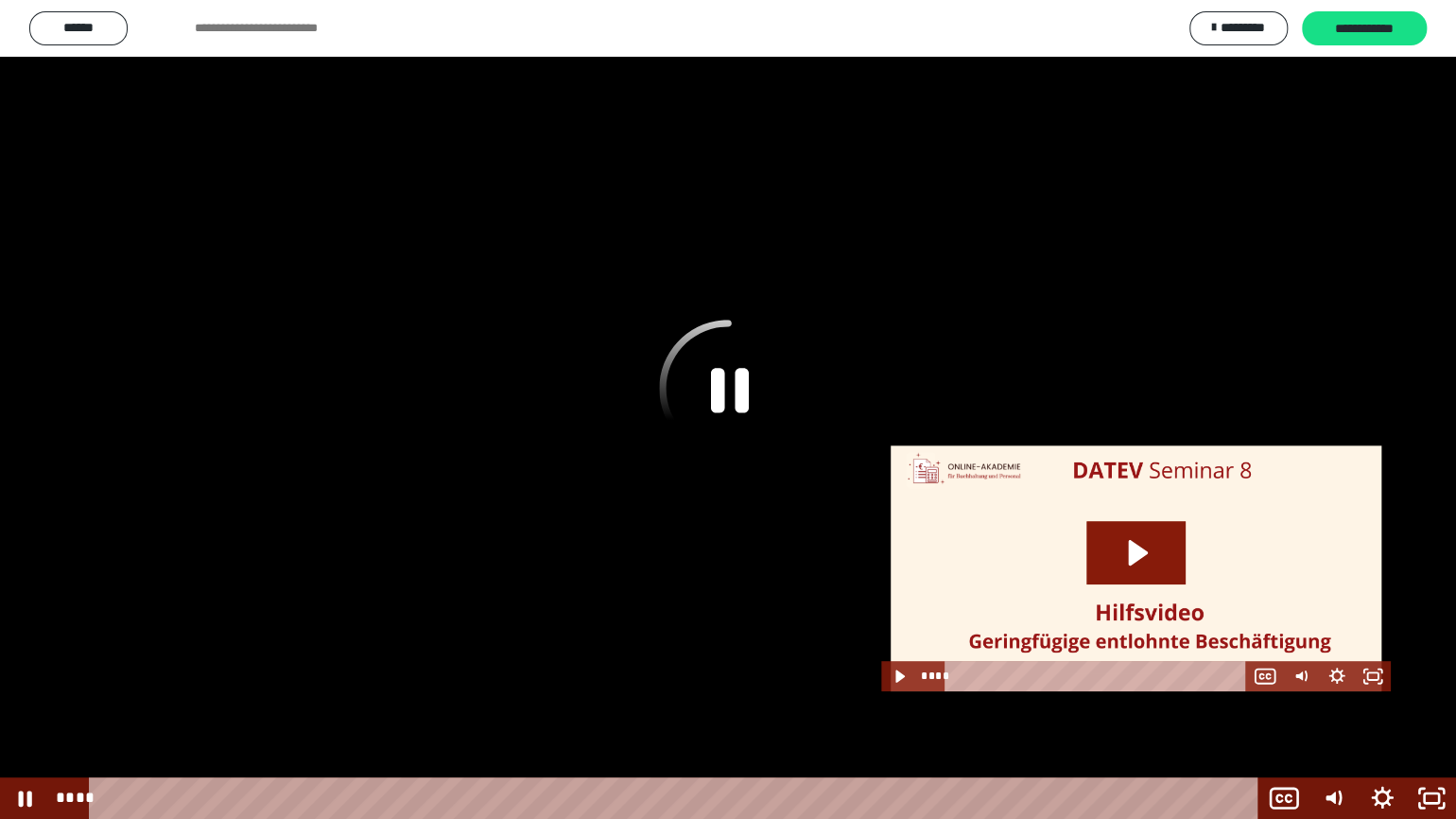 click 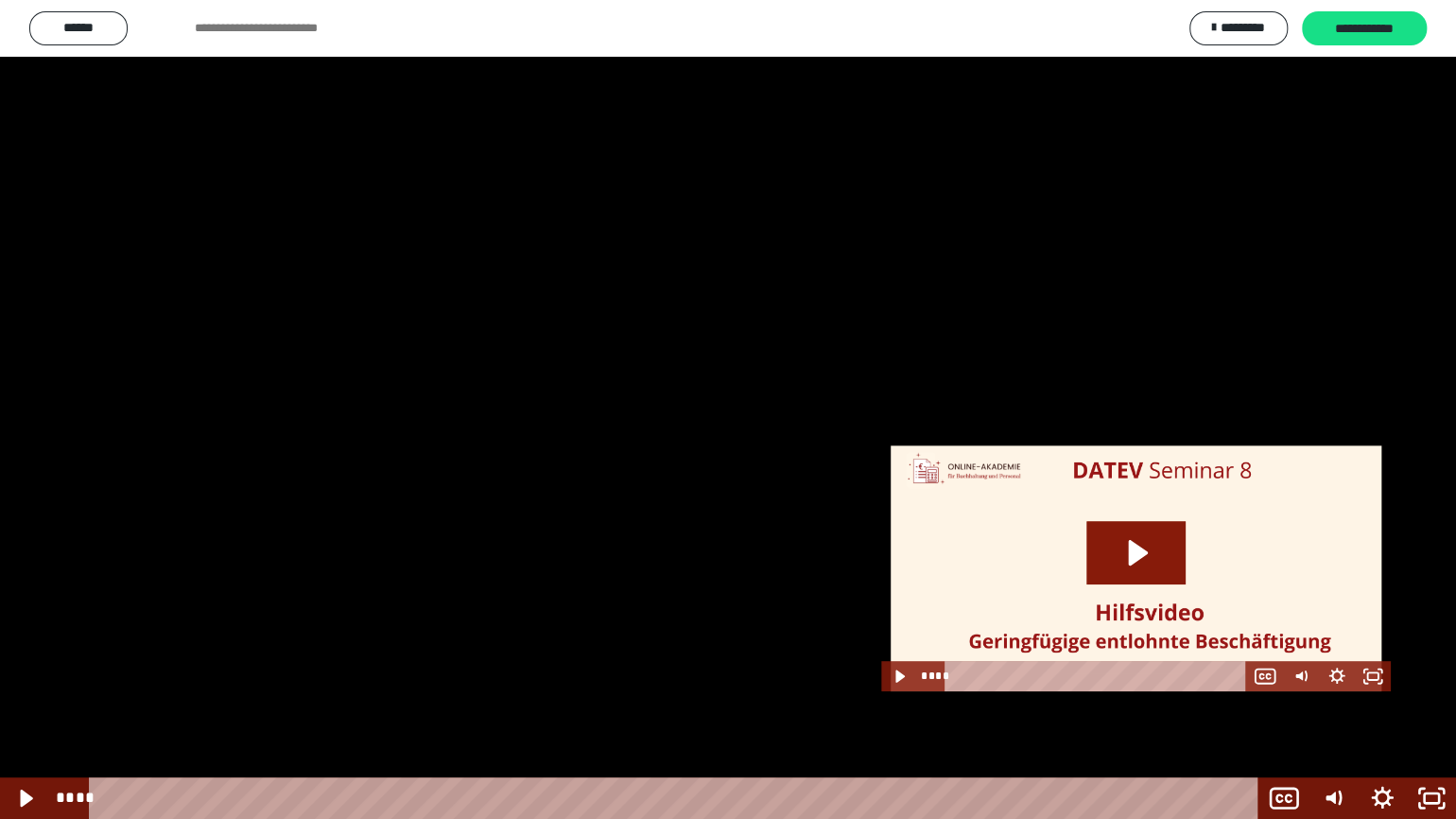 click at bounding box center (728, 410) 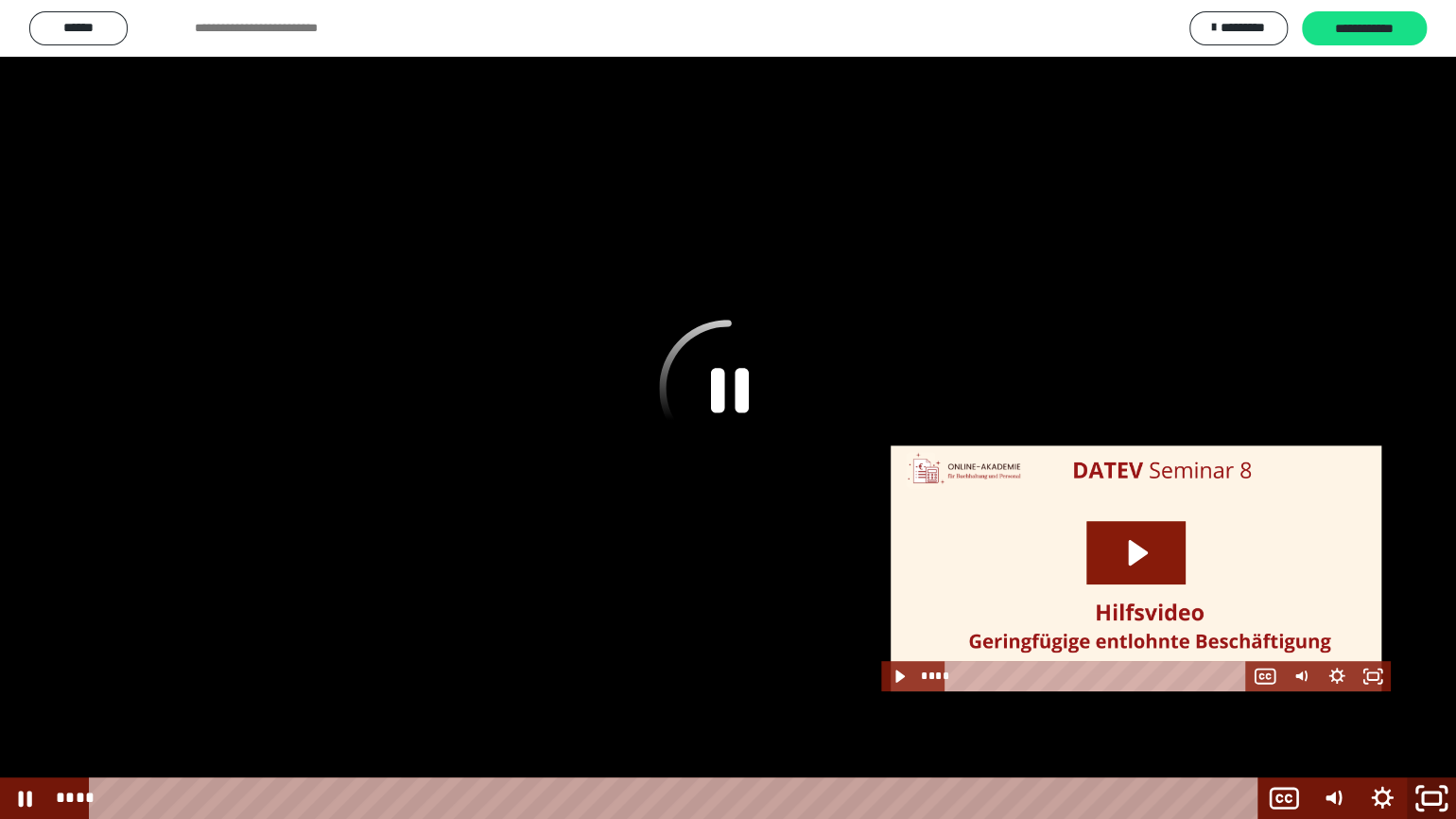 click 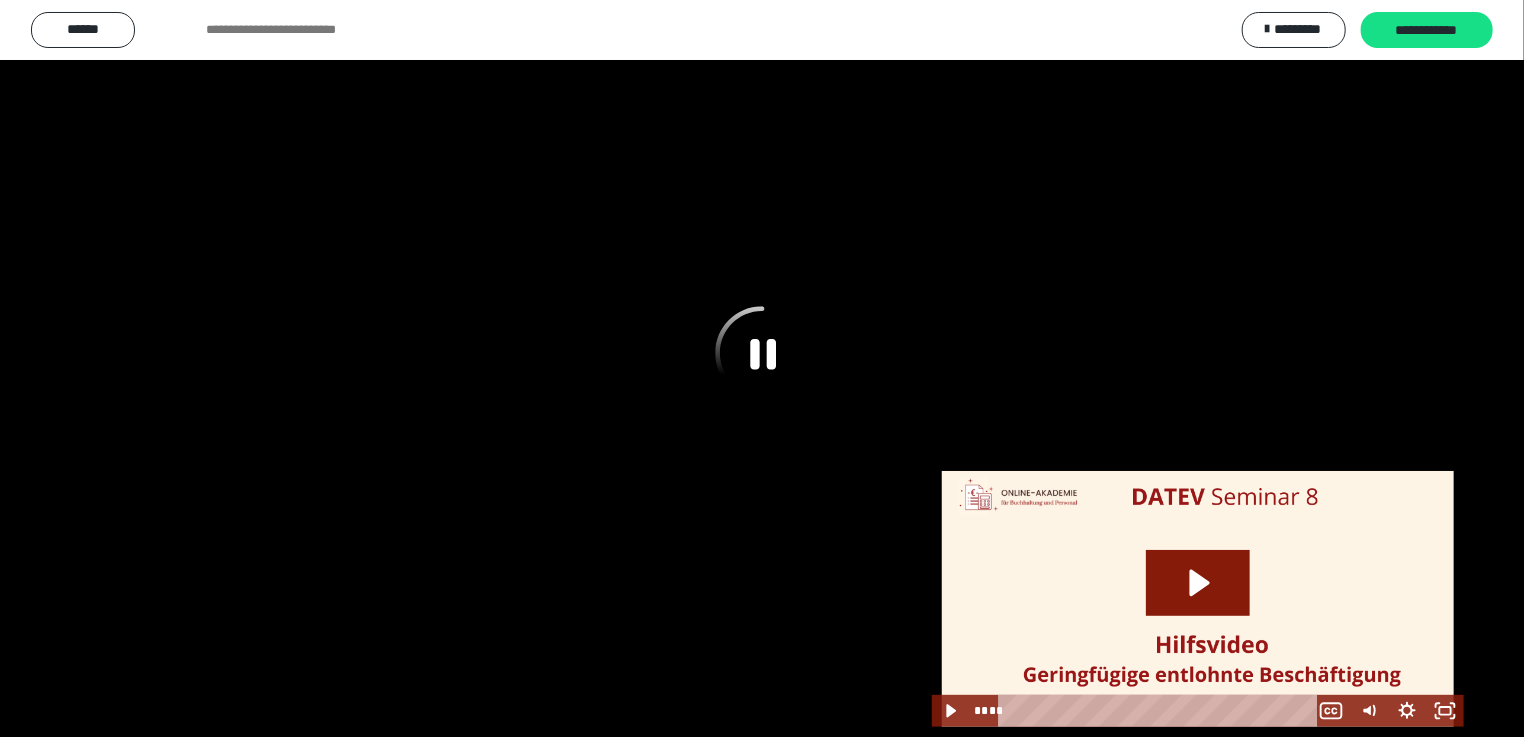 scroll, scrollTop: 2317, scrollLeft: 0, axis: vertical 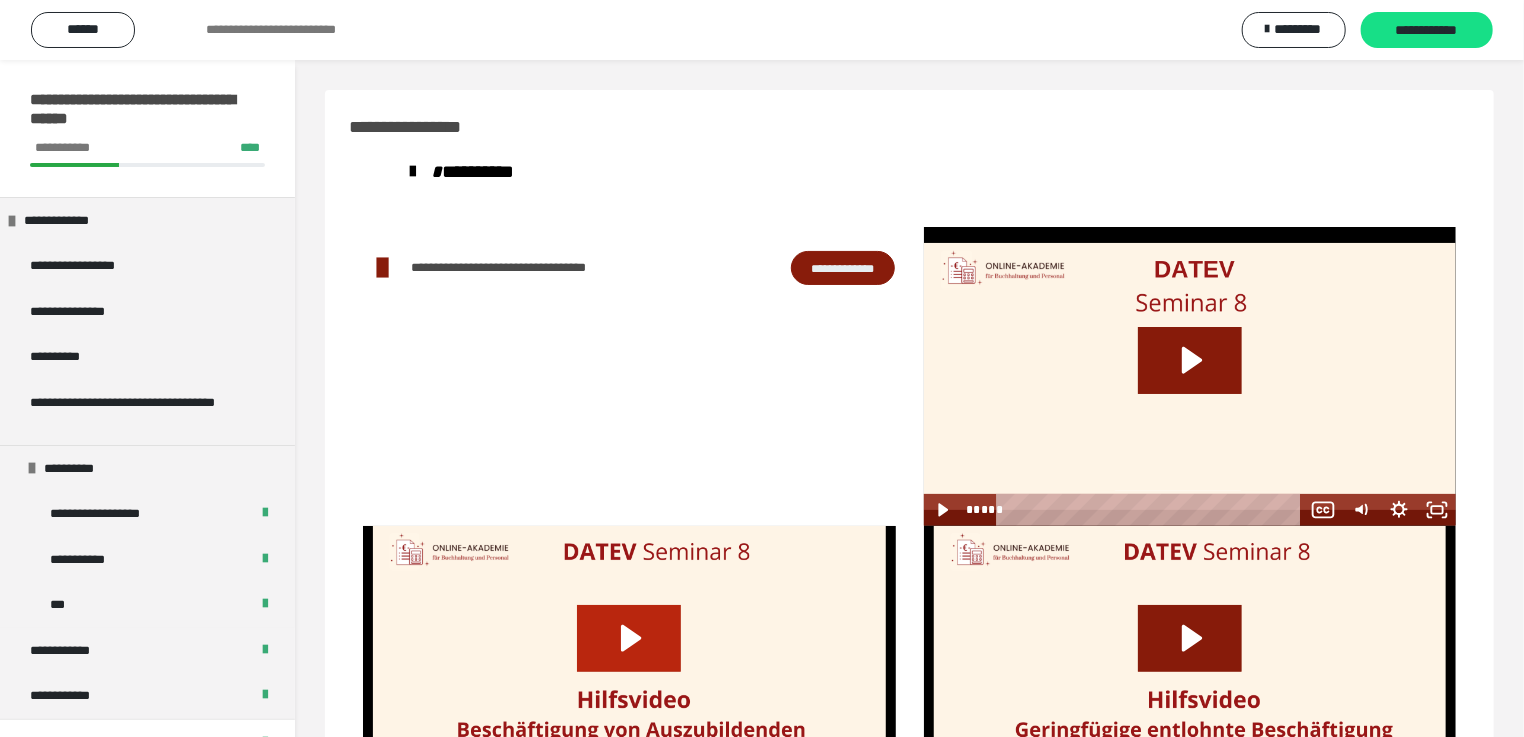 click 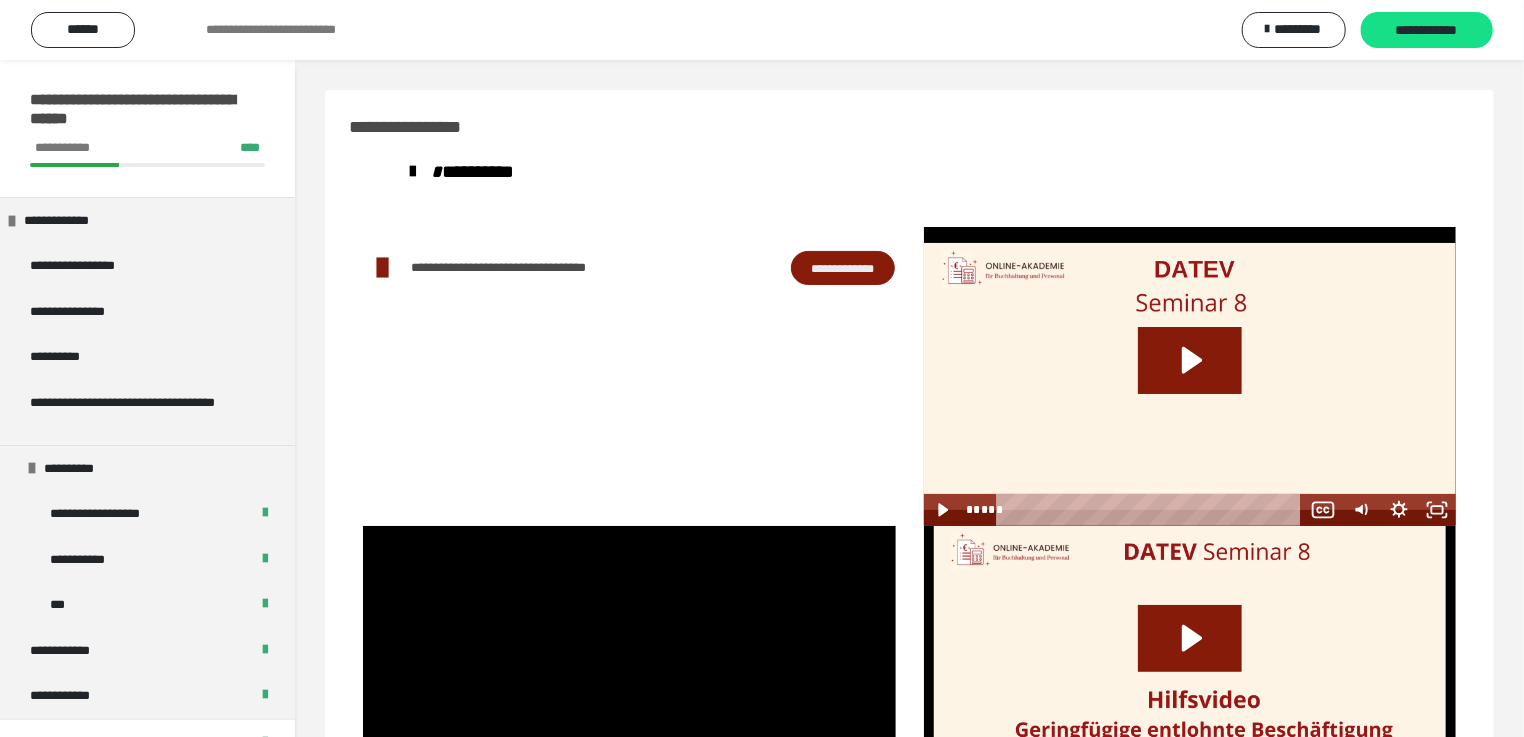 scroll, scrollTop: 99, scrollLeft: 0, axis: vertical 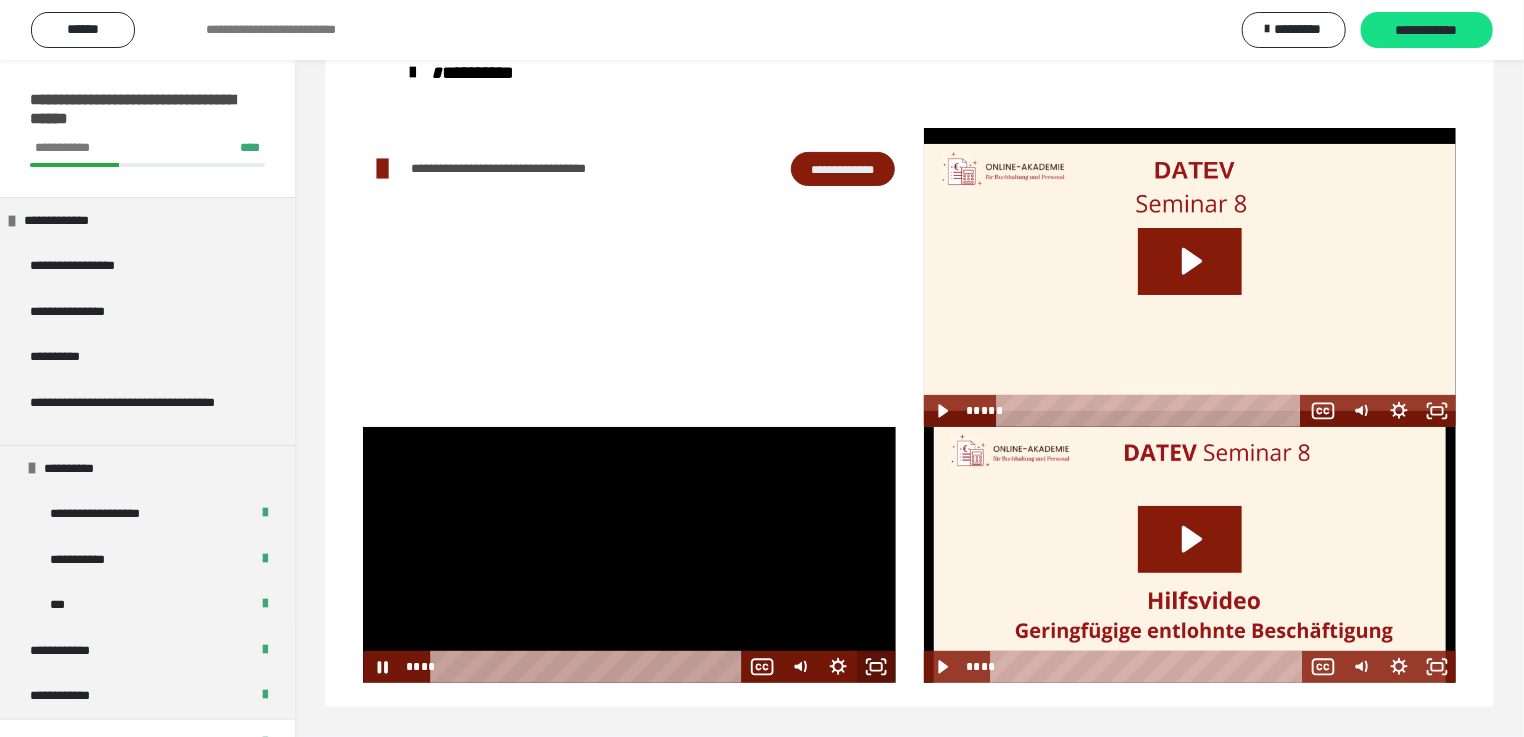 click 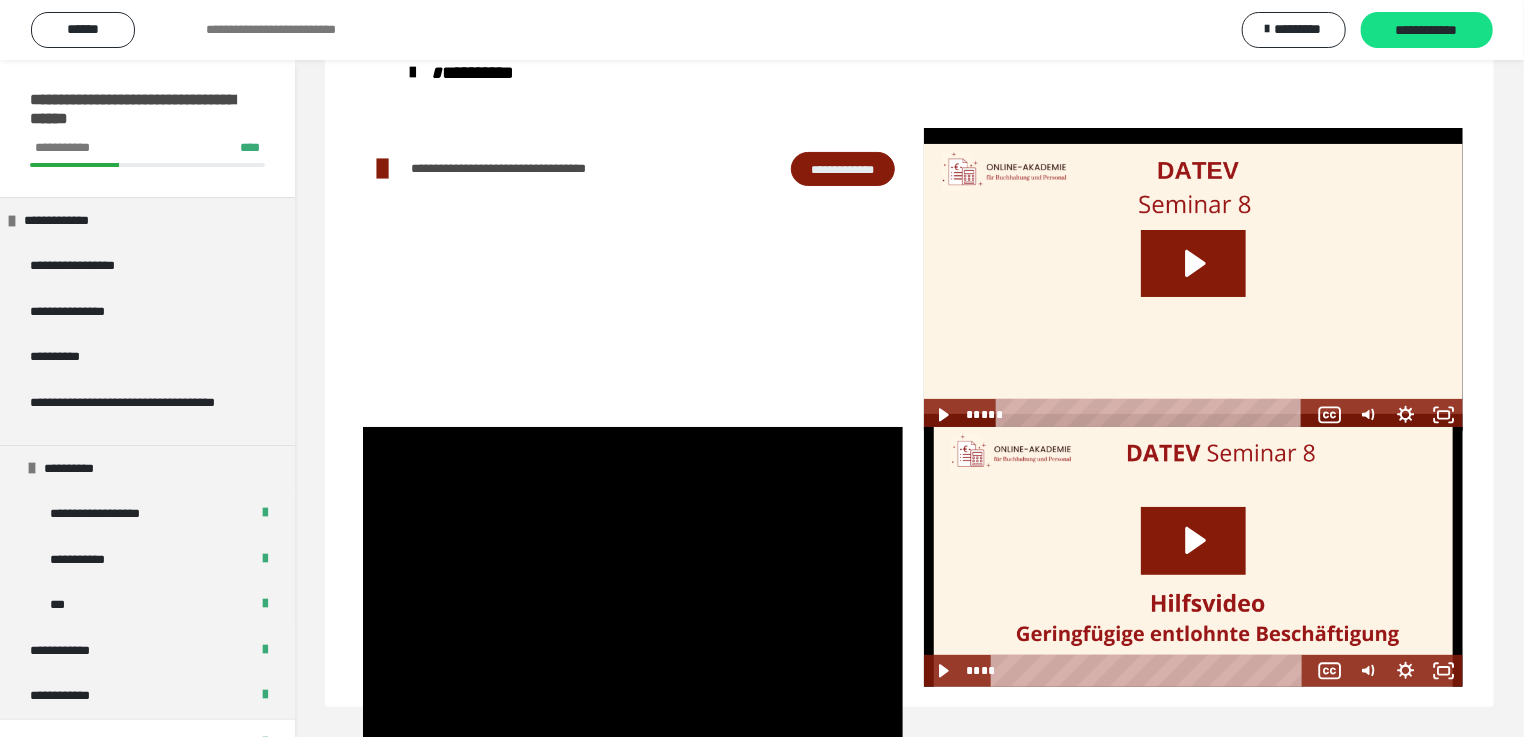scroll, scrollTop: 60, scrollLeft: 0, axis: vertical 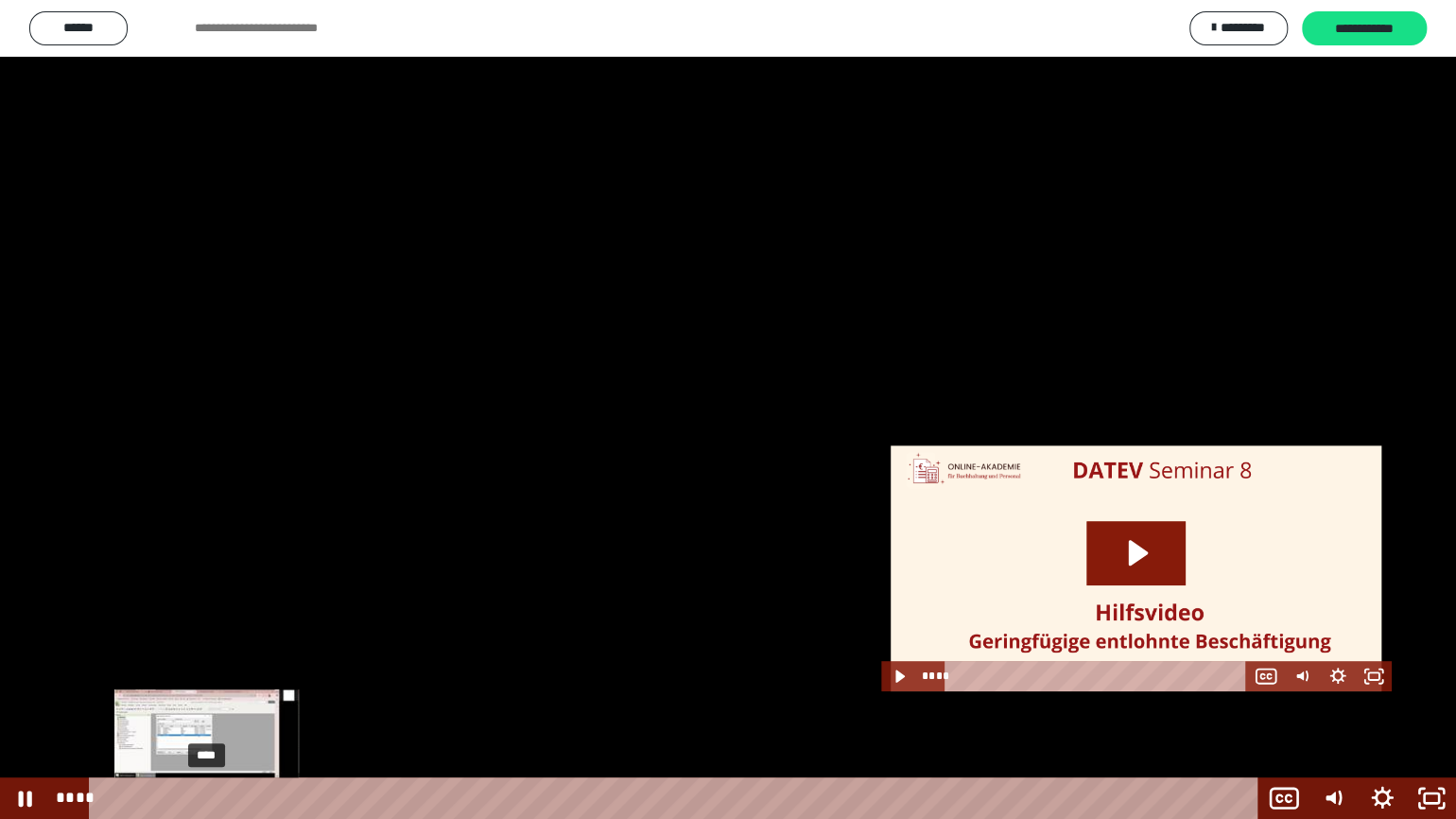 click on "****" at bounding box center [677, 798] 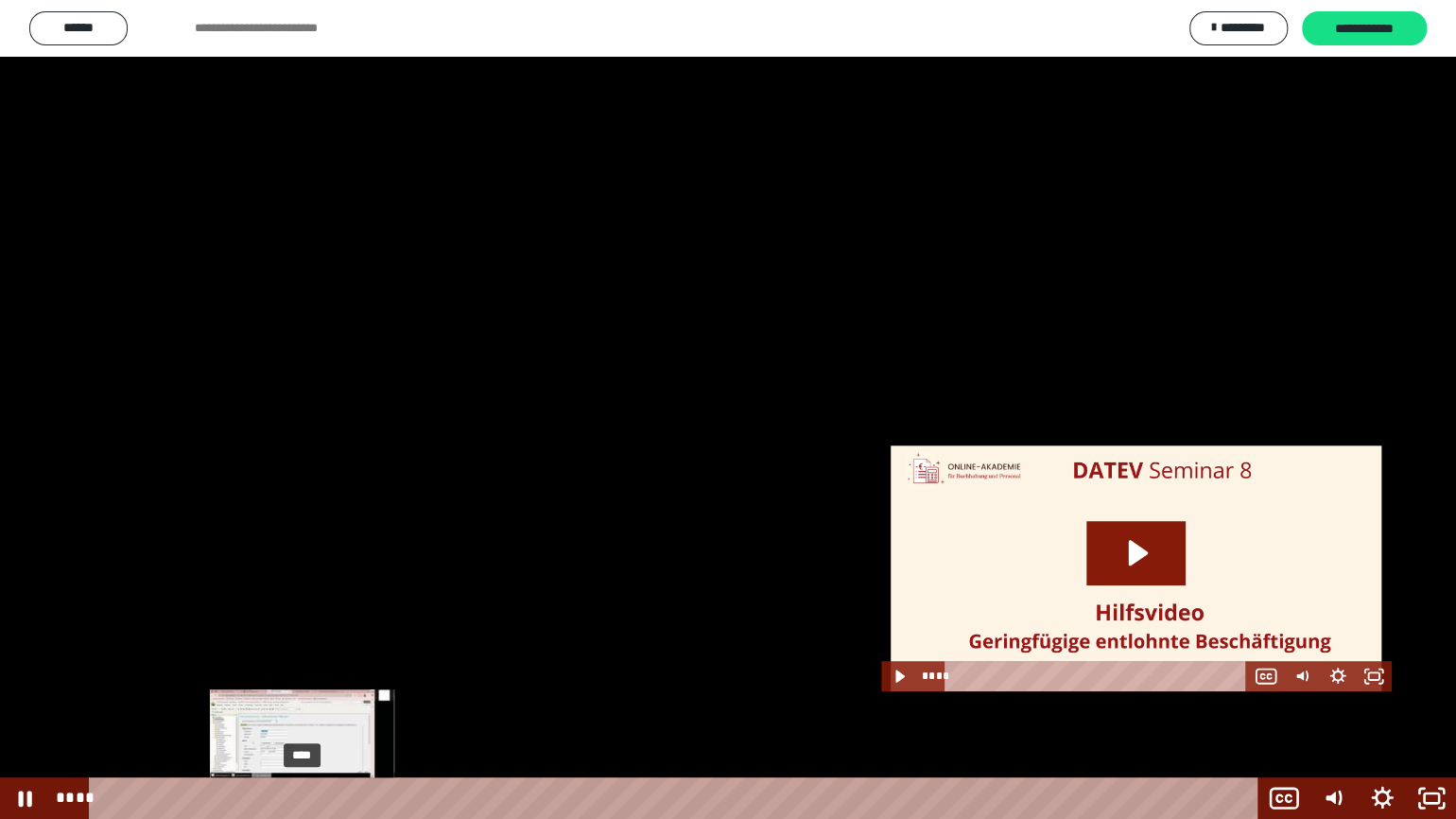 click on "****" at bounding box center [677, 798] 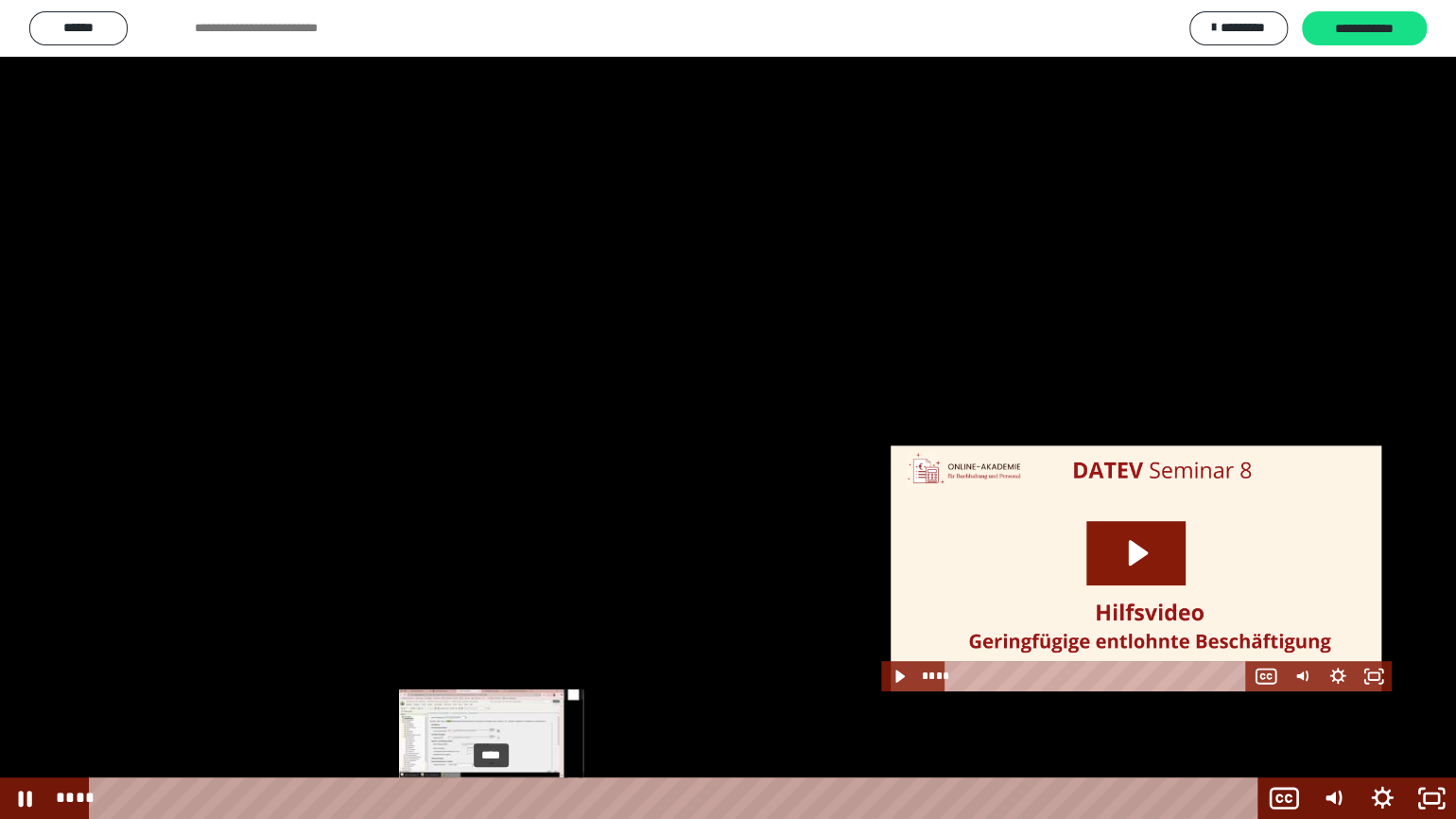 click on "****" at bounding box center [677, 798] 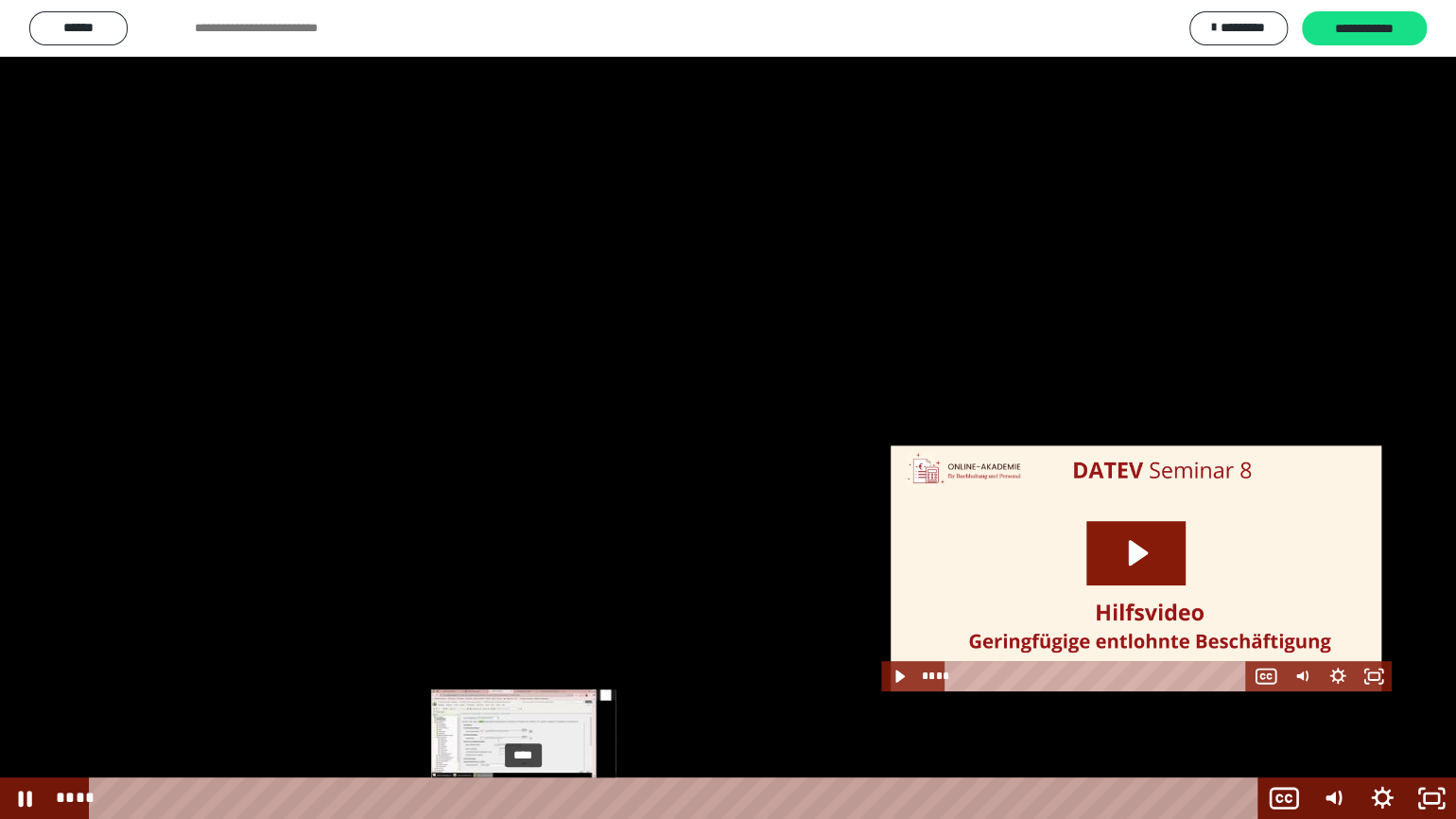 click on "****" at bounding box center (677, 798) 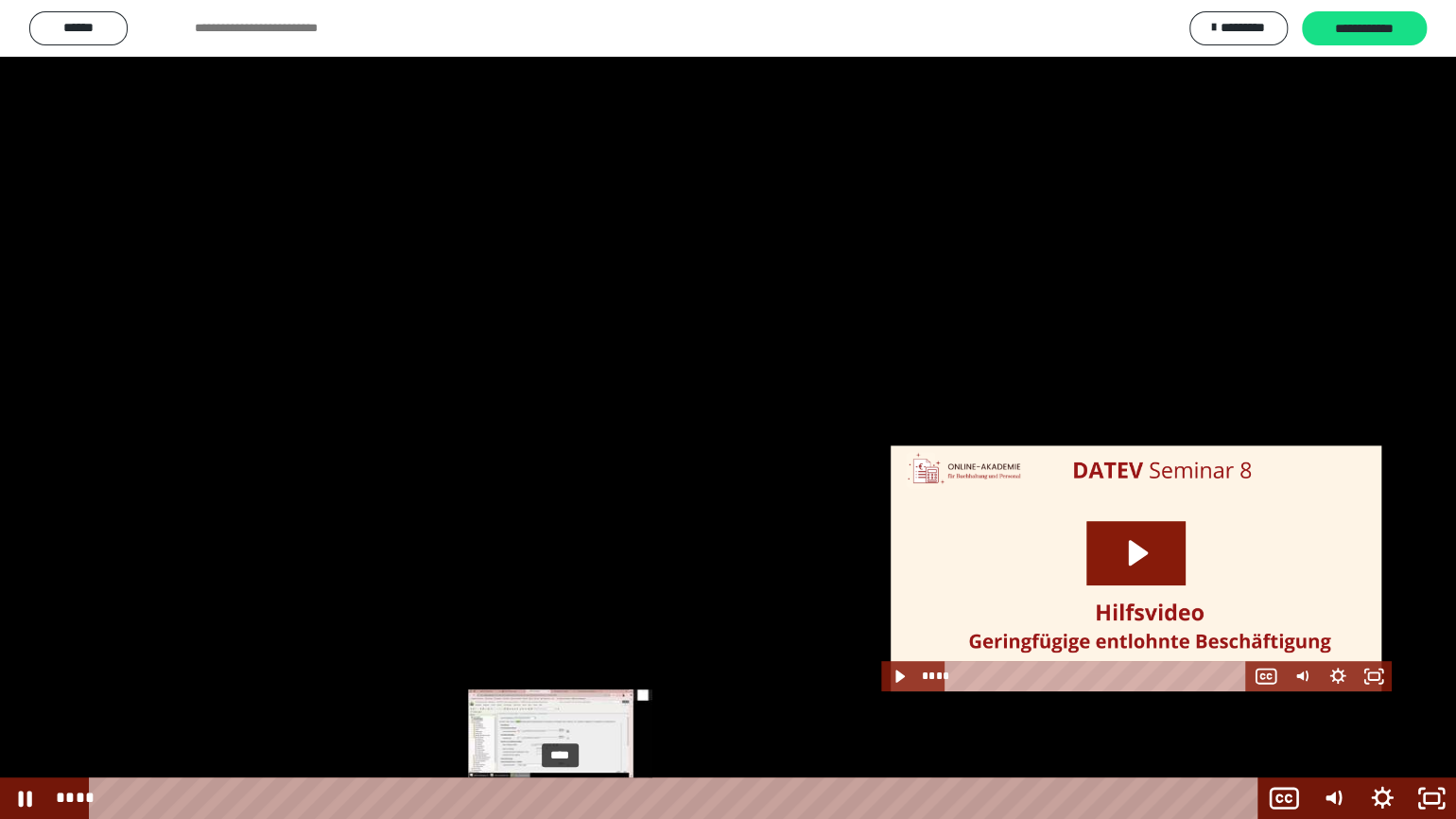 click on "****" at bounding box center (677, 798) 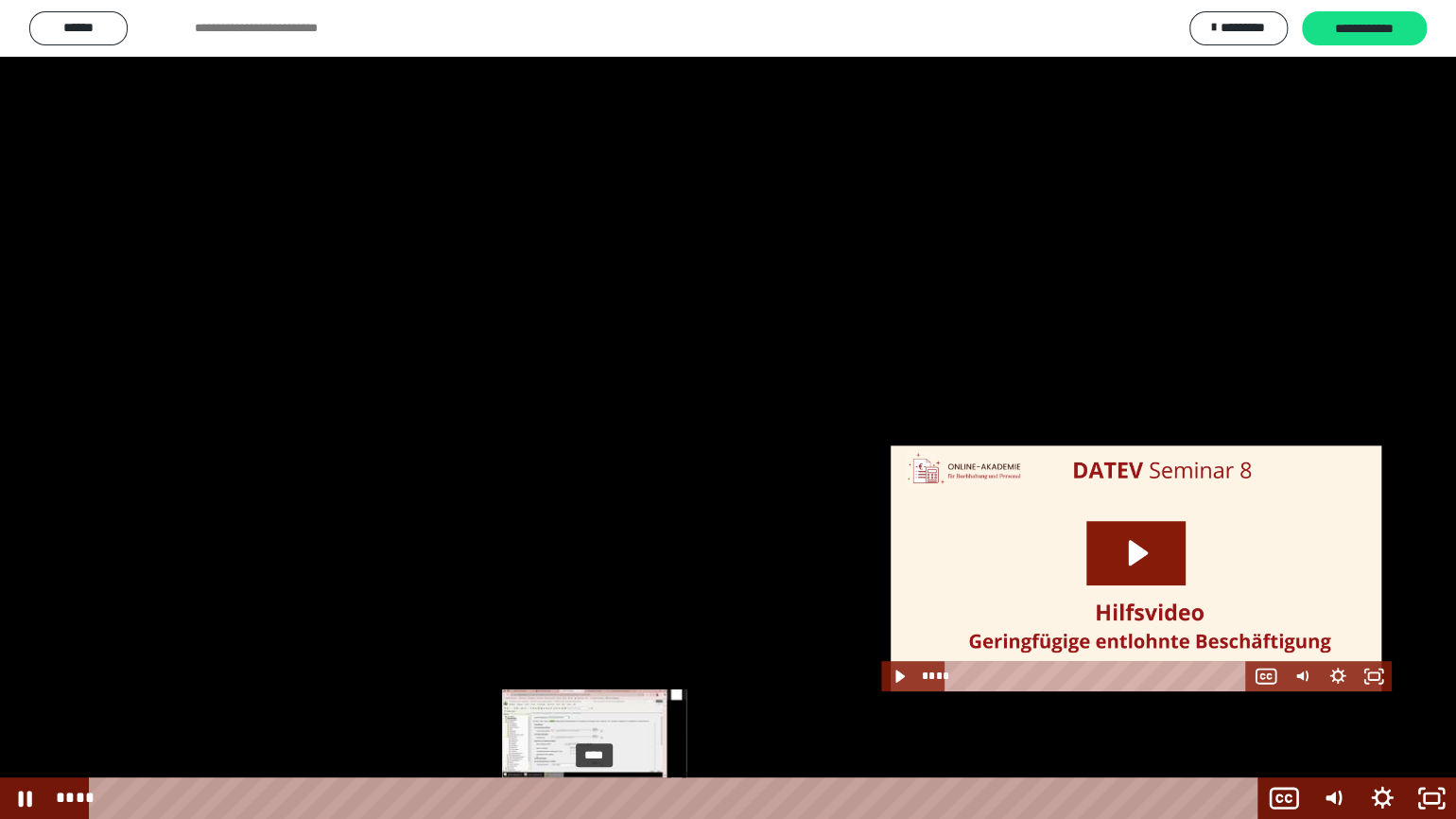 click on "****" at bounding box center [677, 798] 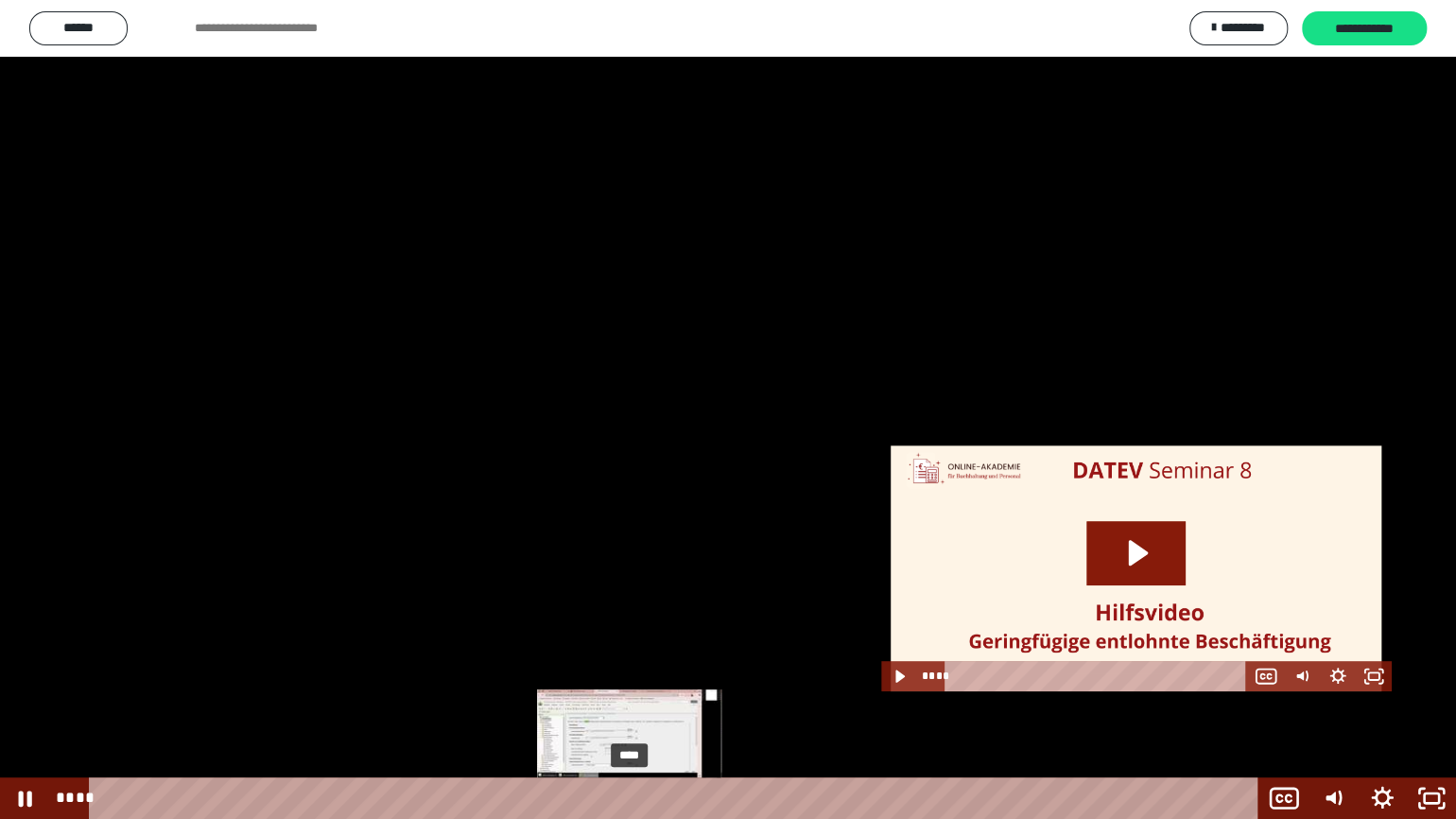 click on "****" at bounding box center [677, 798] 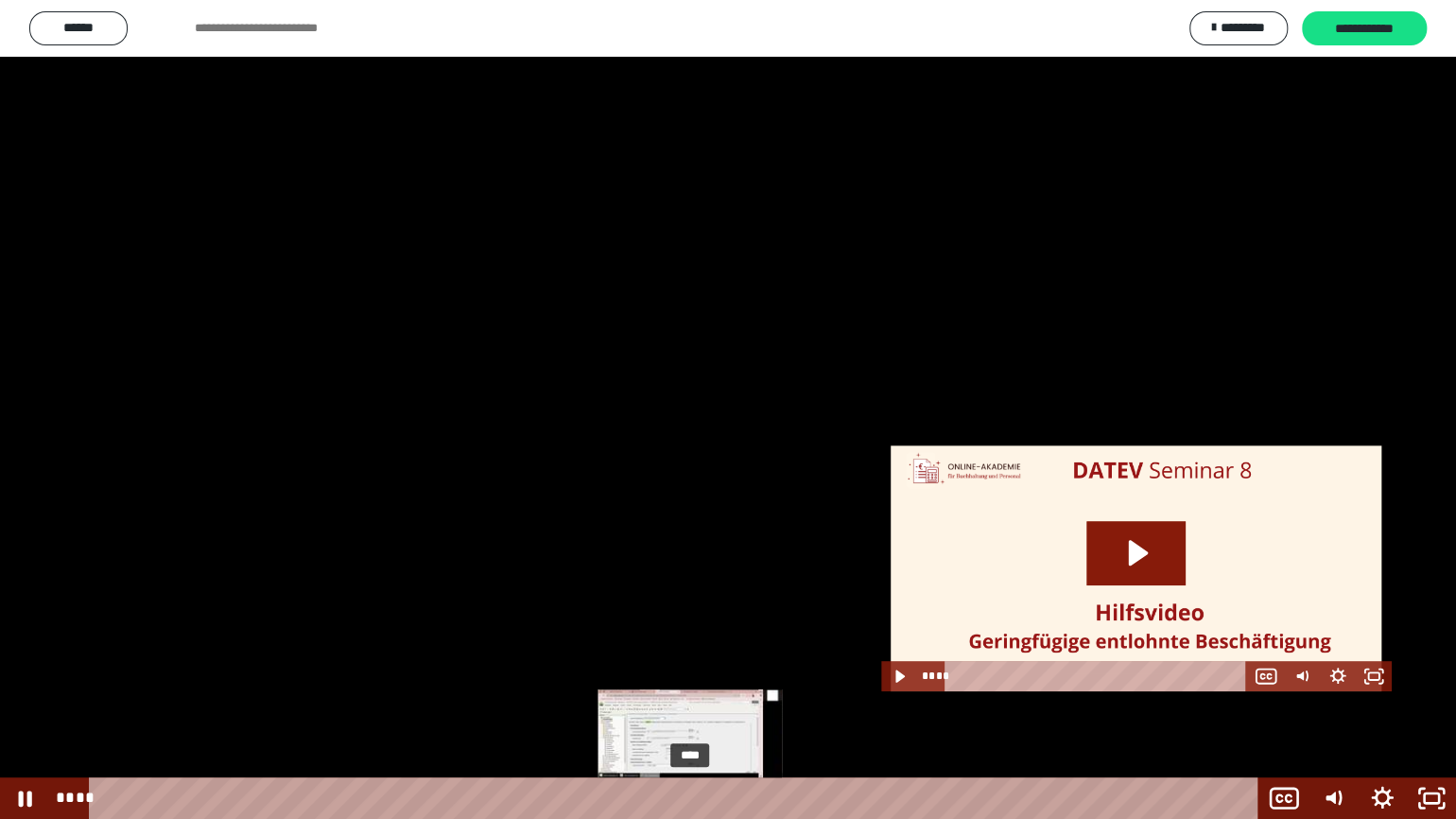 click on "****" at bounding box center [677, 798] 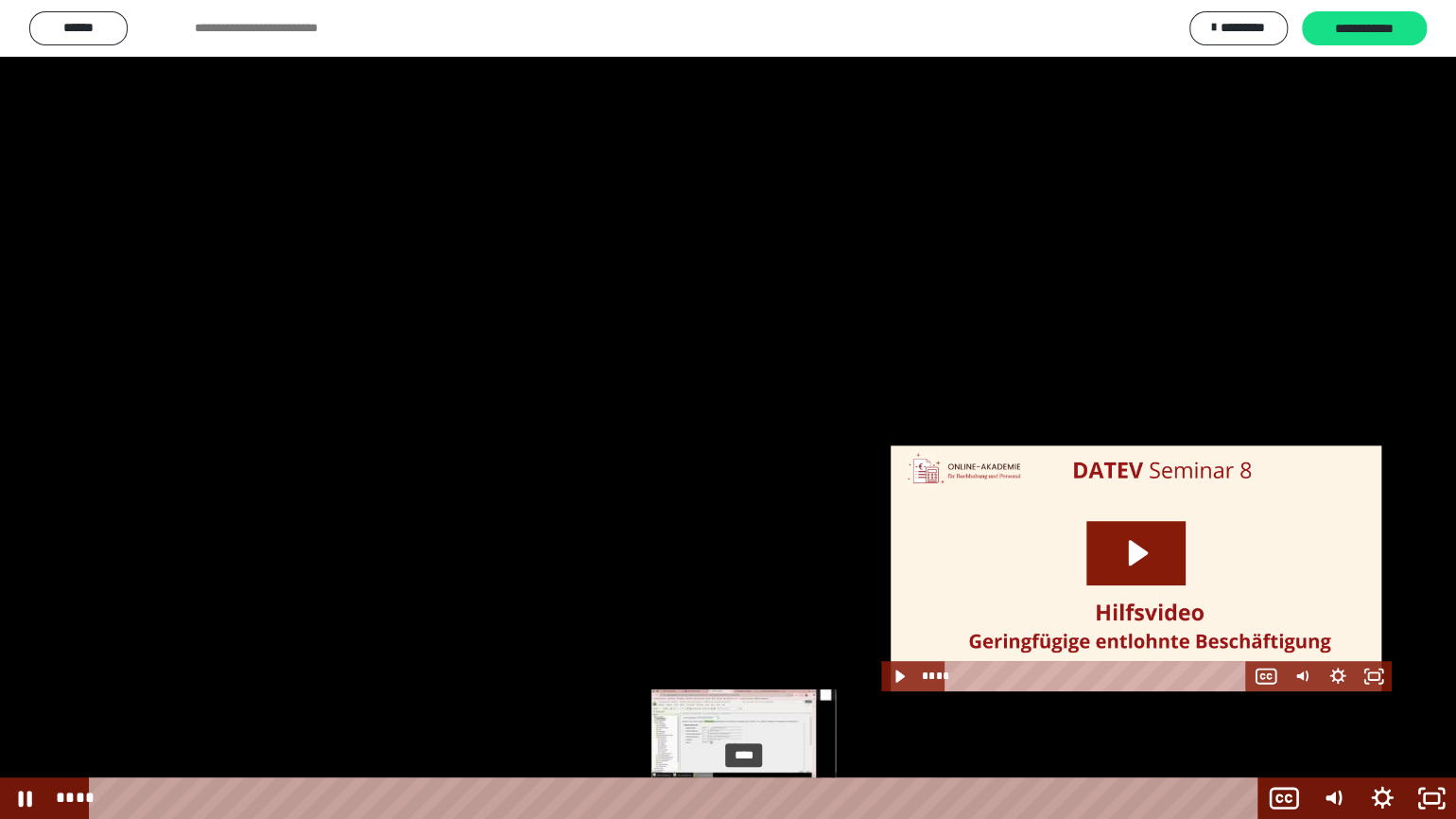 click on "****" at bounding box center [677, 798] 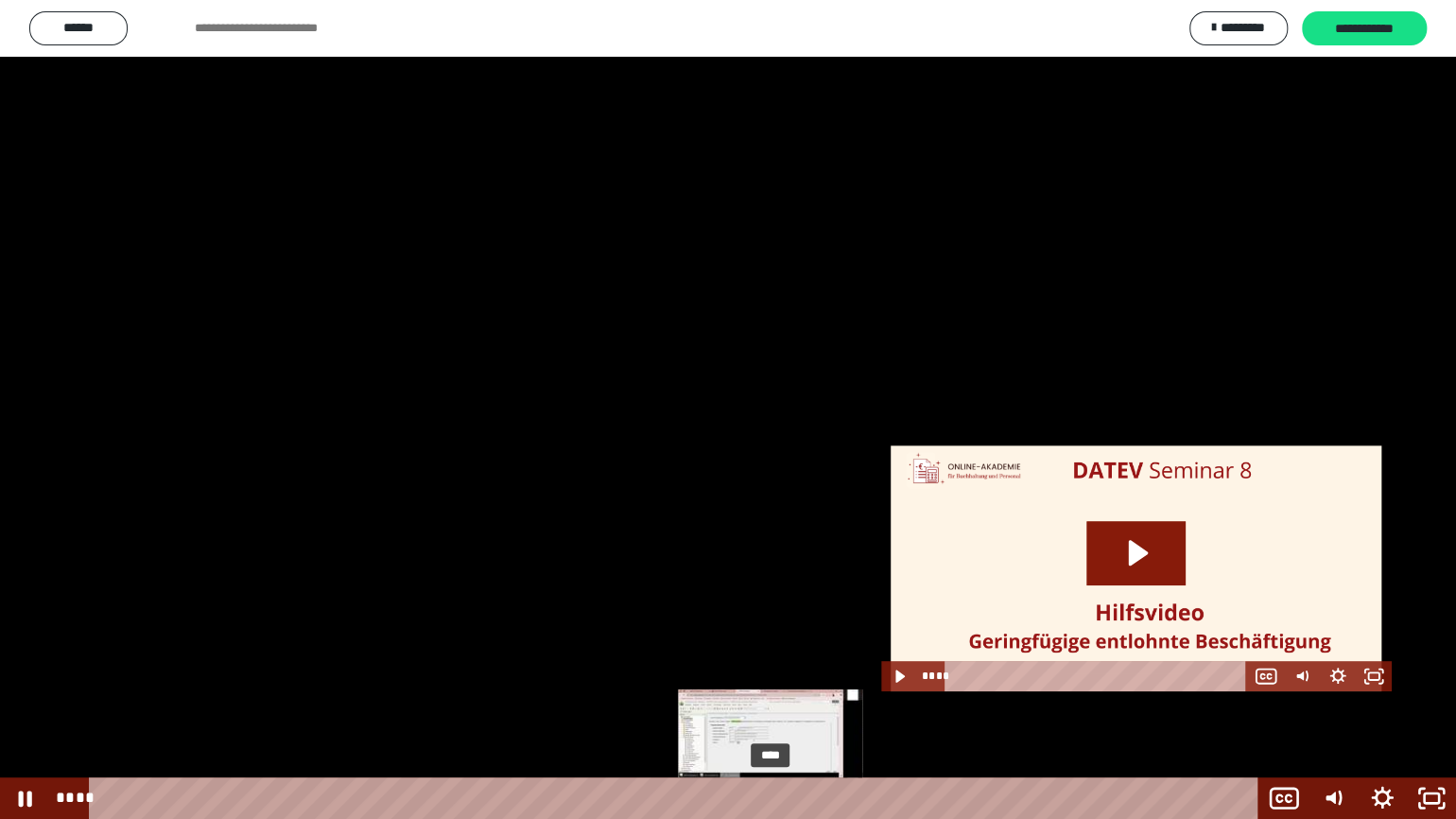 click on "****" at bounding box center (677, 798) 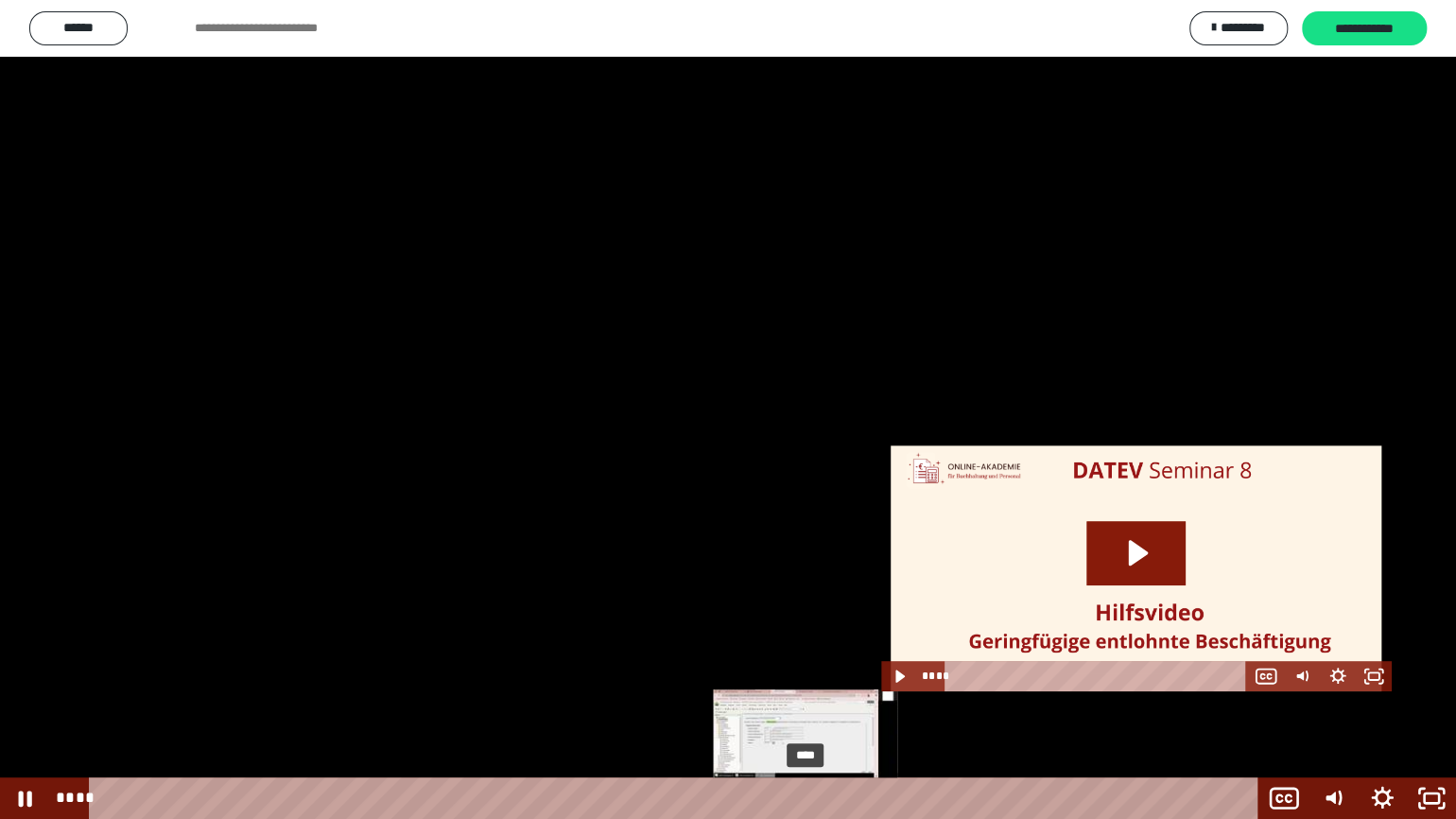 click on "****" at bounding box center (677, 798) 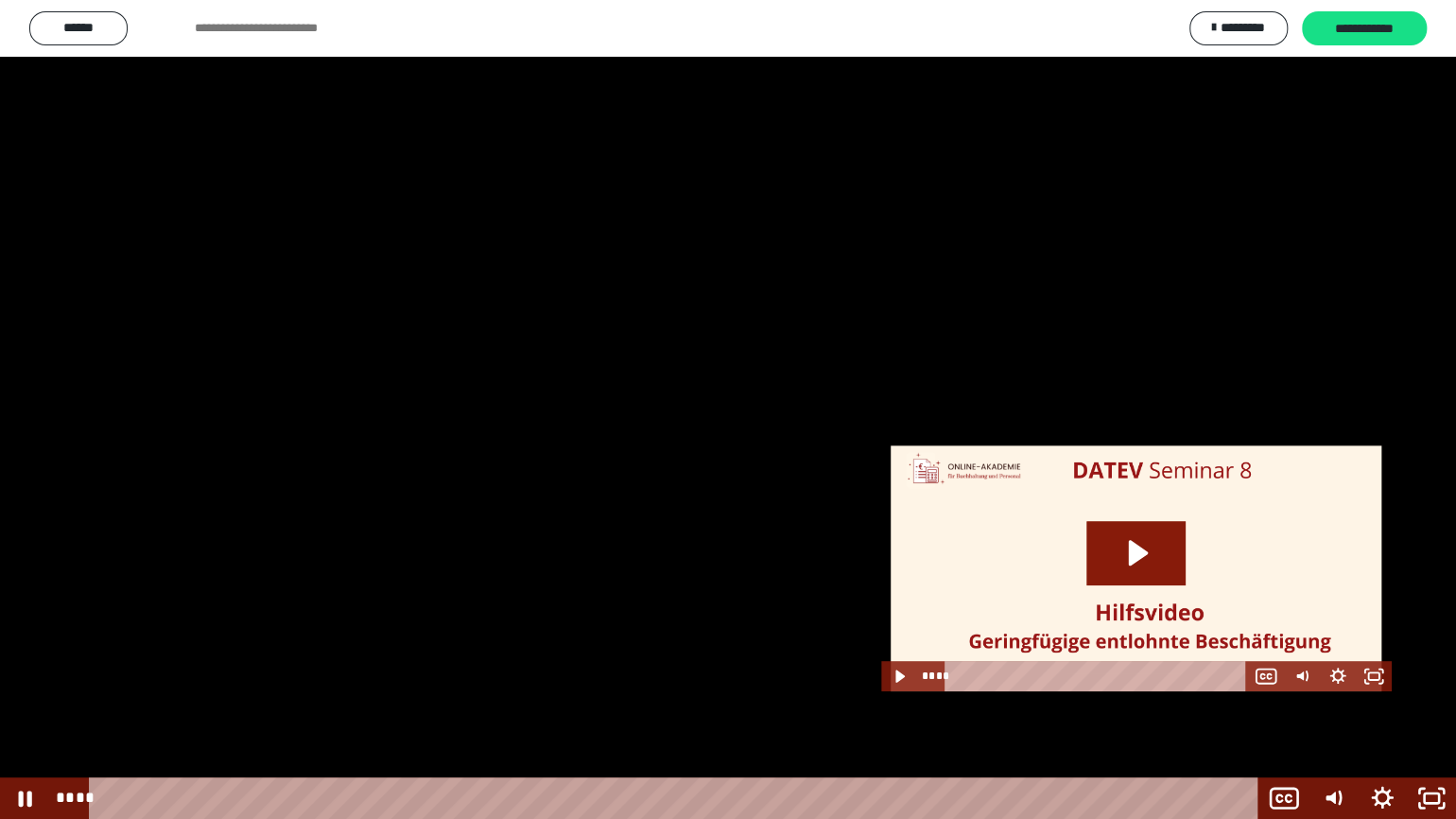 click at bounding box center [728, 410] 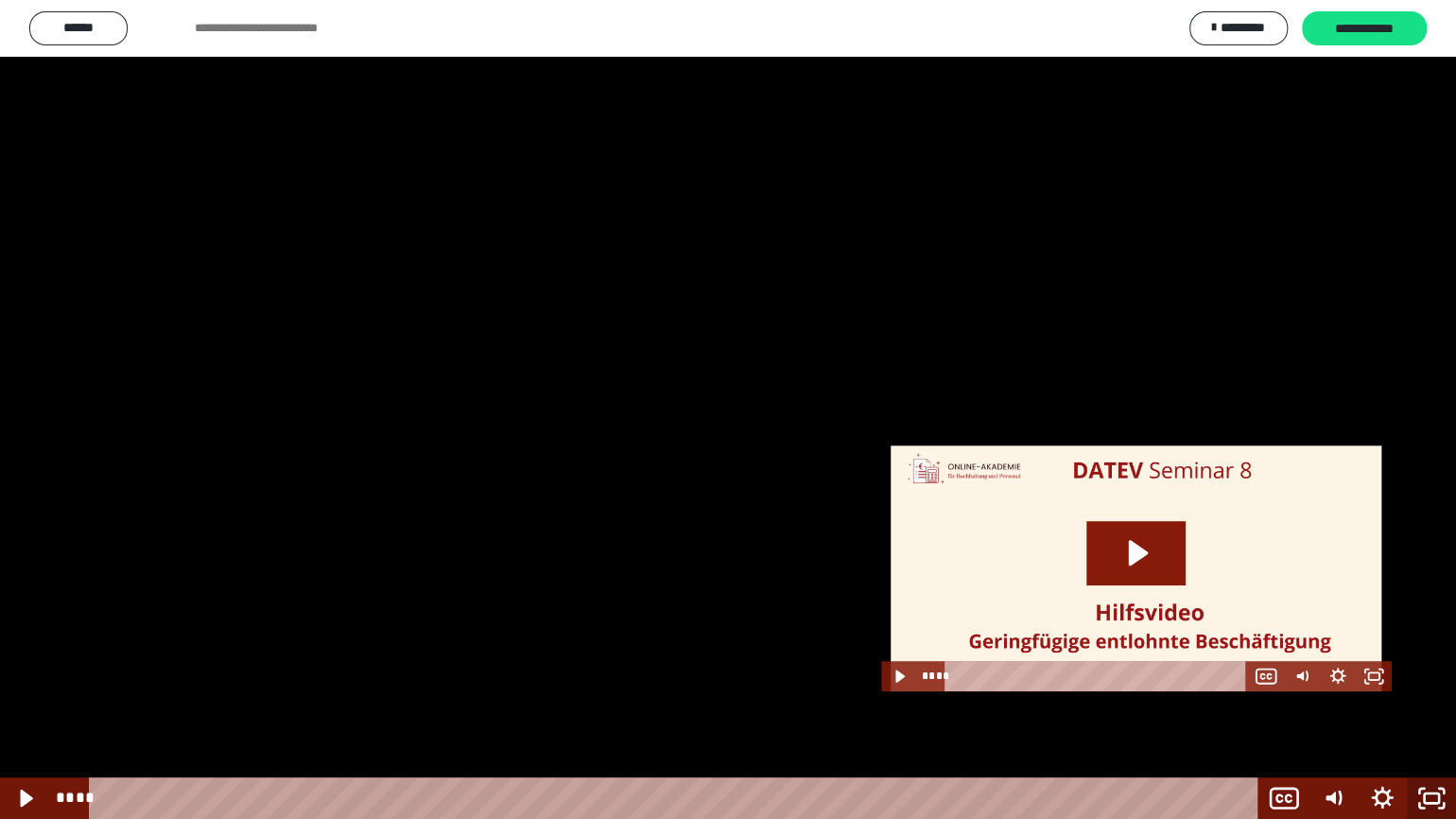 click 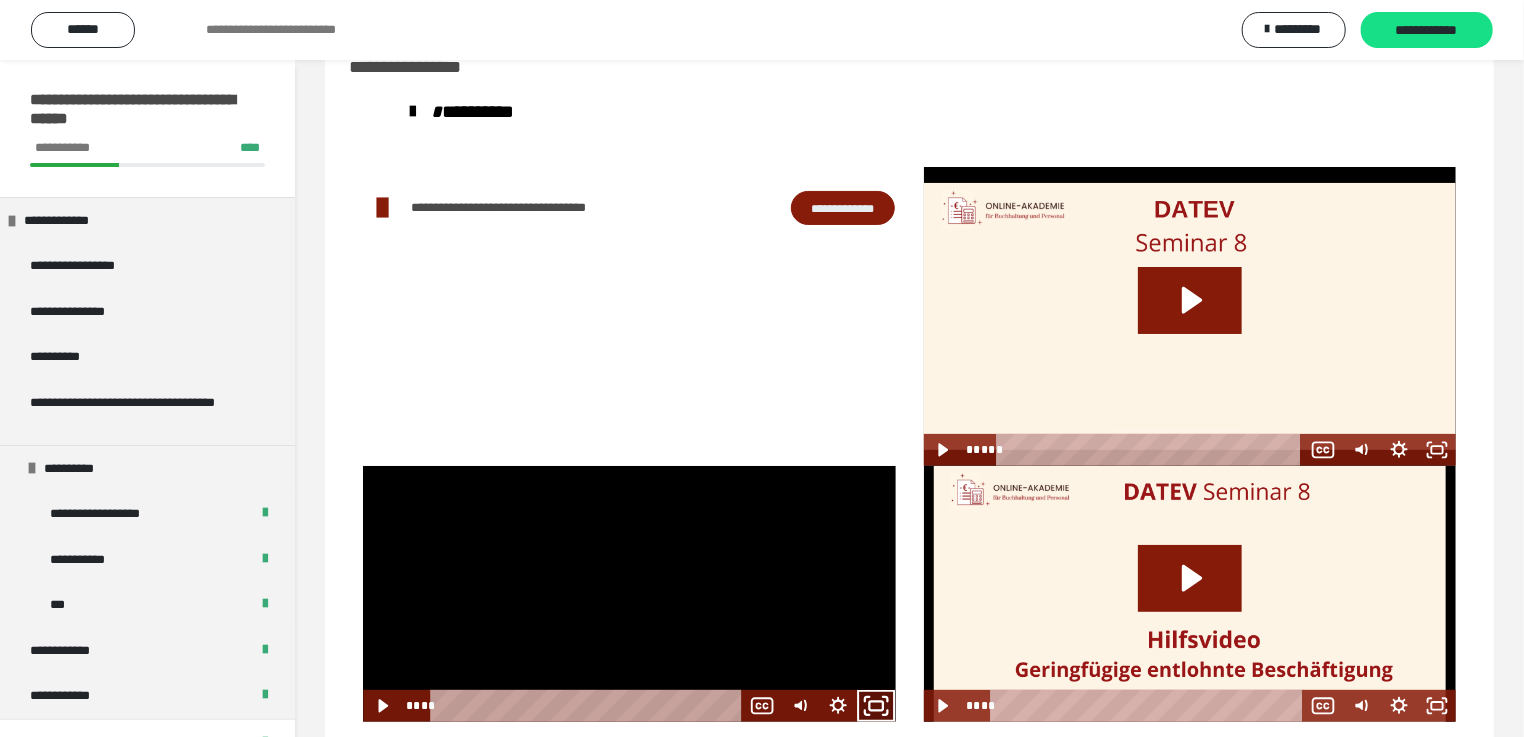 click 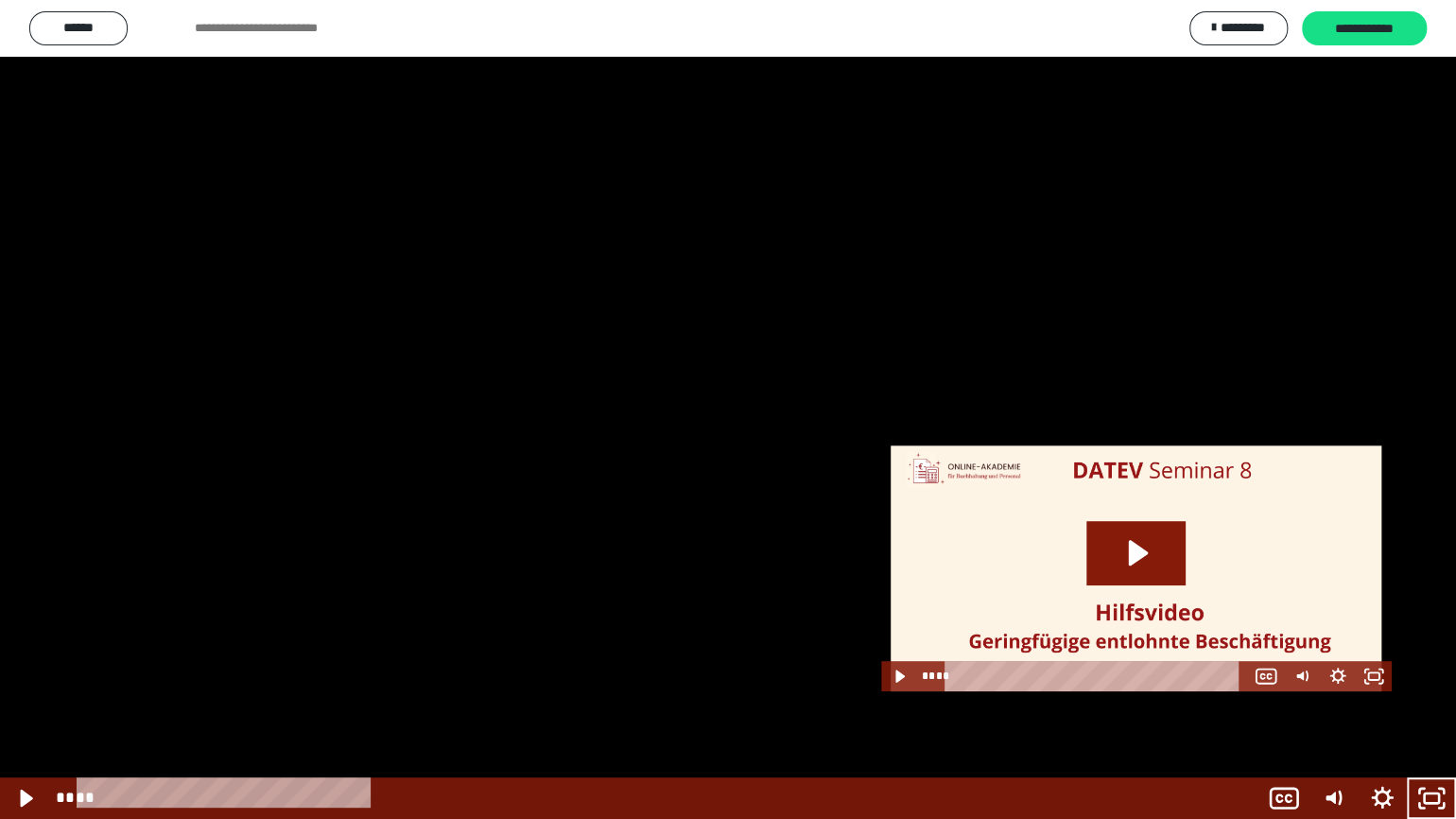 click at bounding box center (728, 410) 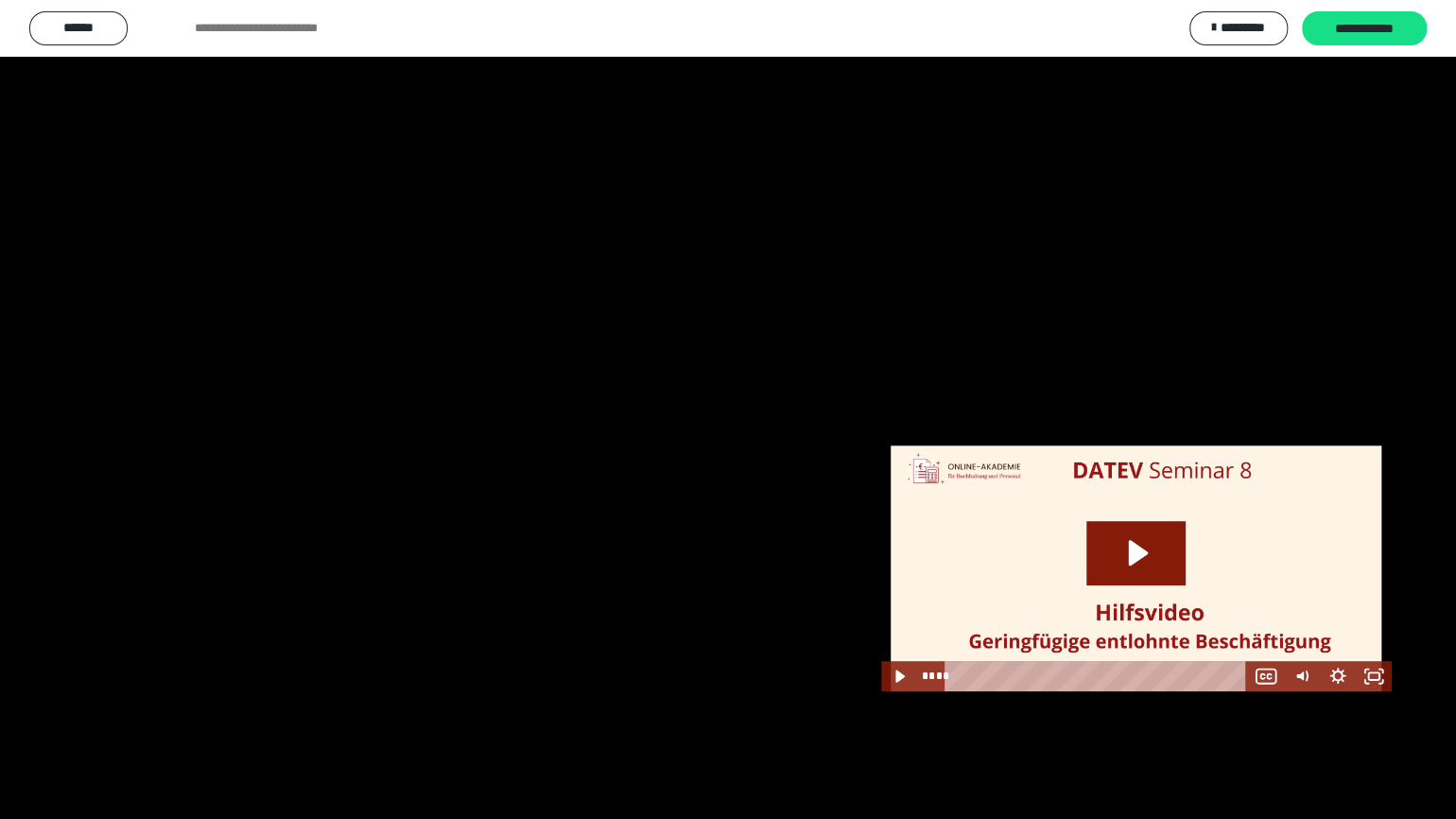 click at bounding box center (728, 410) 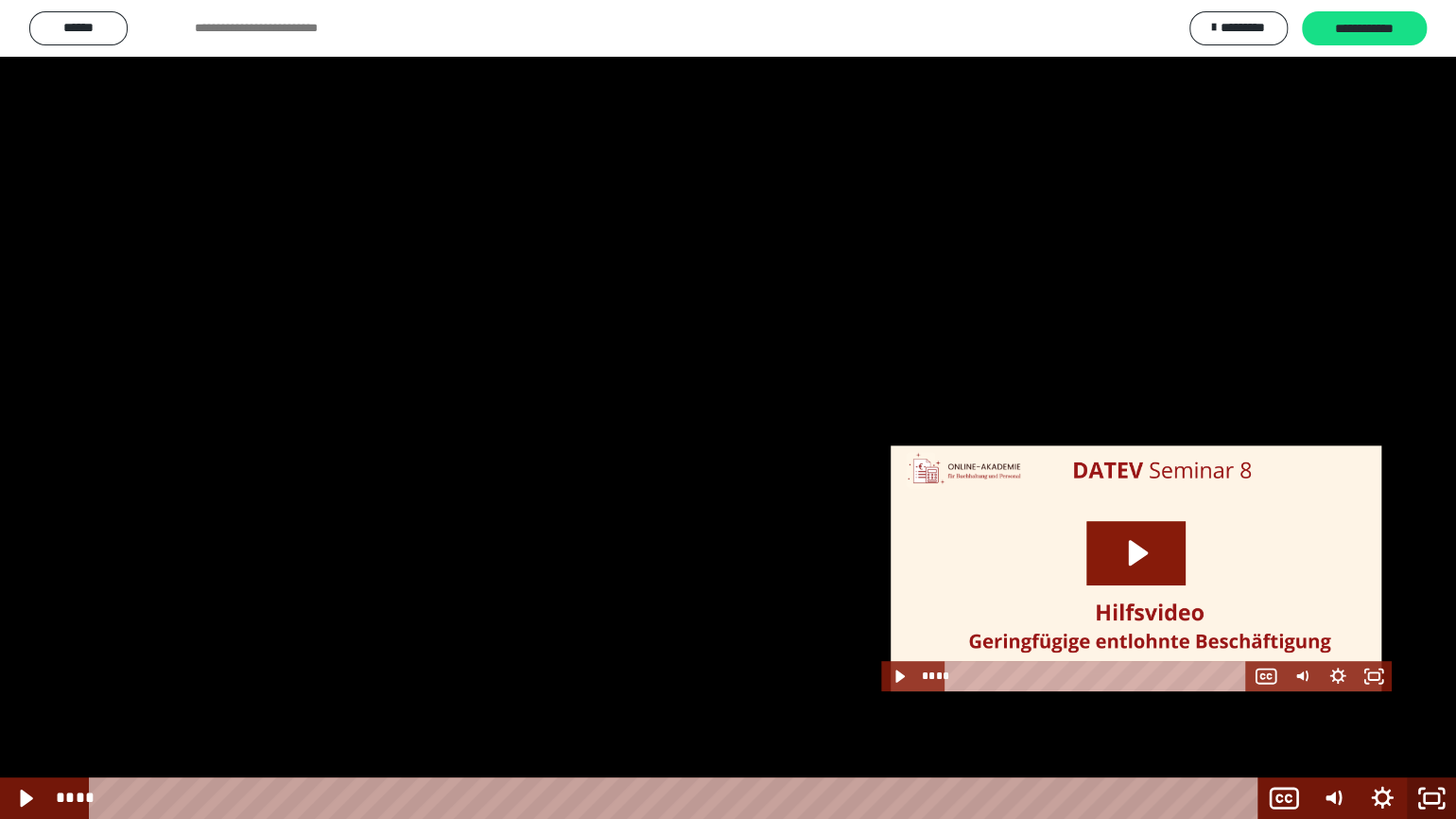 click 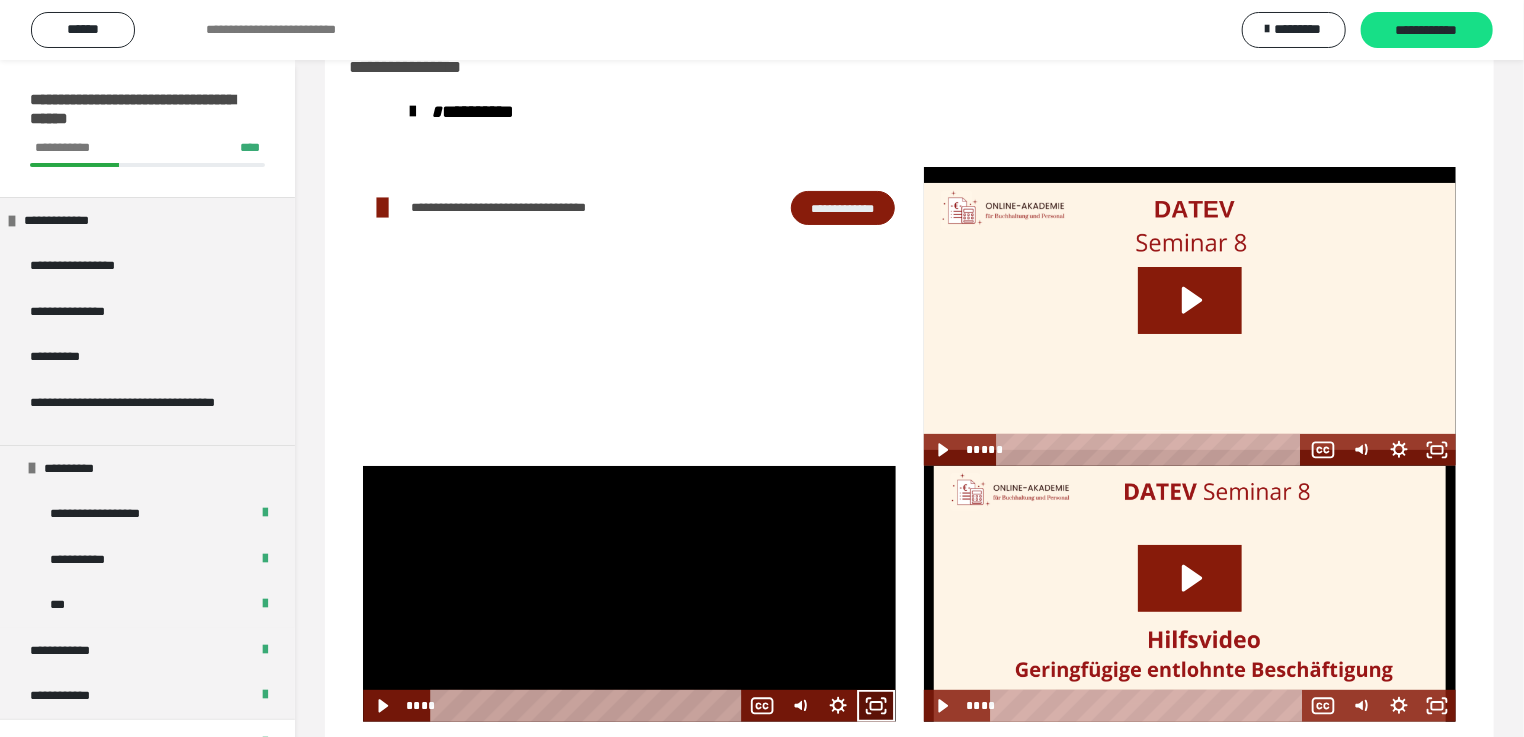 click 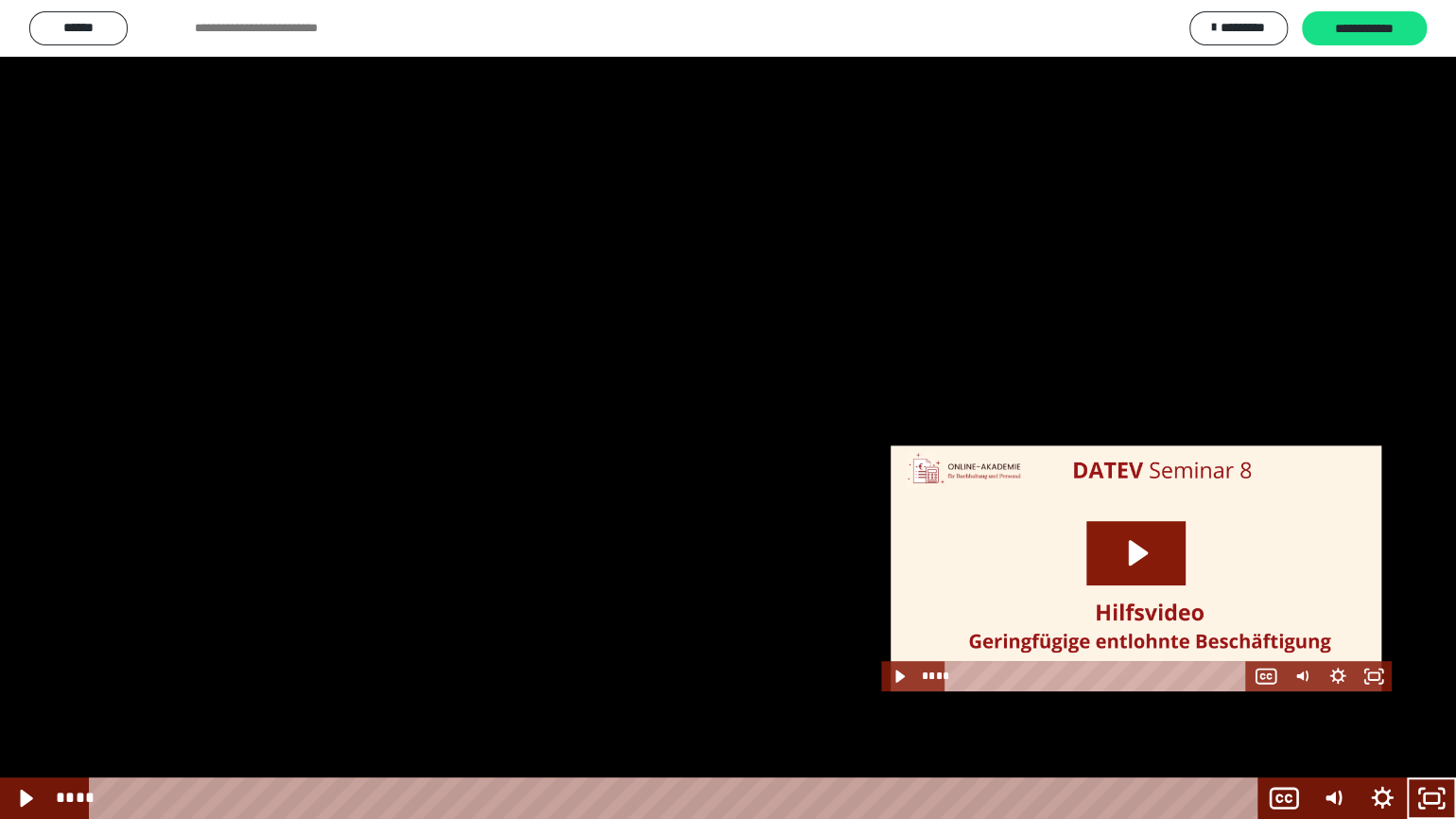 click at bounding box center (728, 410) 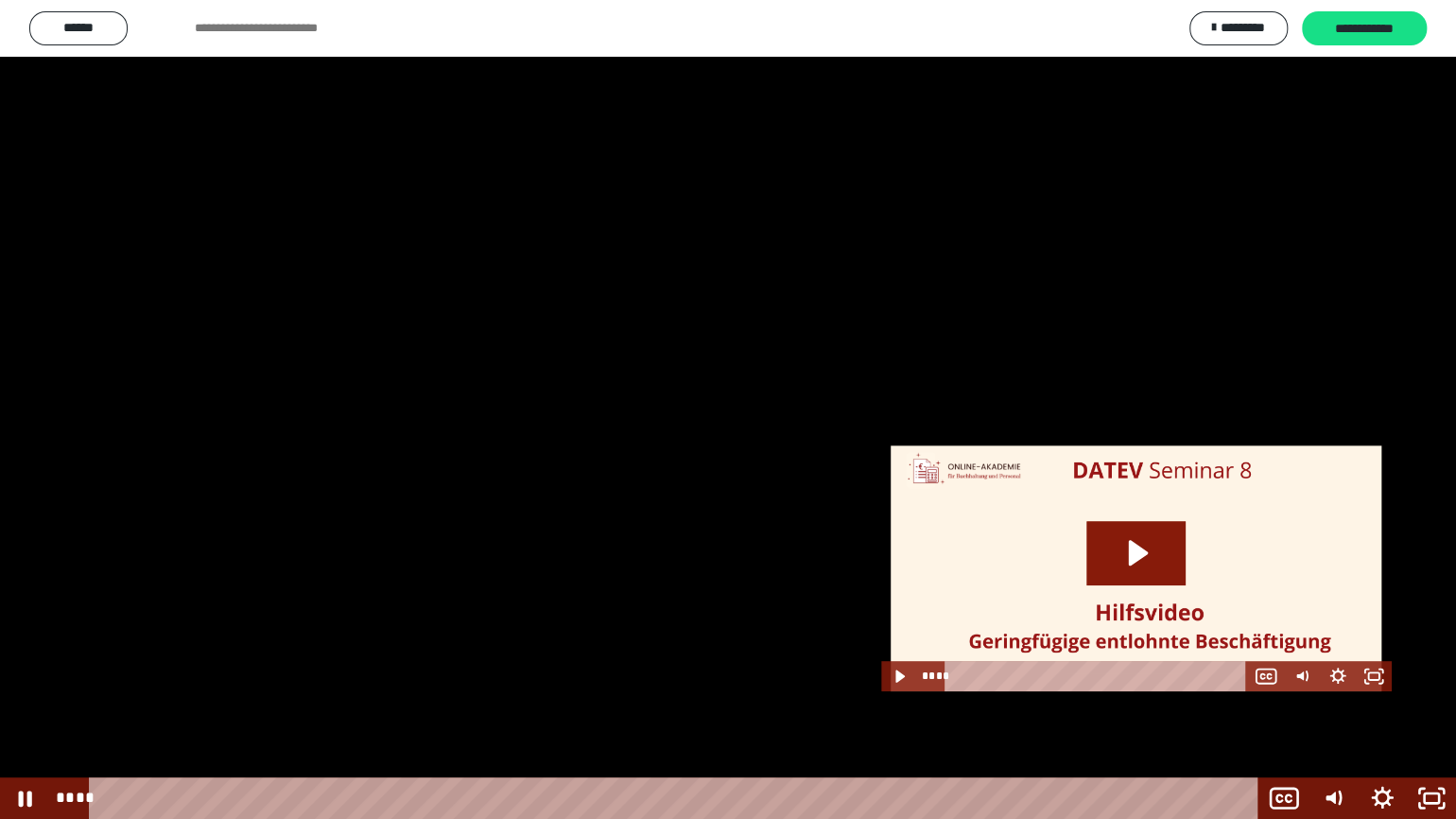 click at bounding box center (728, 410) 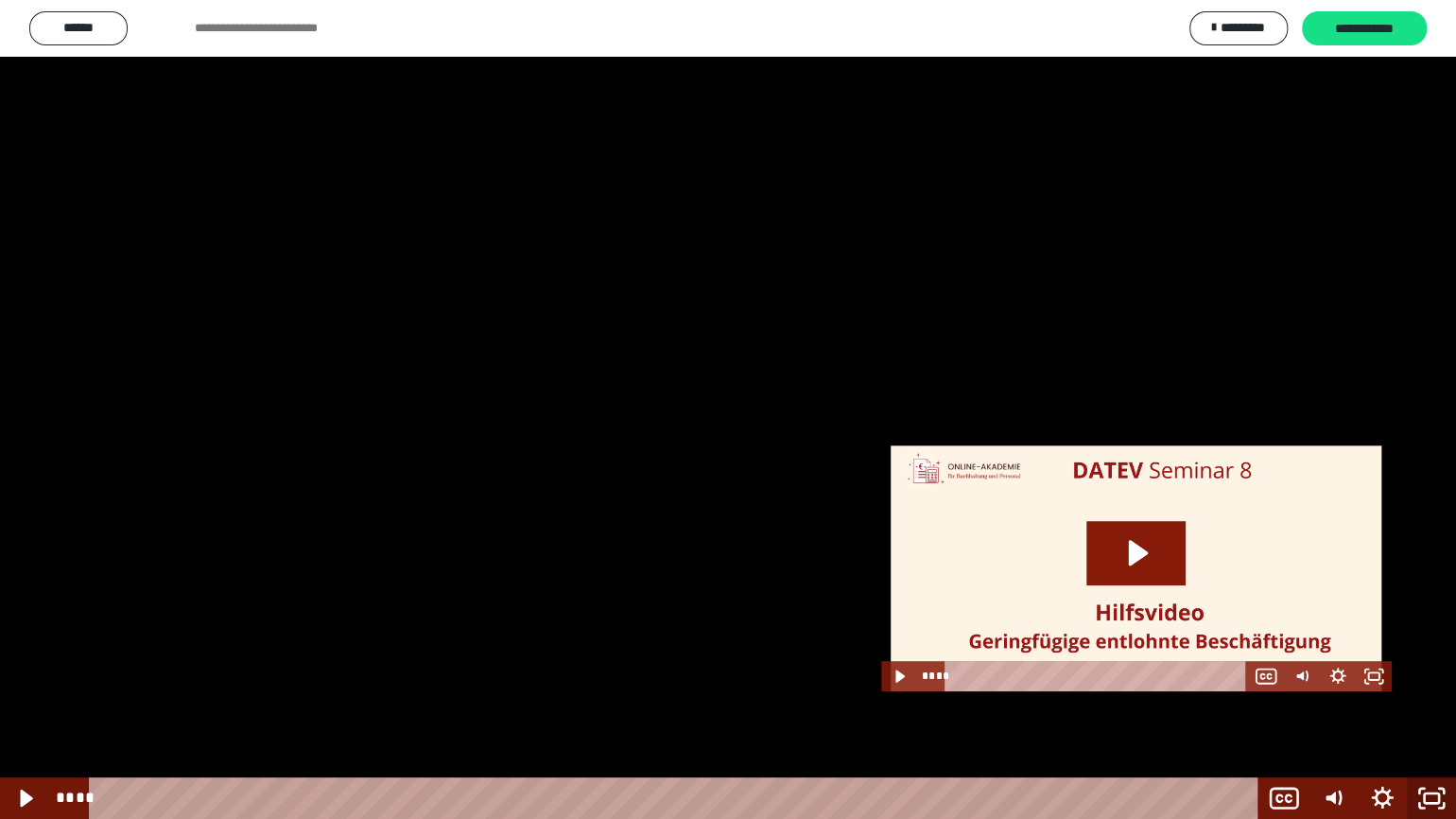 click 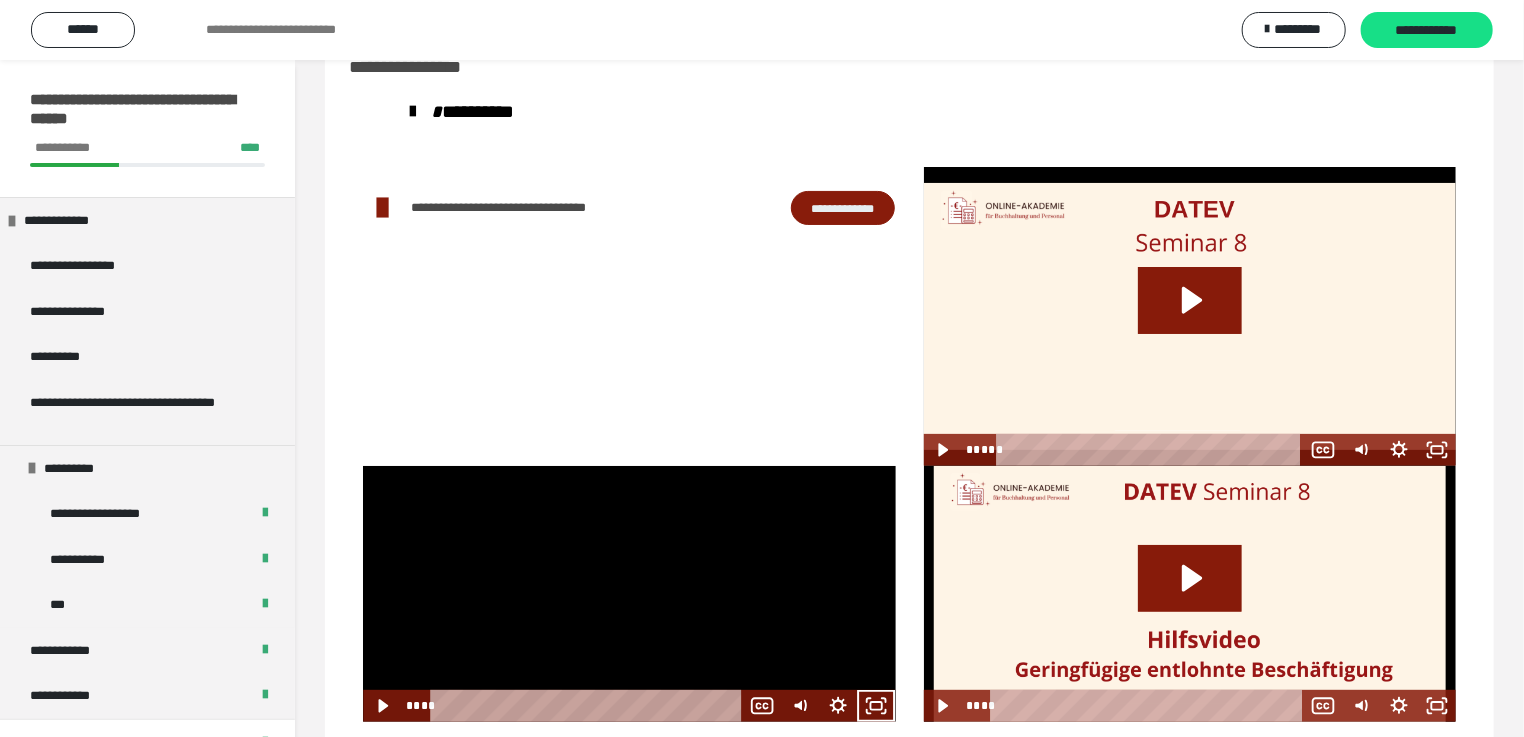 type 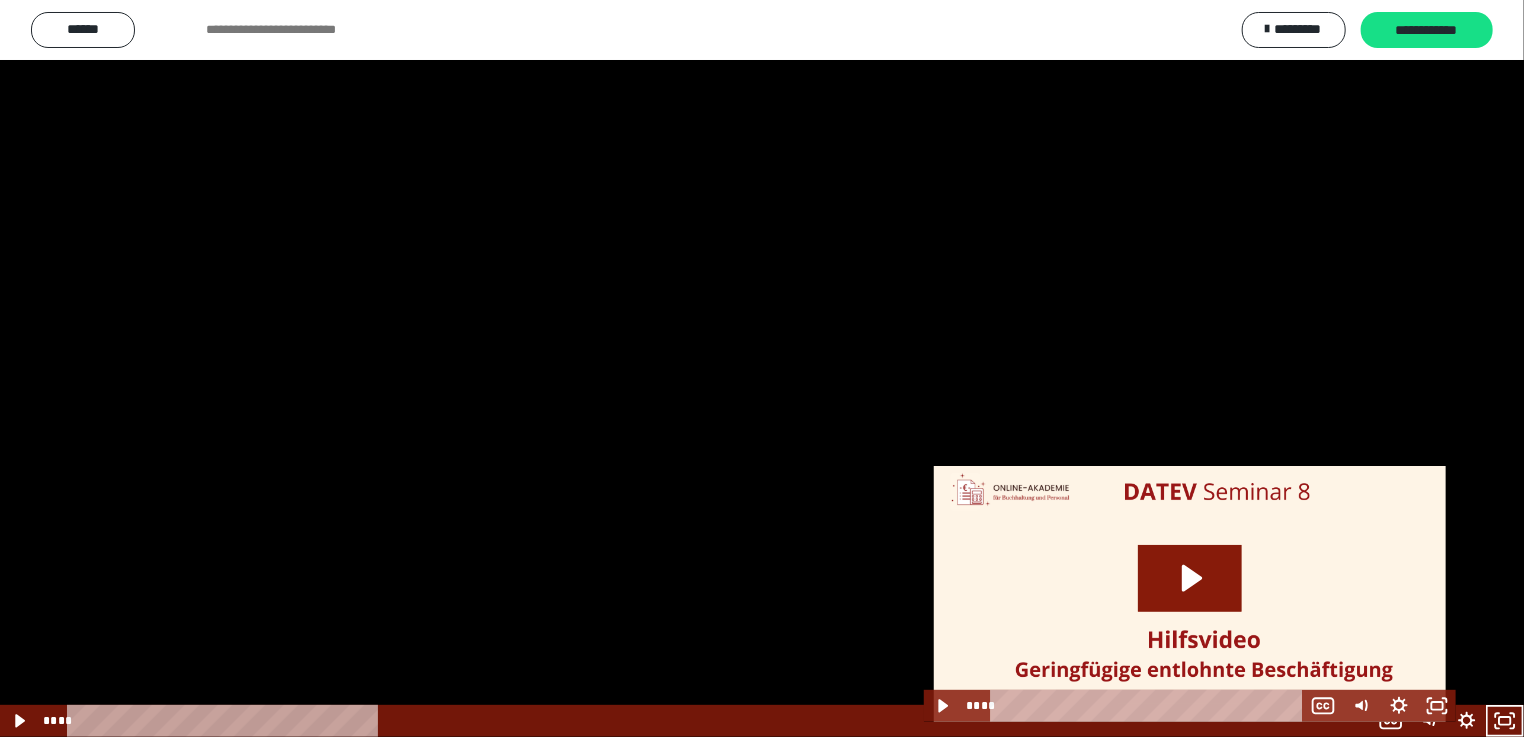 click at bounding box center (762, 368) 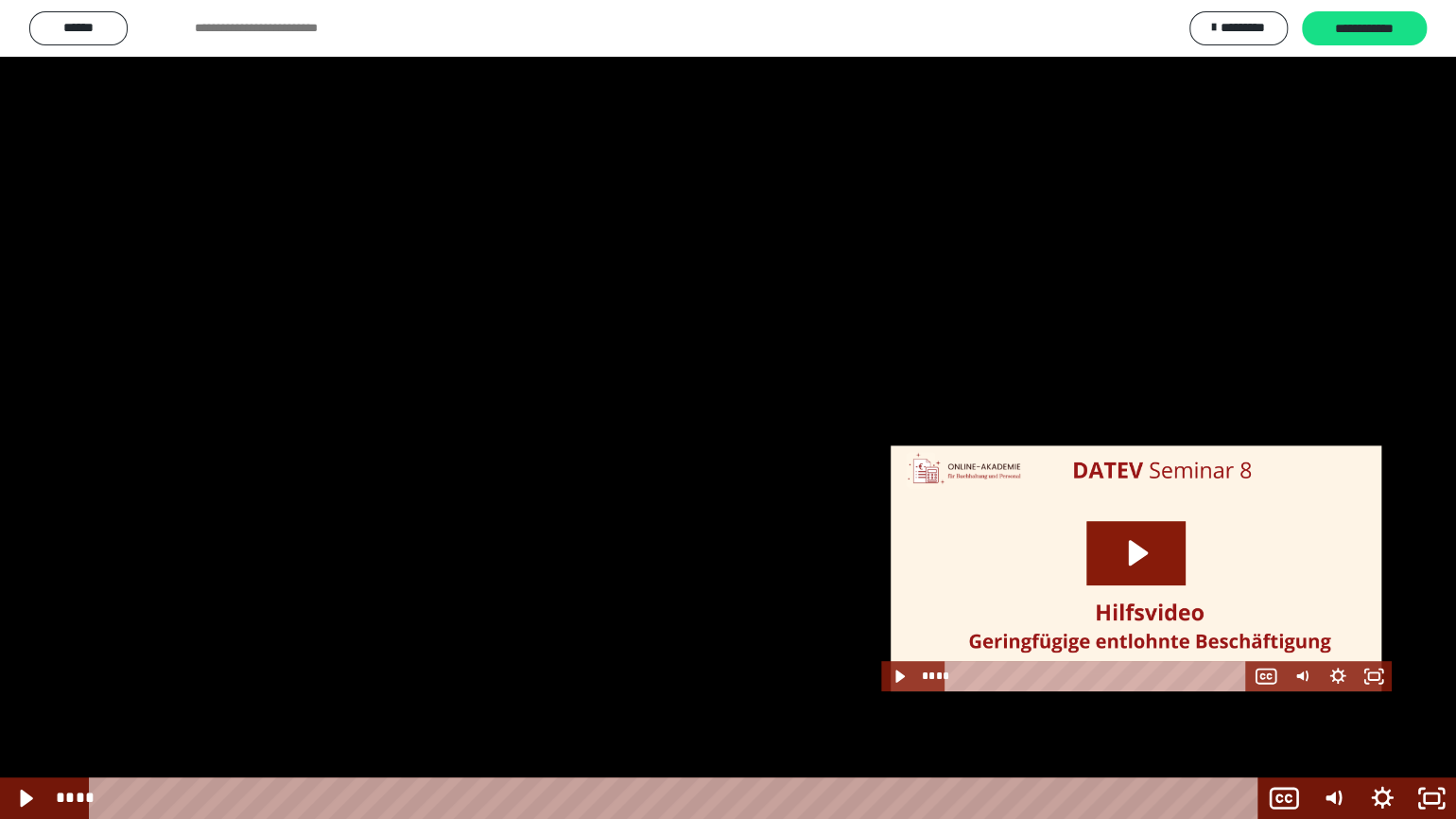 click at bounding box center (728, 410) 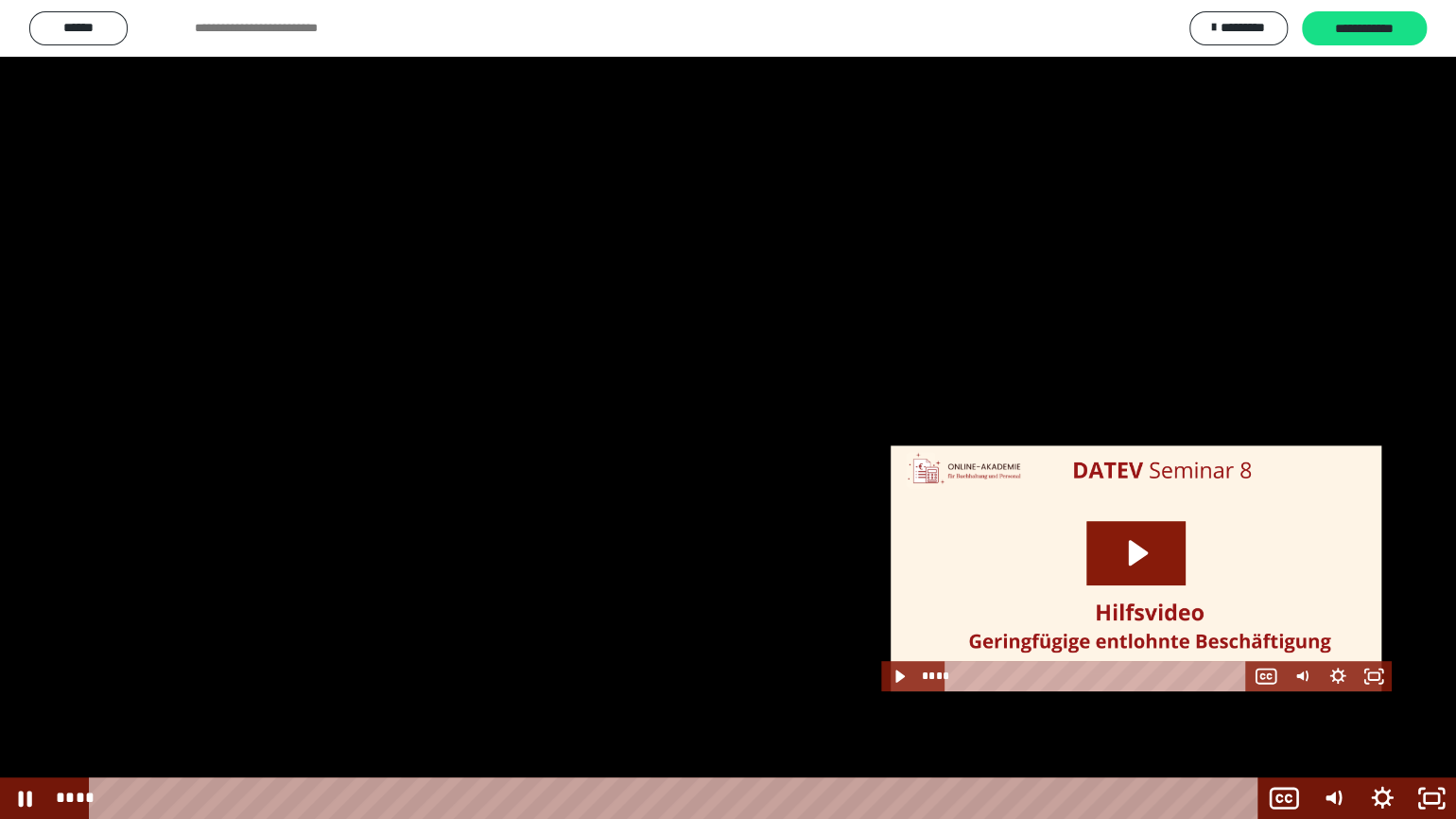 click at bounding box center [728, 410] 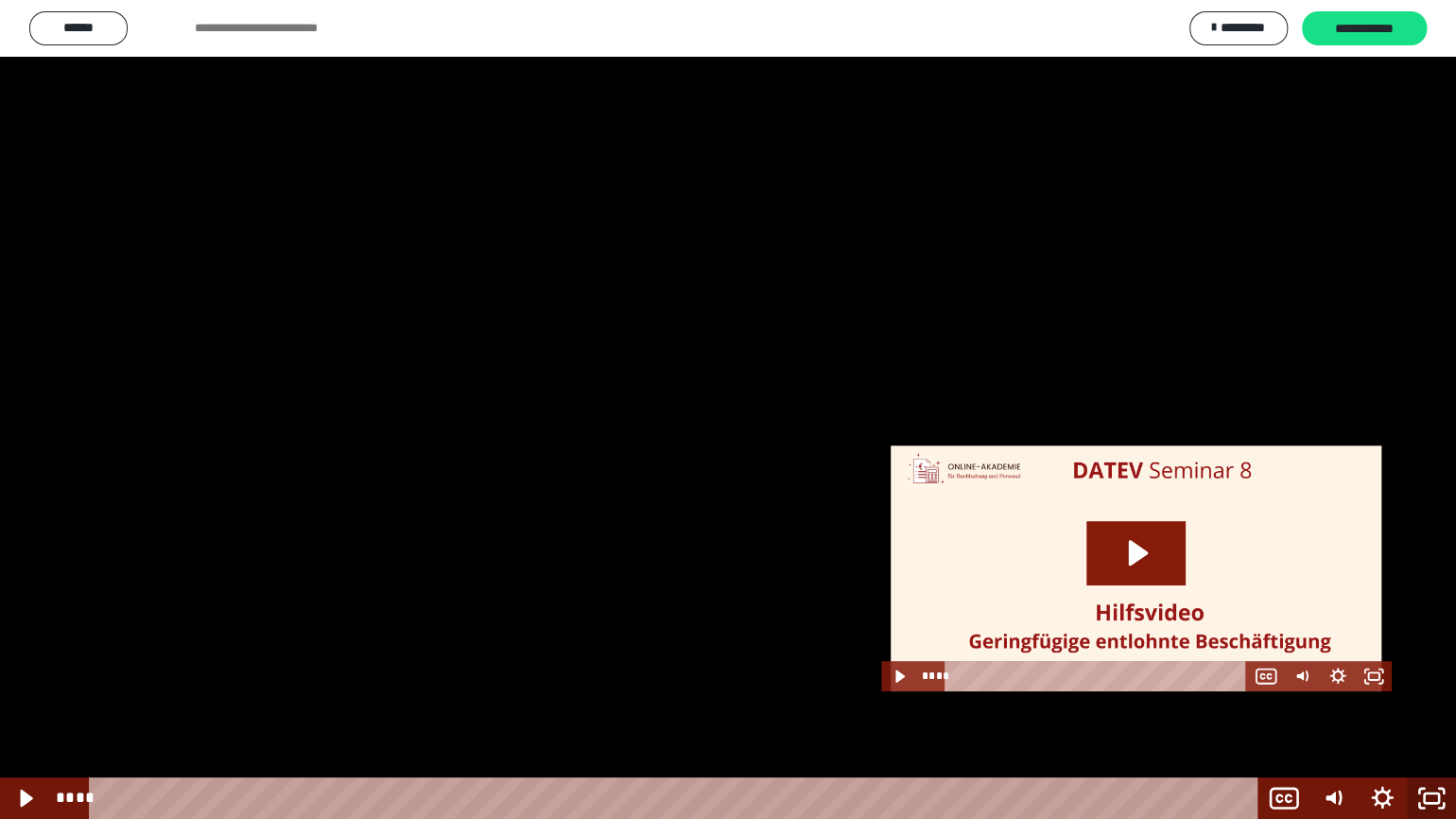 click 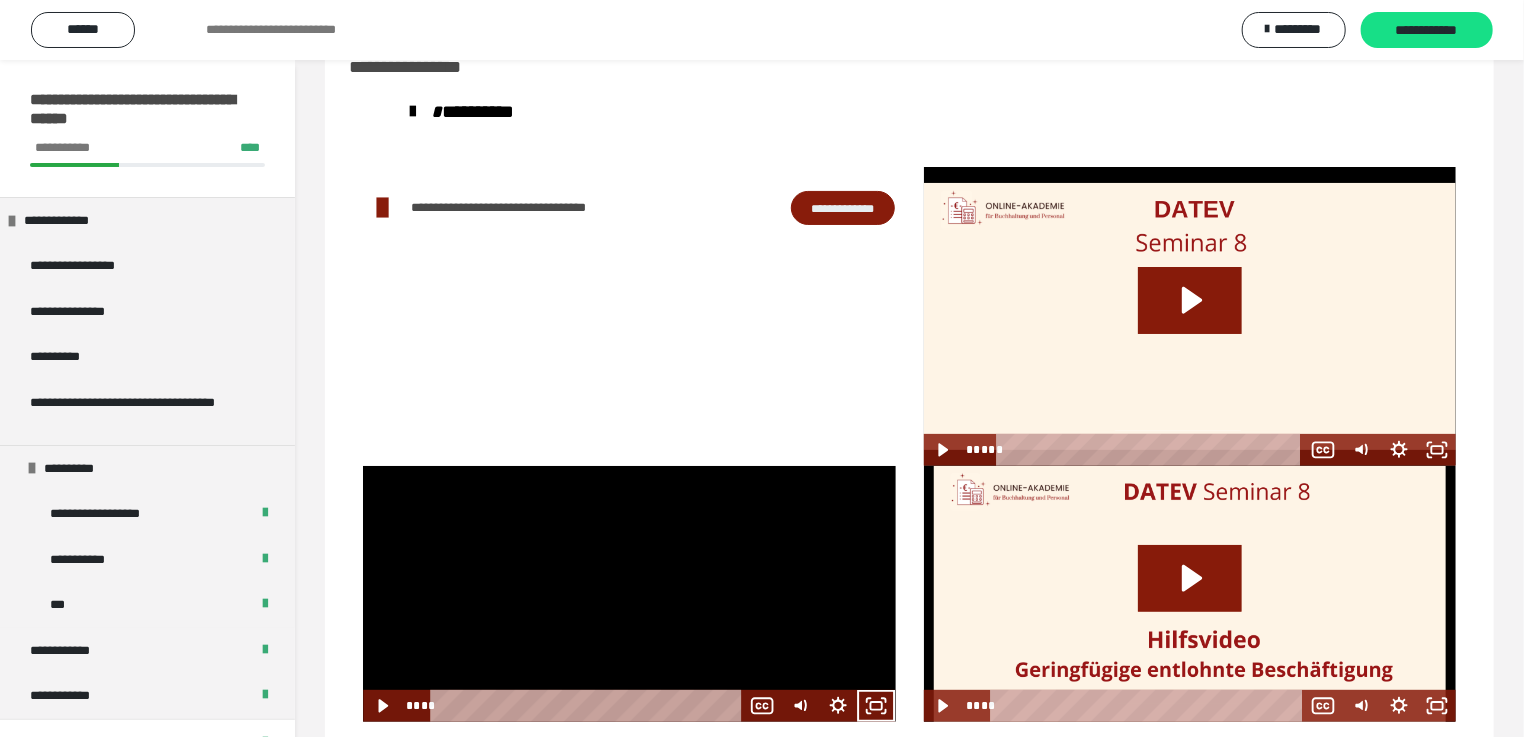 click at bounding box center [629, 594] 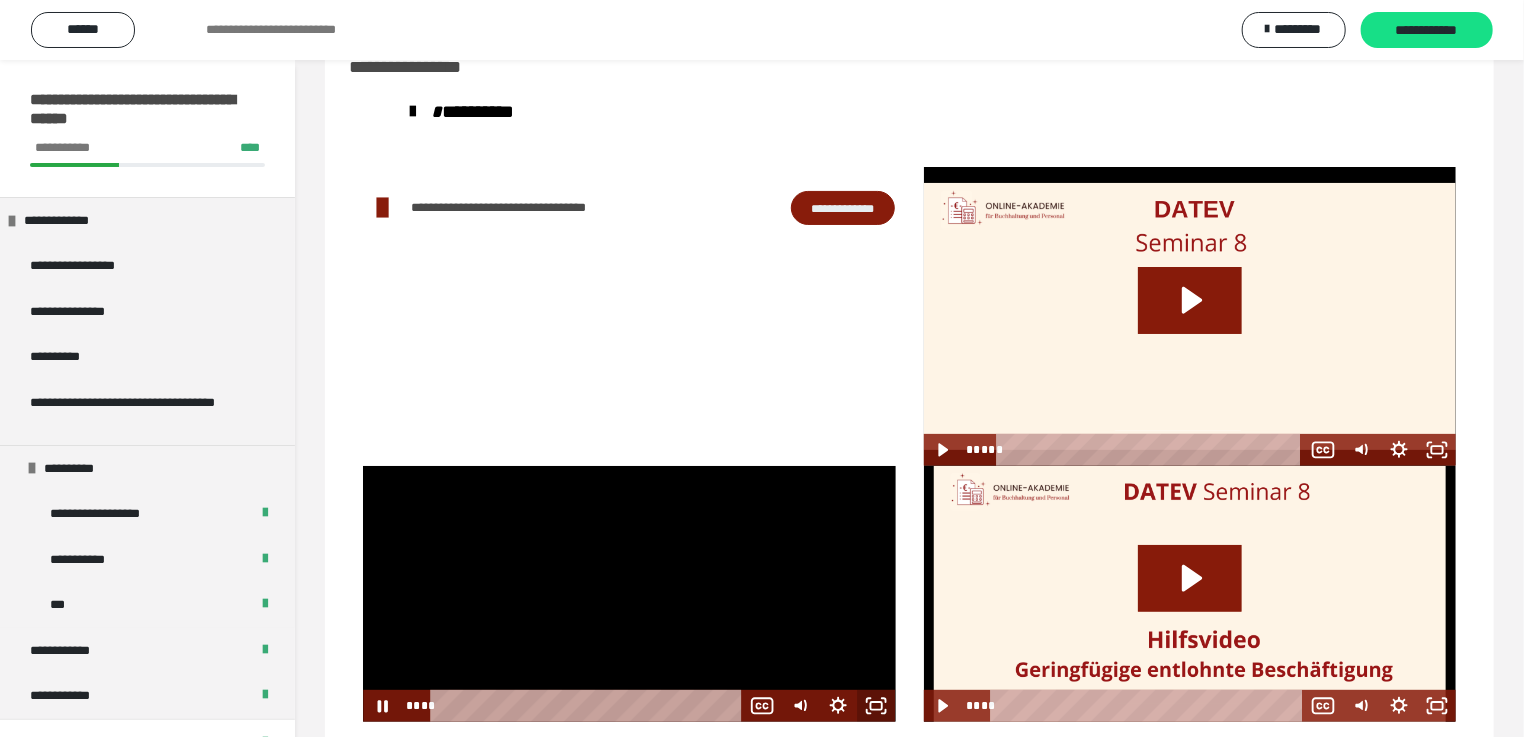 click 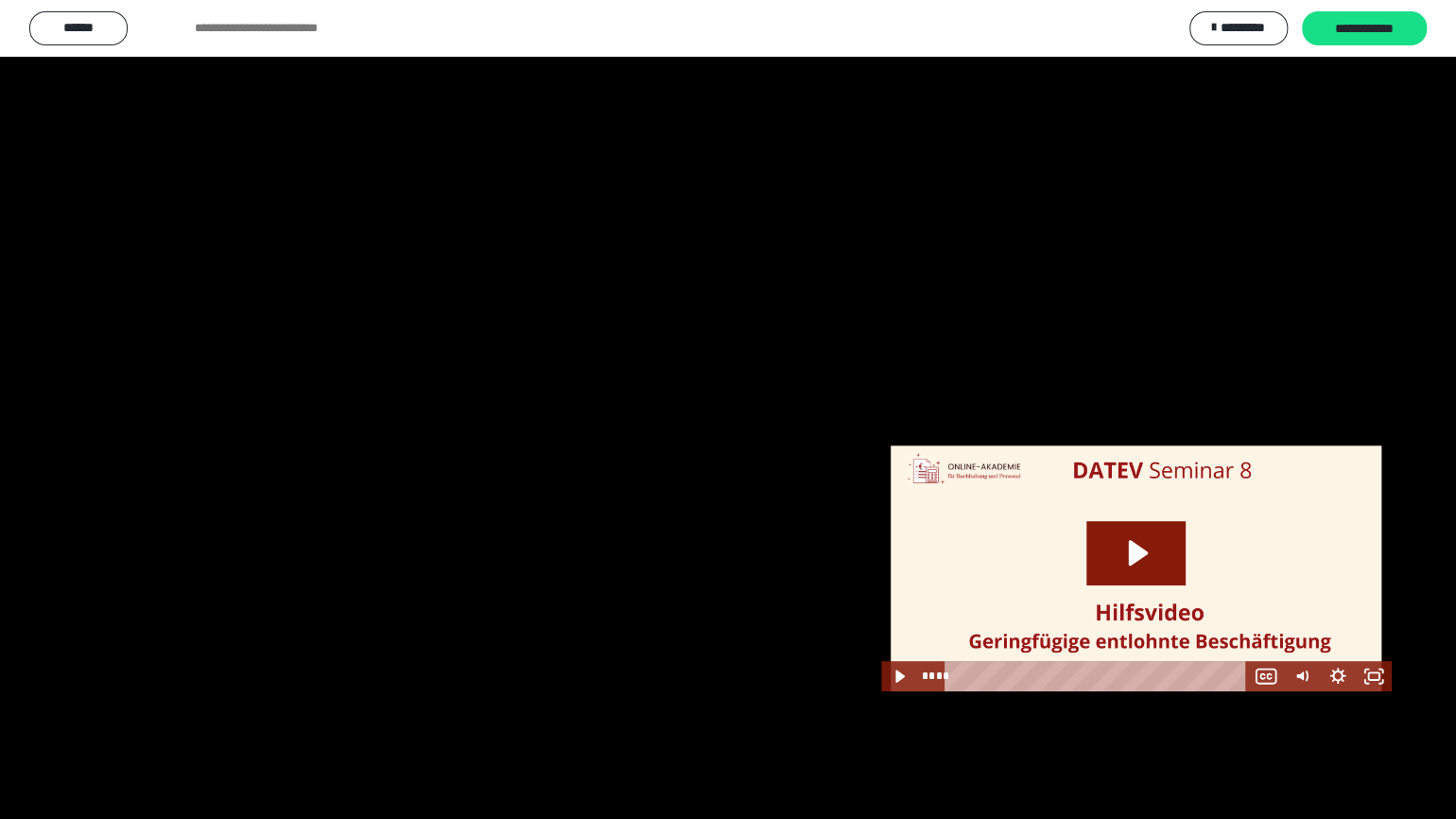 click at bounding box center (728, 410) 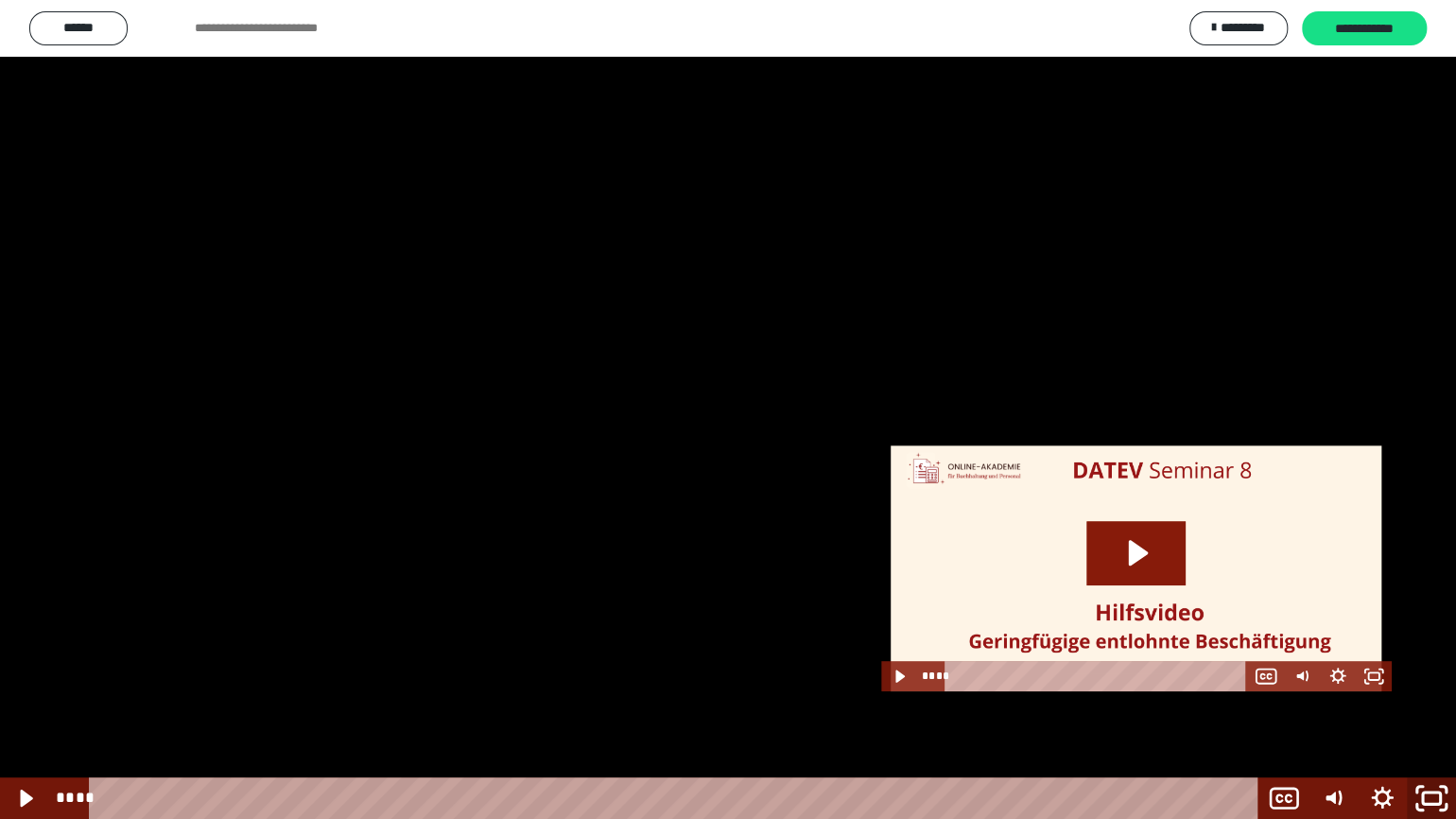 click 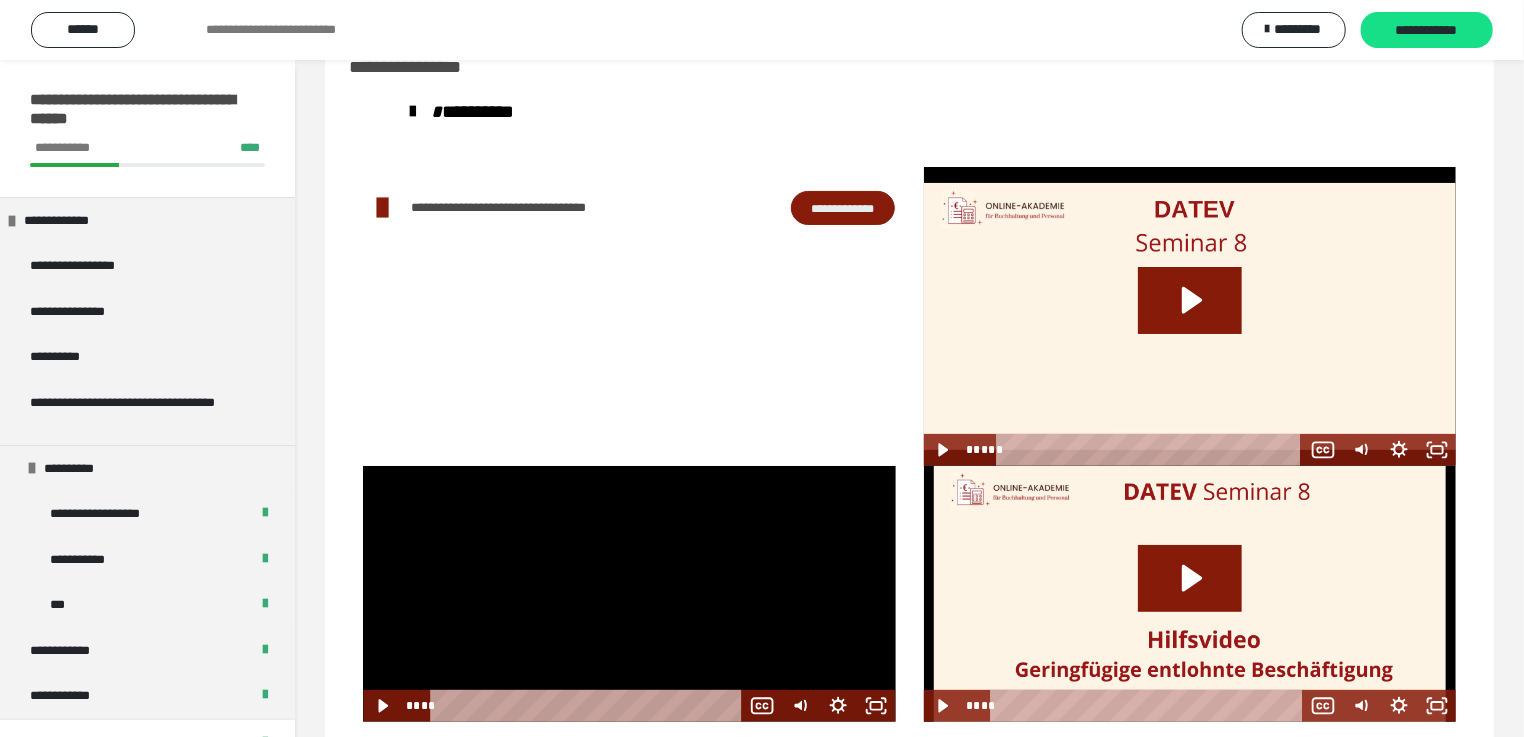 click at bounding box center (629, 594) 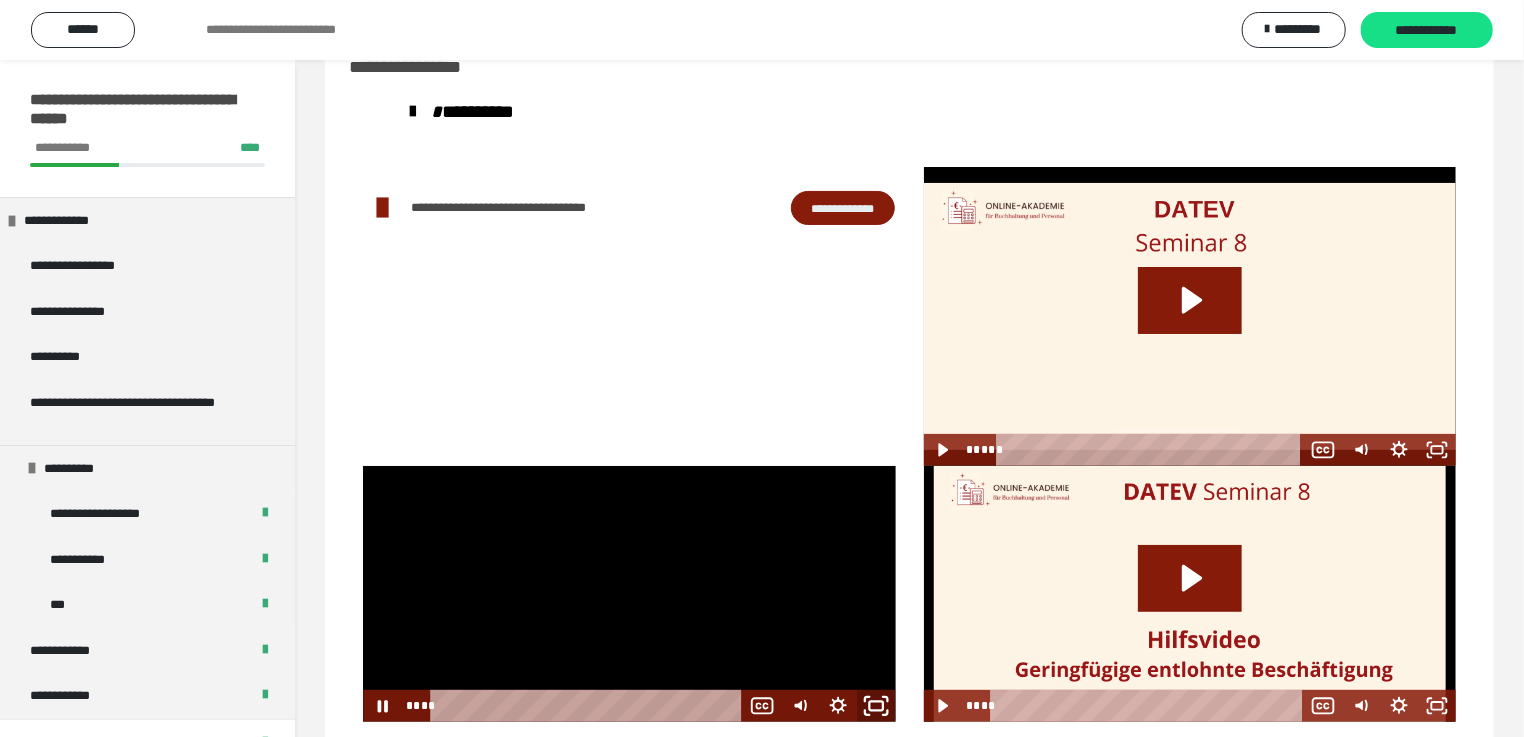 click 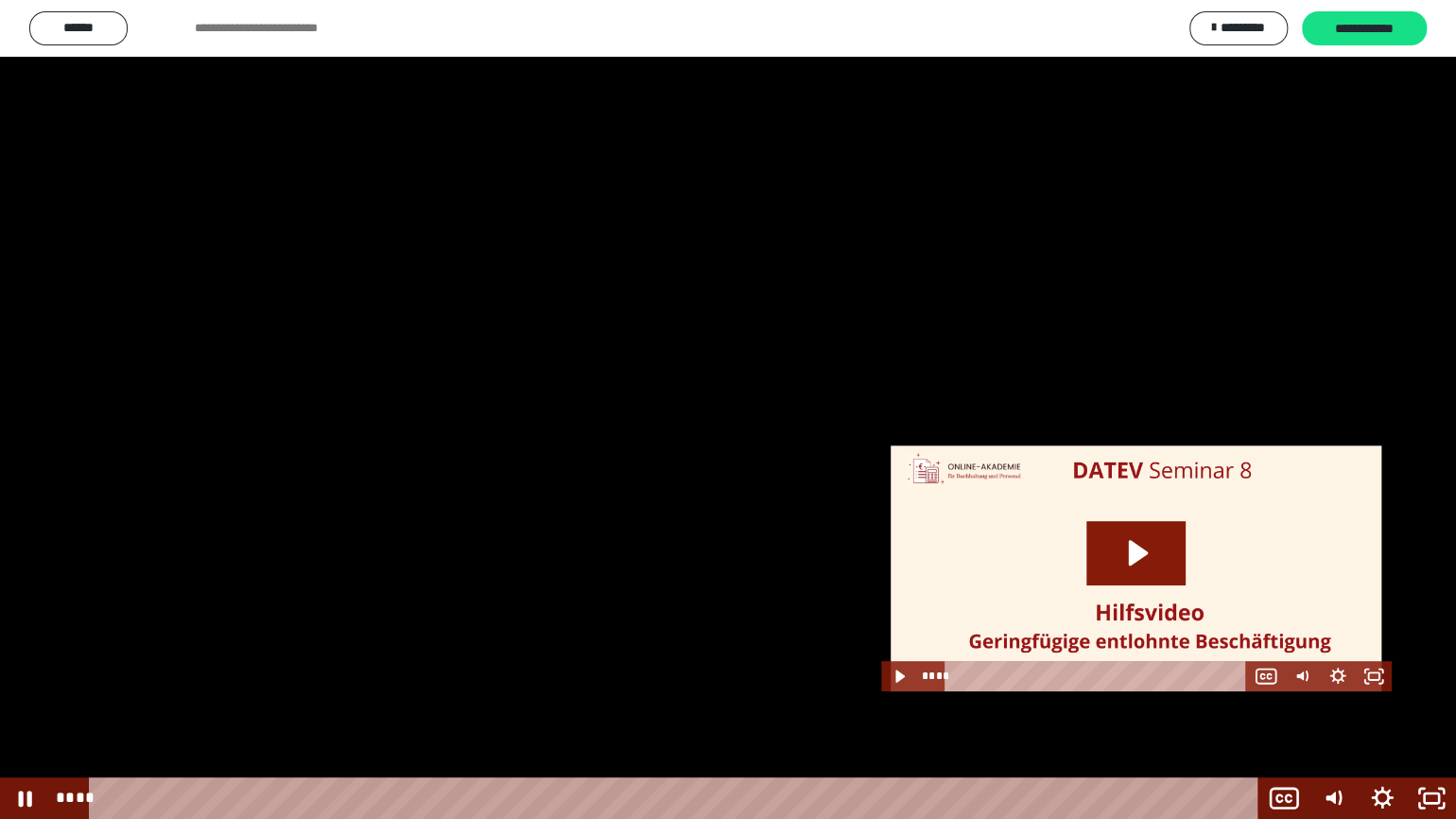 click at bounding box center [728, 410] 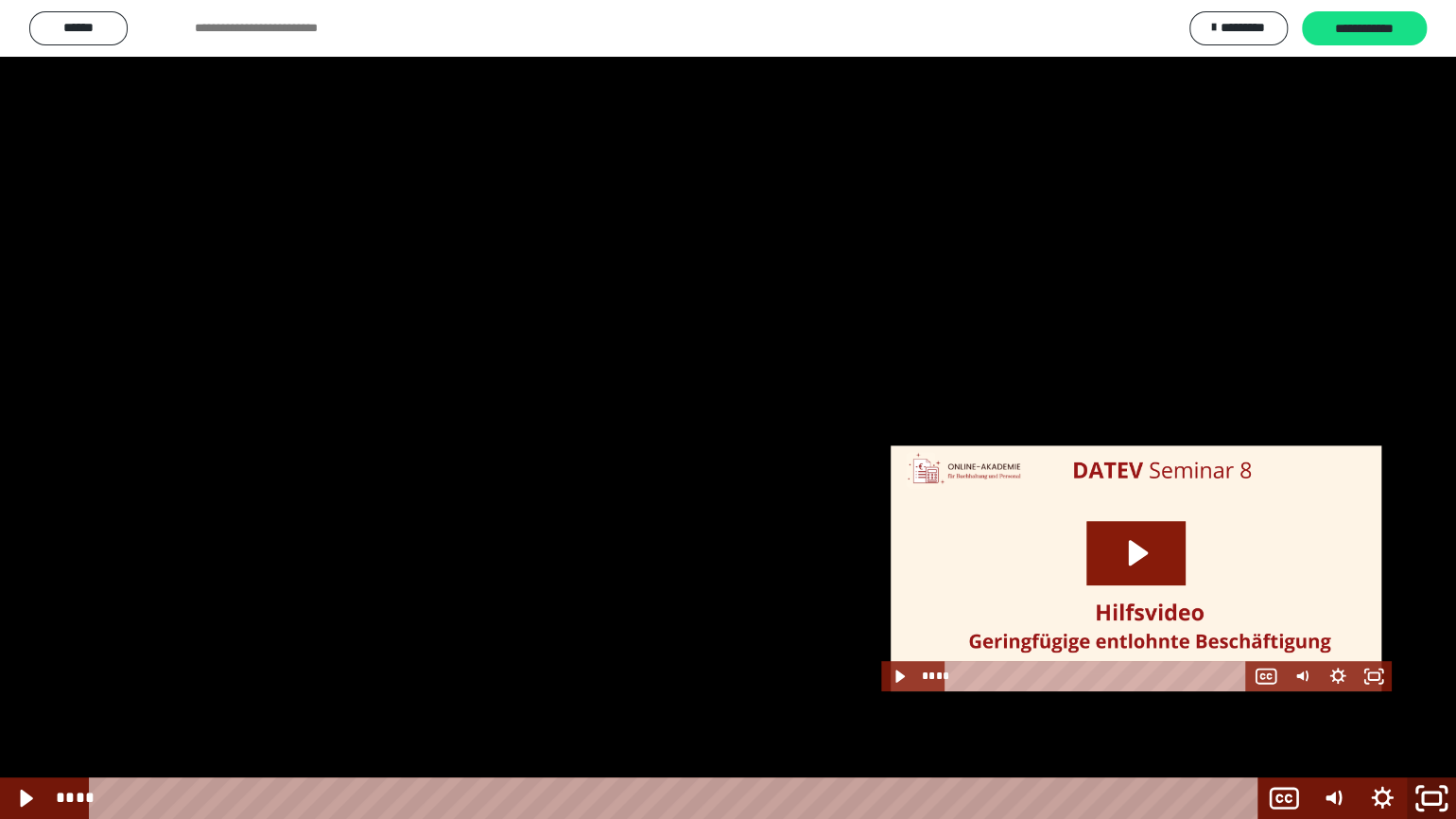 click 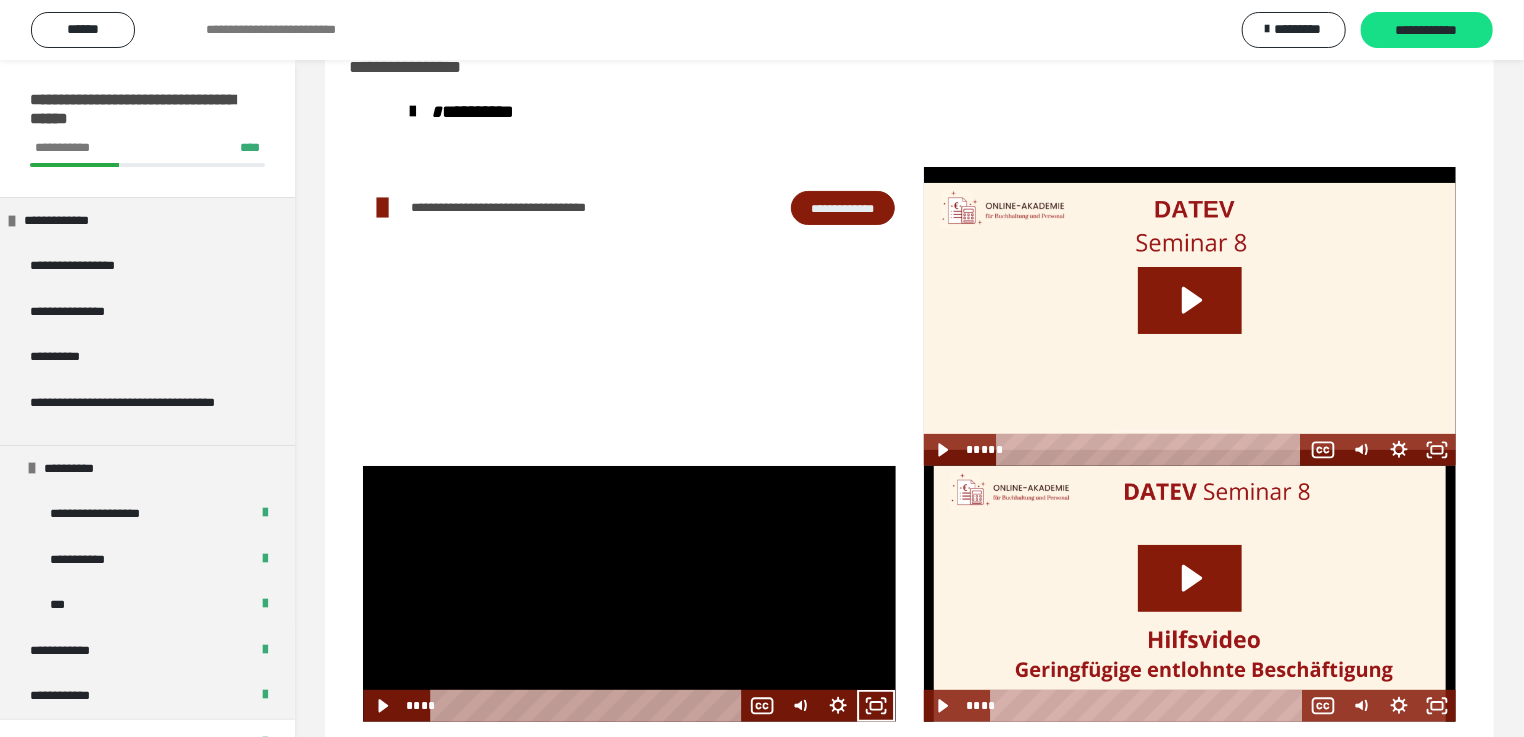 click at bounding box center (629, 594) 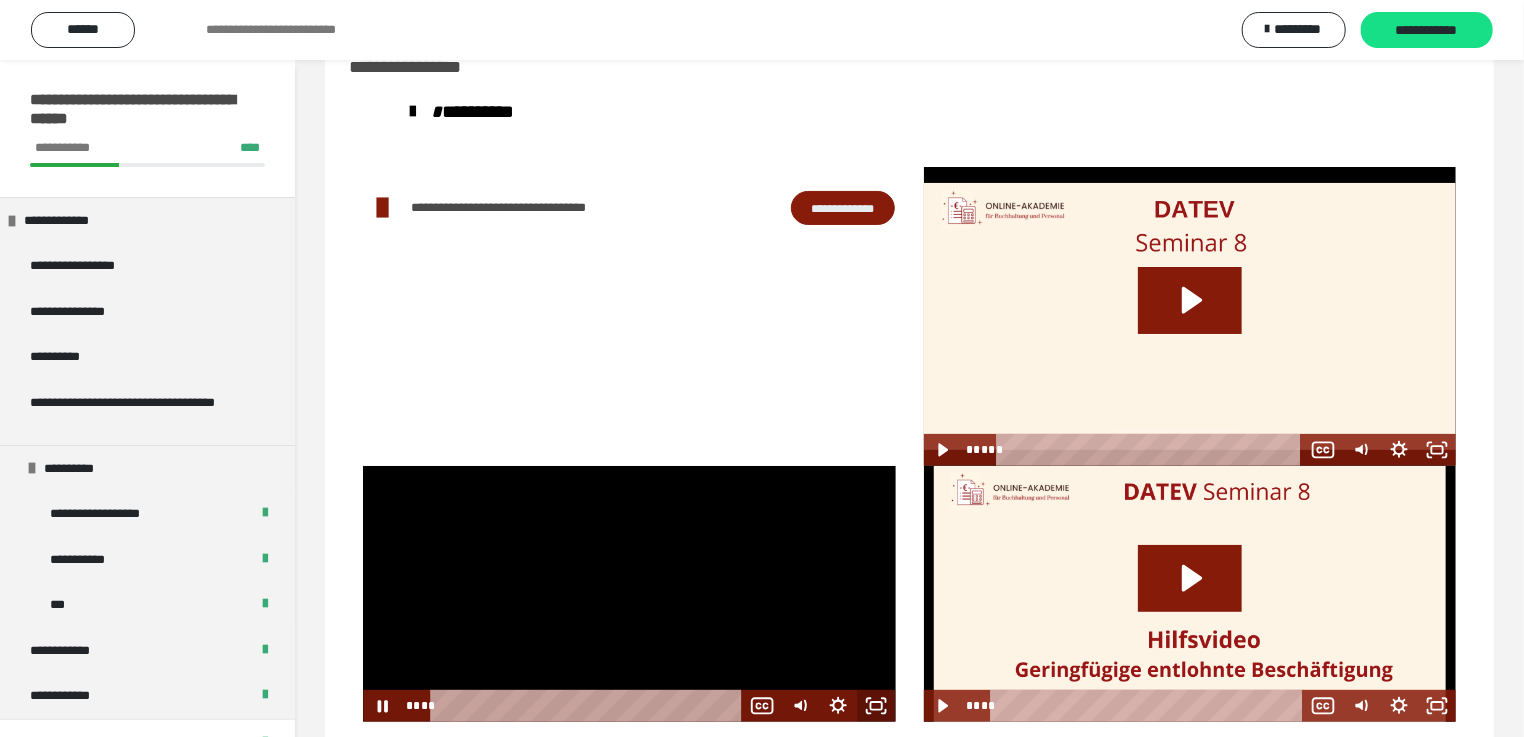 click 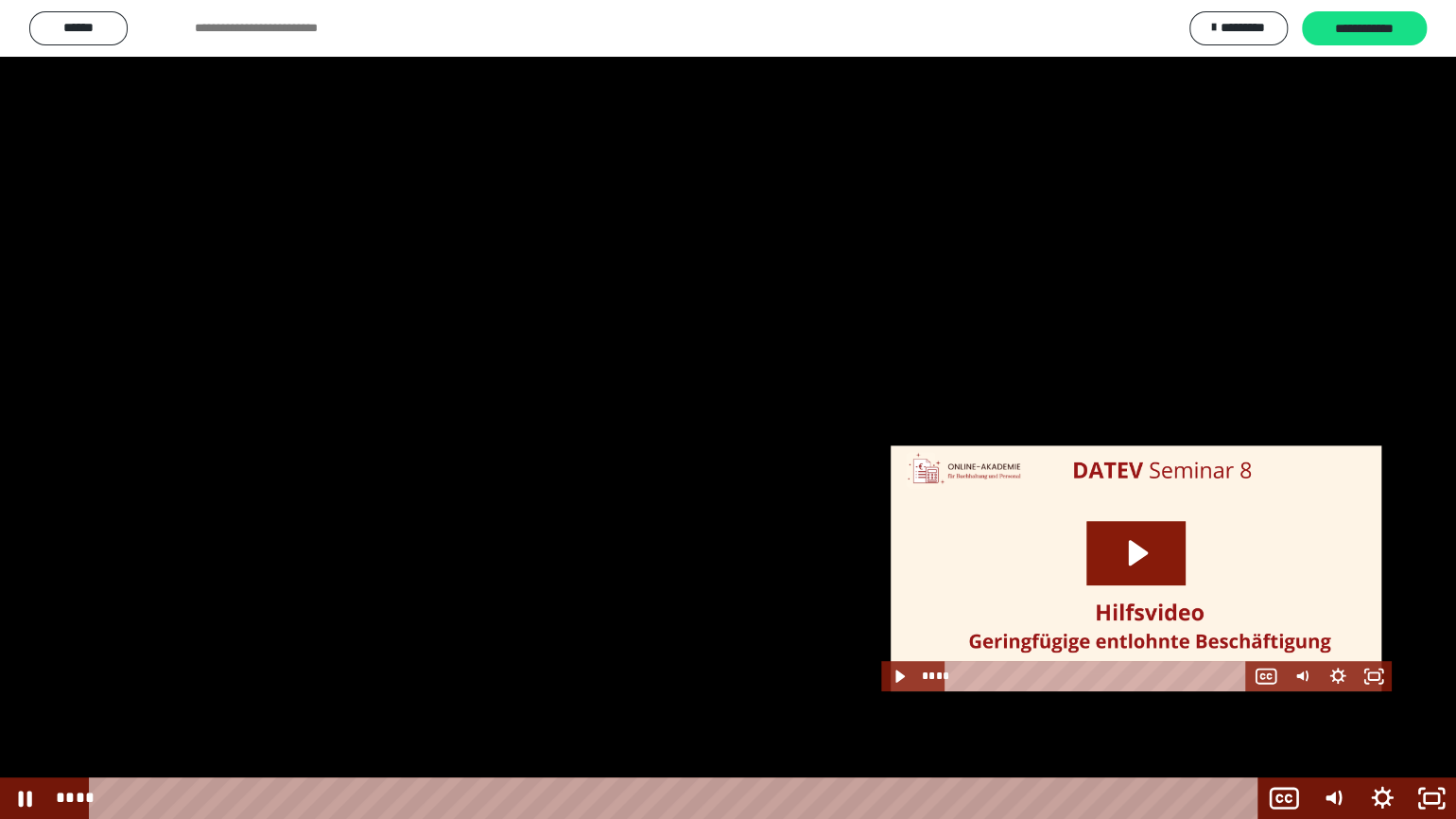 click at bounding box center [728, 410] 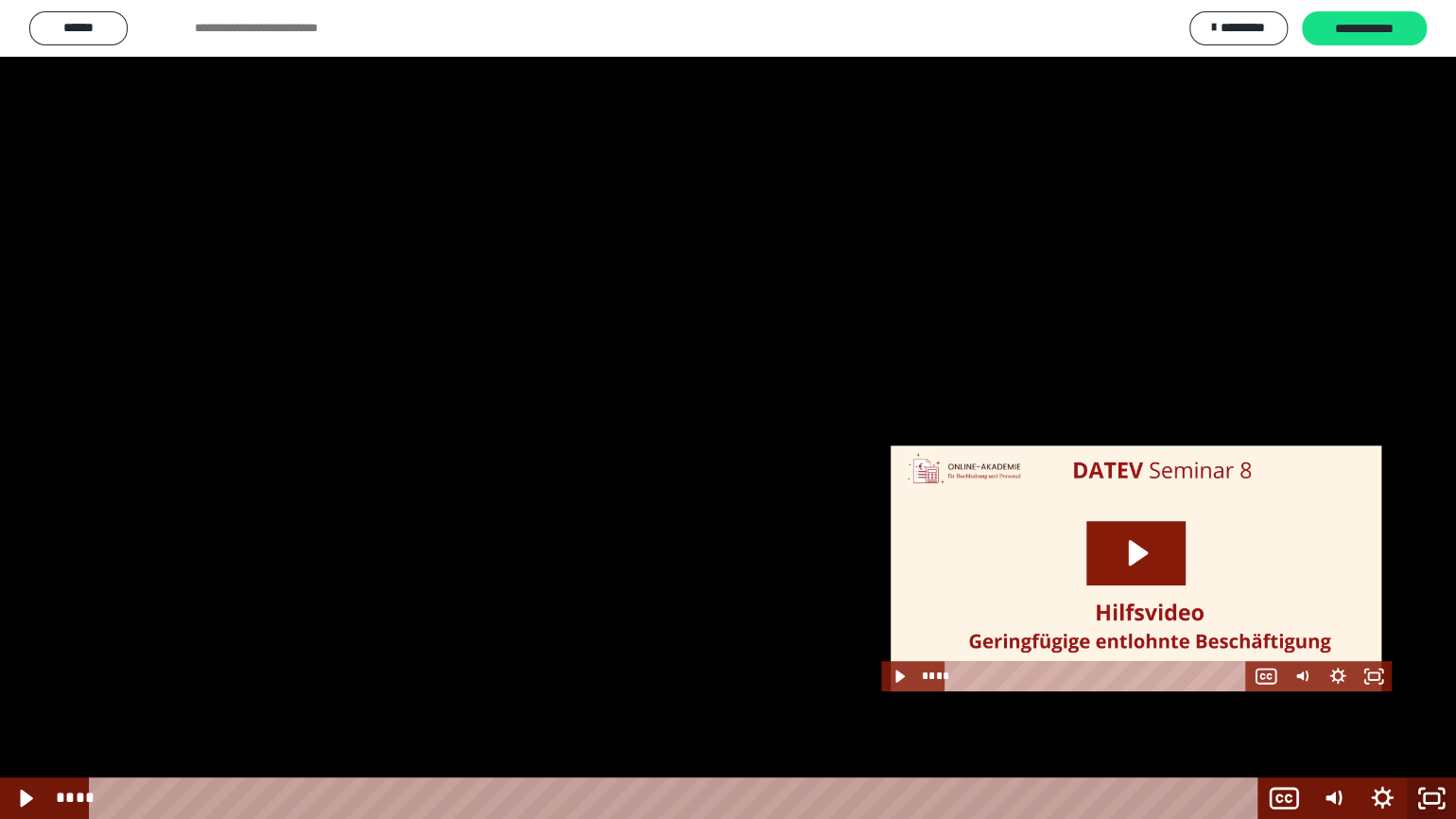 click 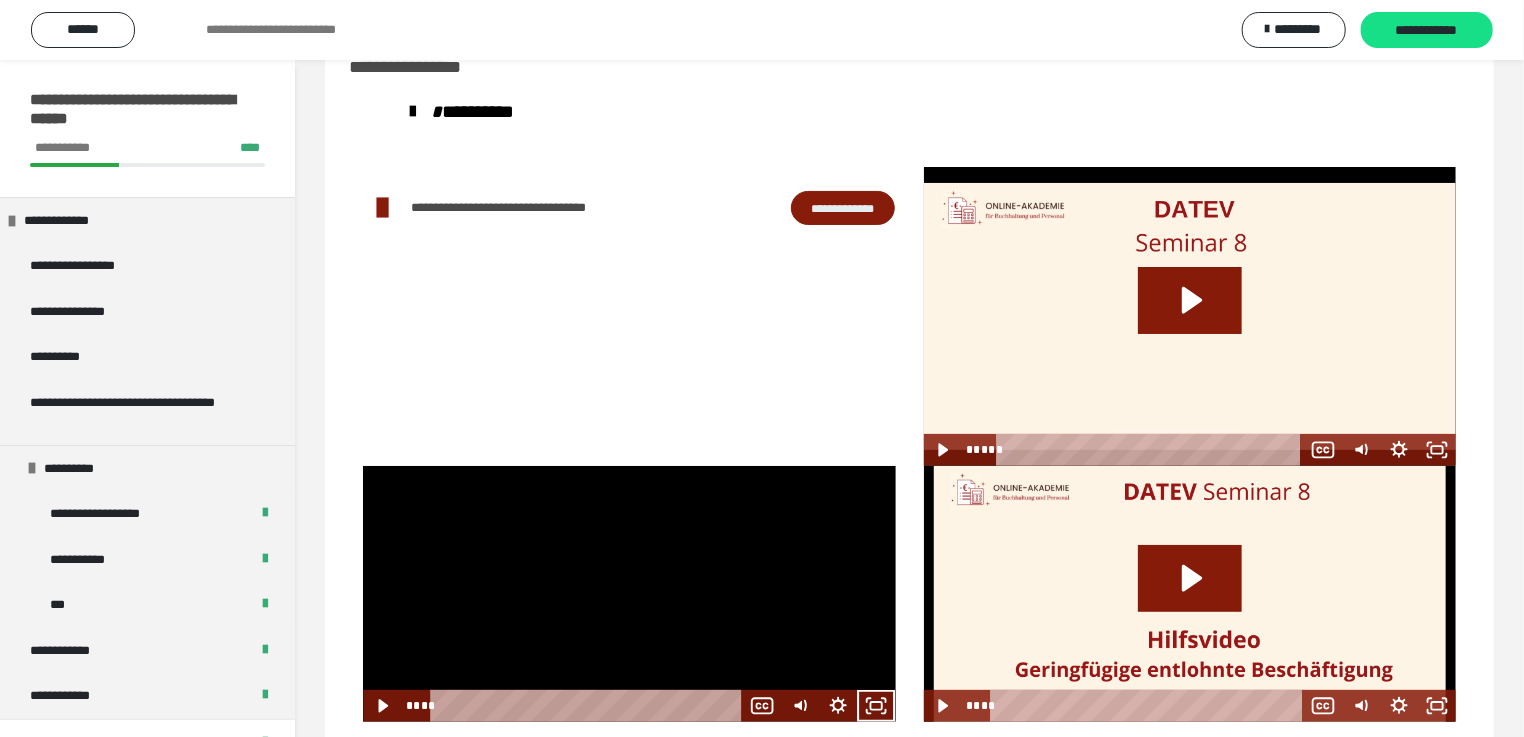 click at bounding box center (629, 594) 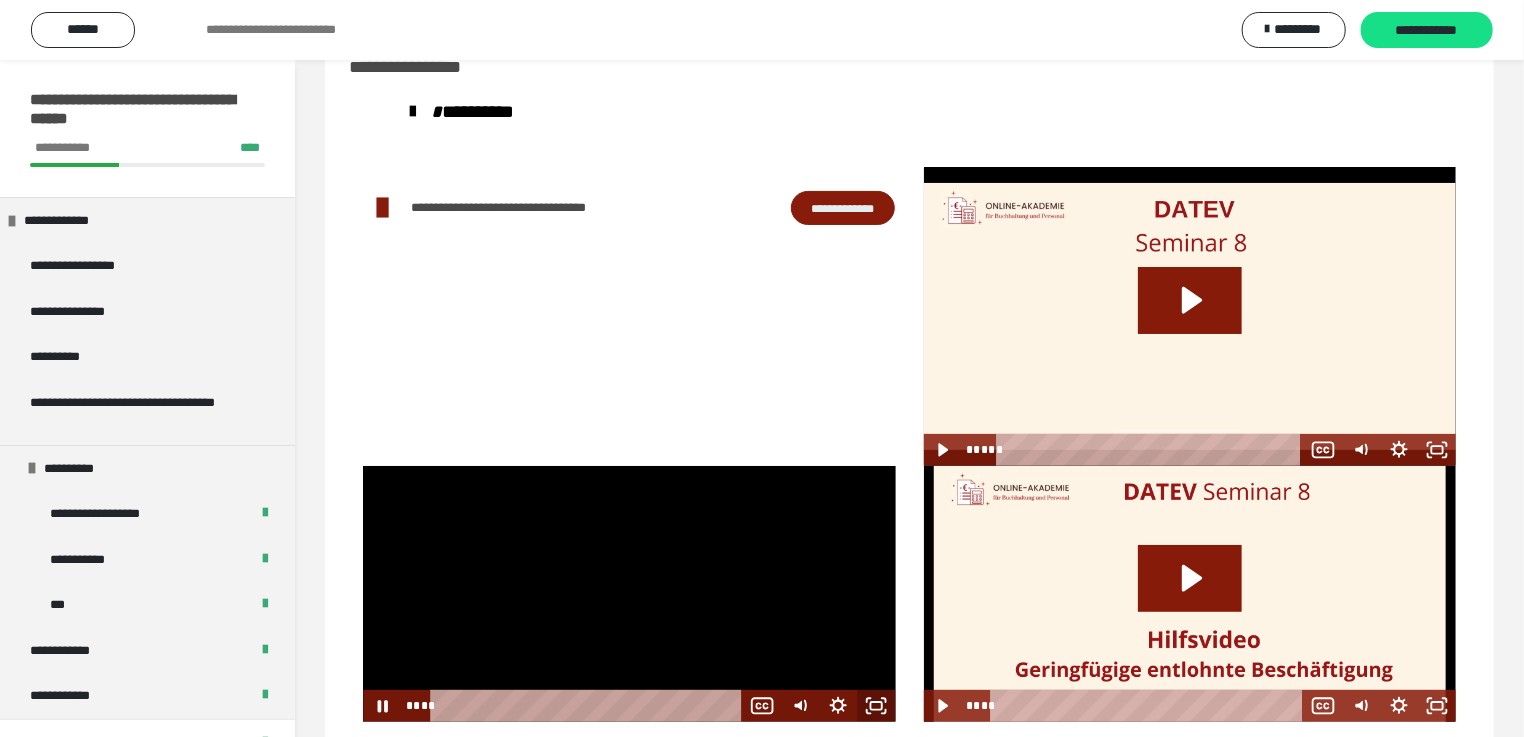 click 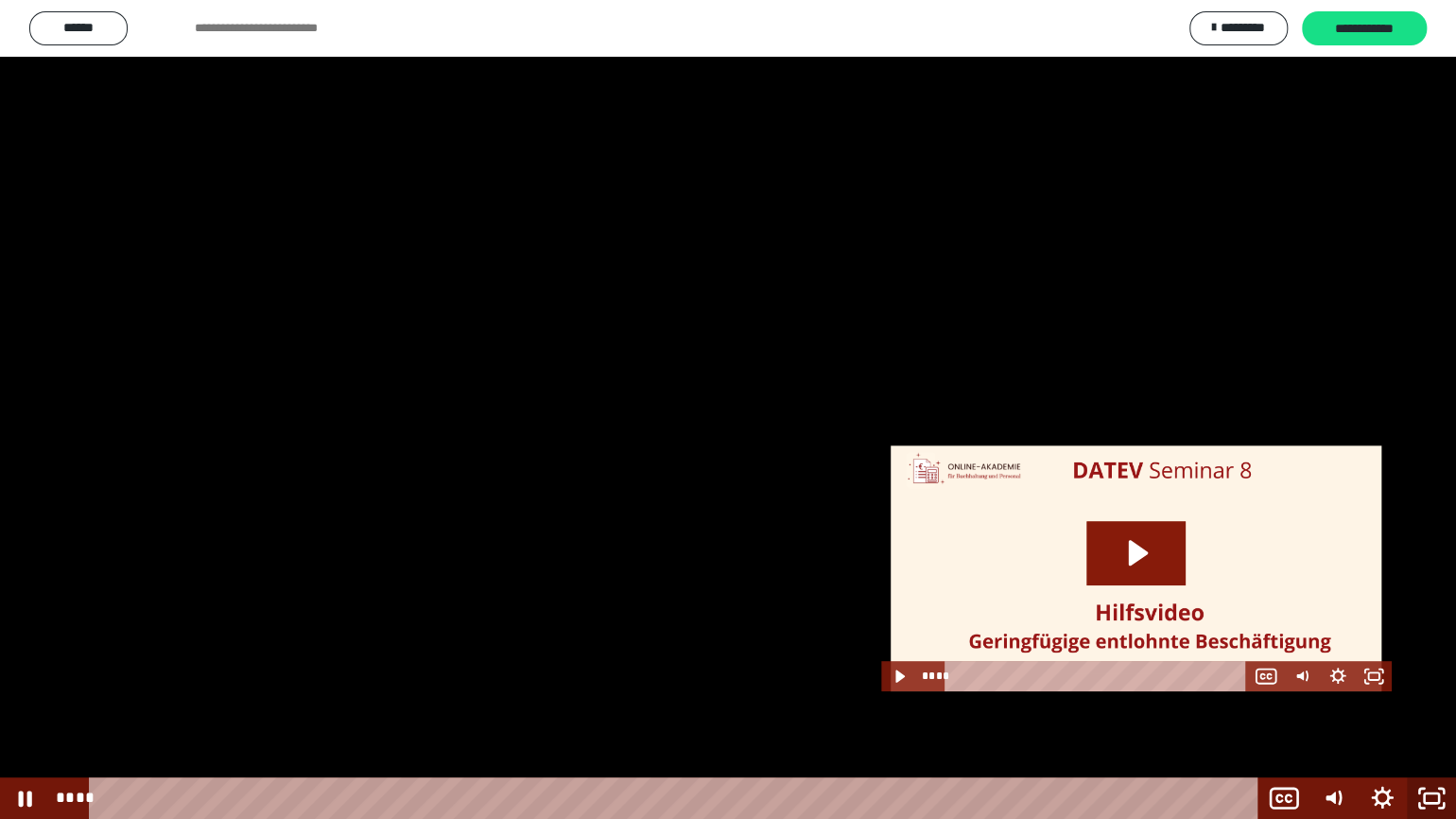 click 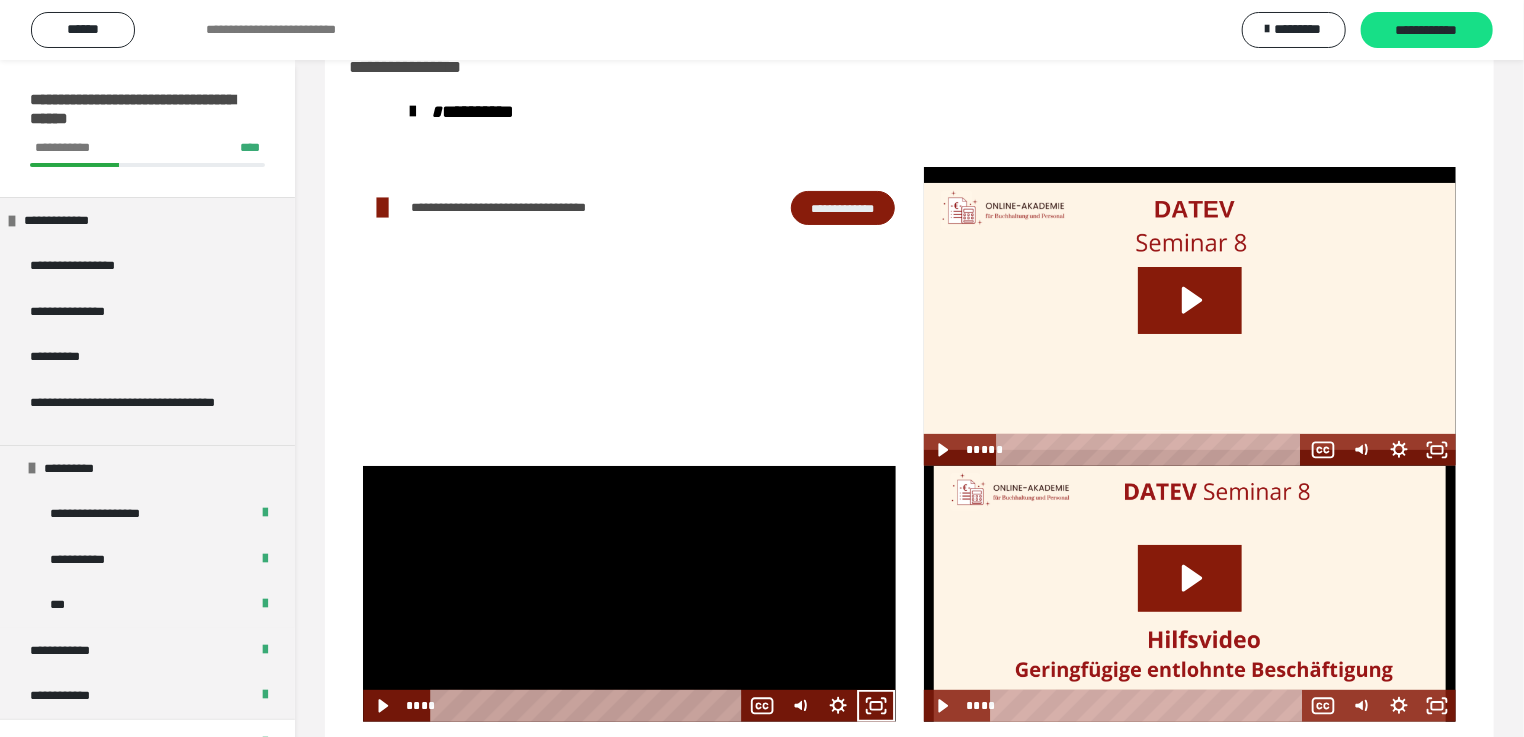 scroll, scrollTop: 99, scrollLeft: 0, axis: vertical 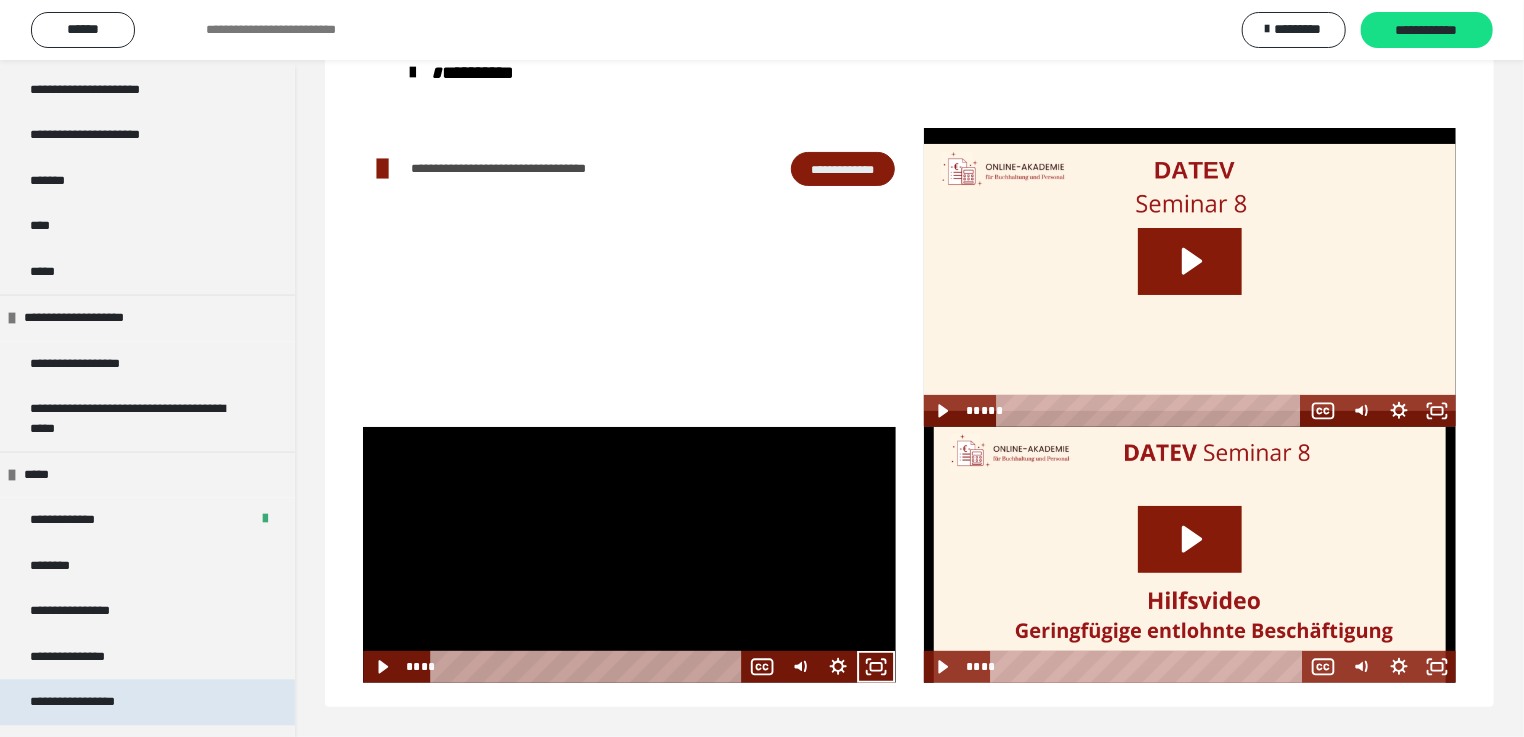 click on "**********" at bounding box center (93, 702) 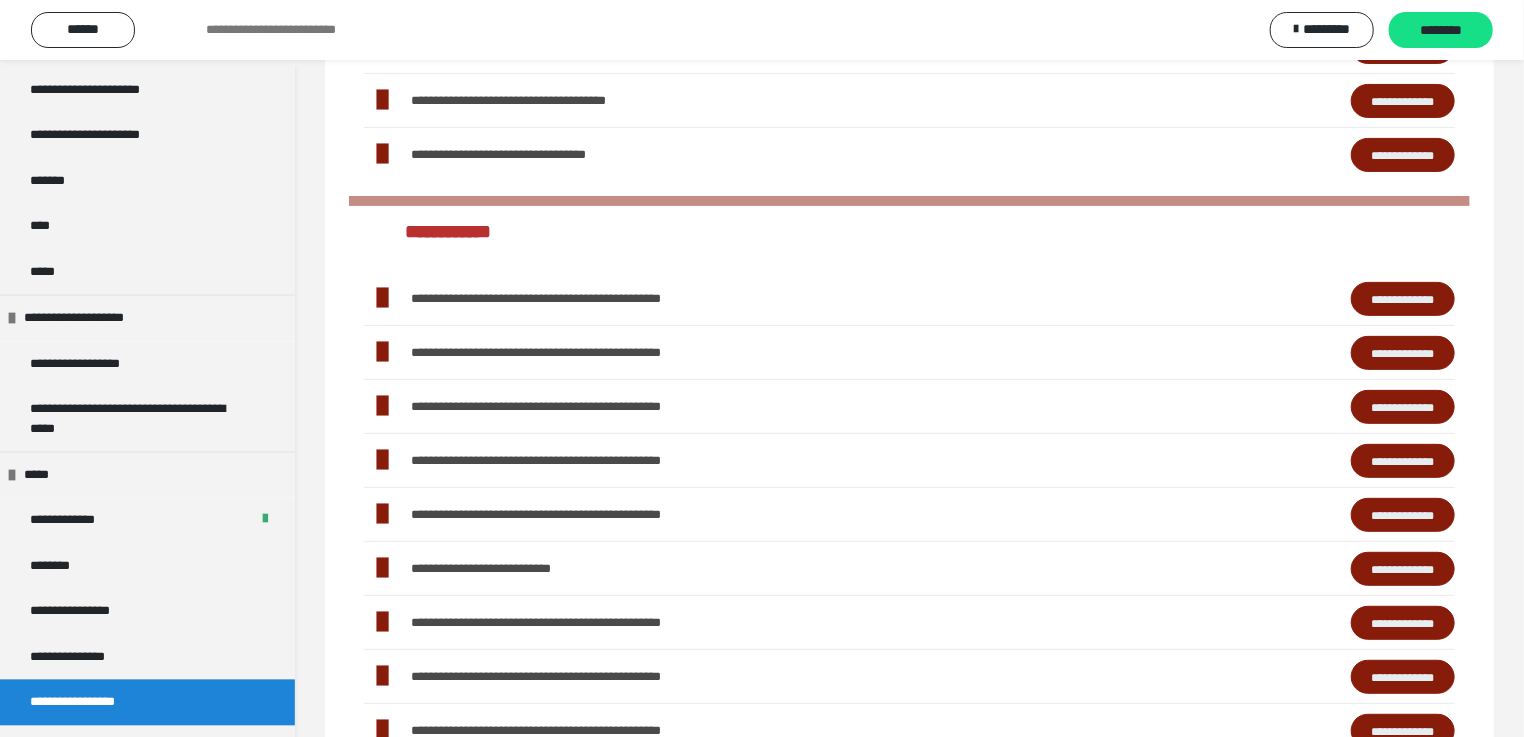 scroll, scrollTop: 399, scrollLeft: 0, axis: vertical 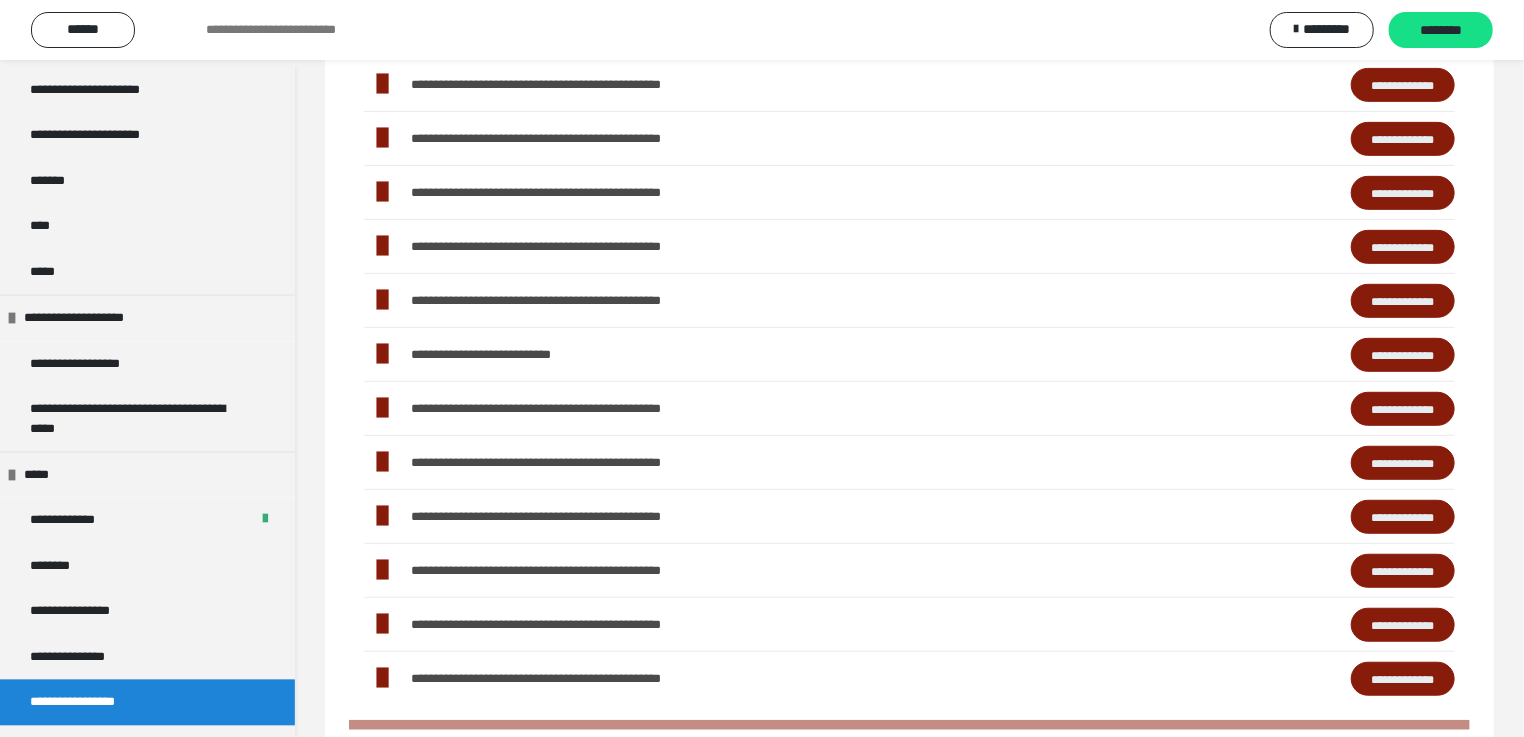 click on "**********" at bounding box center [1403, 517] 